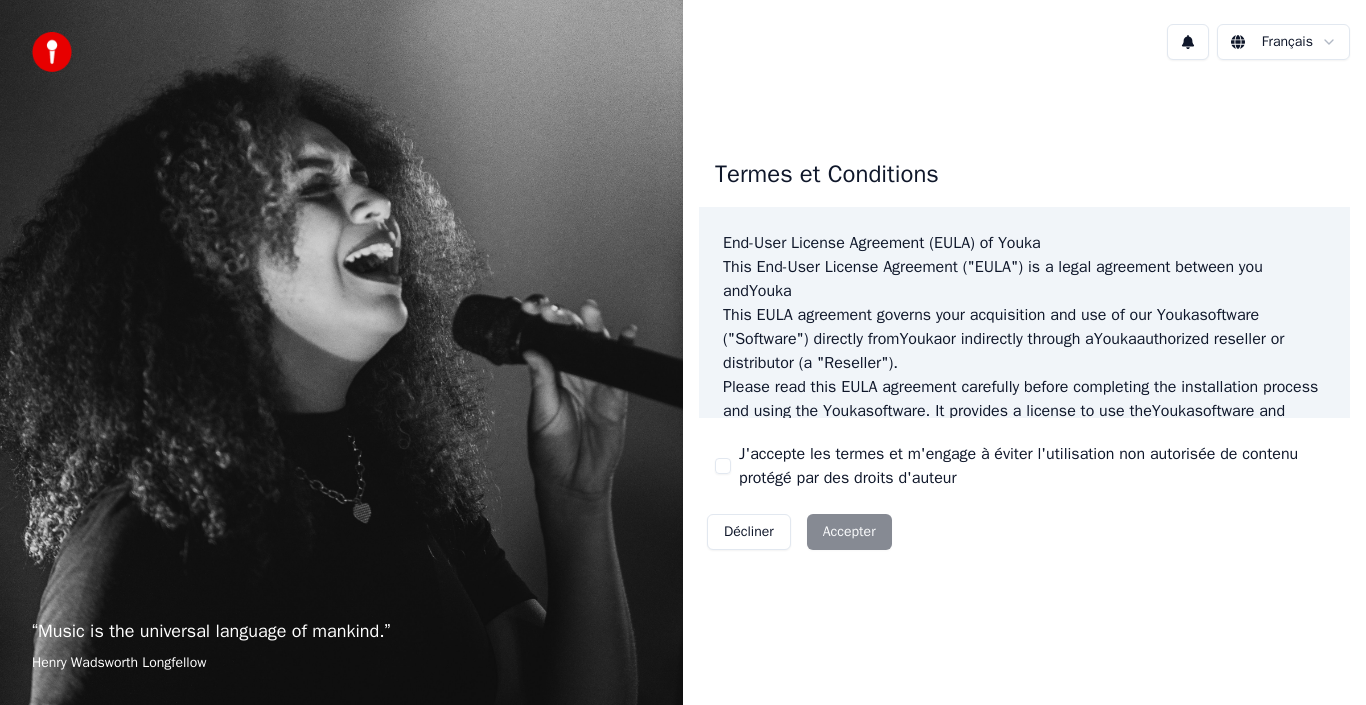 scroll, scrollTop: 0, scrollLeft: 0, axis: both 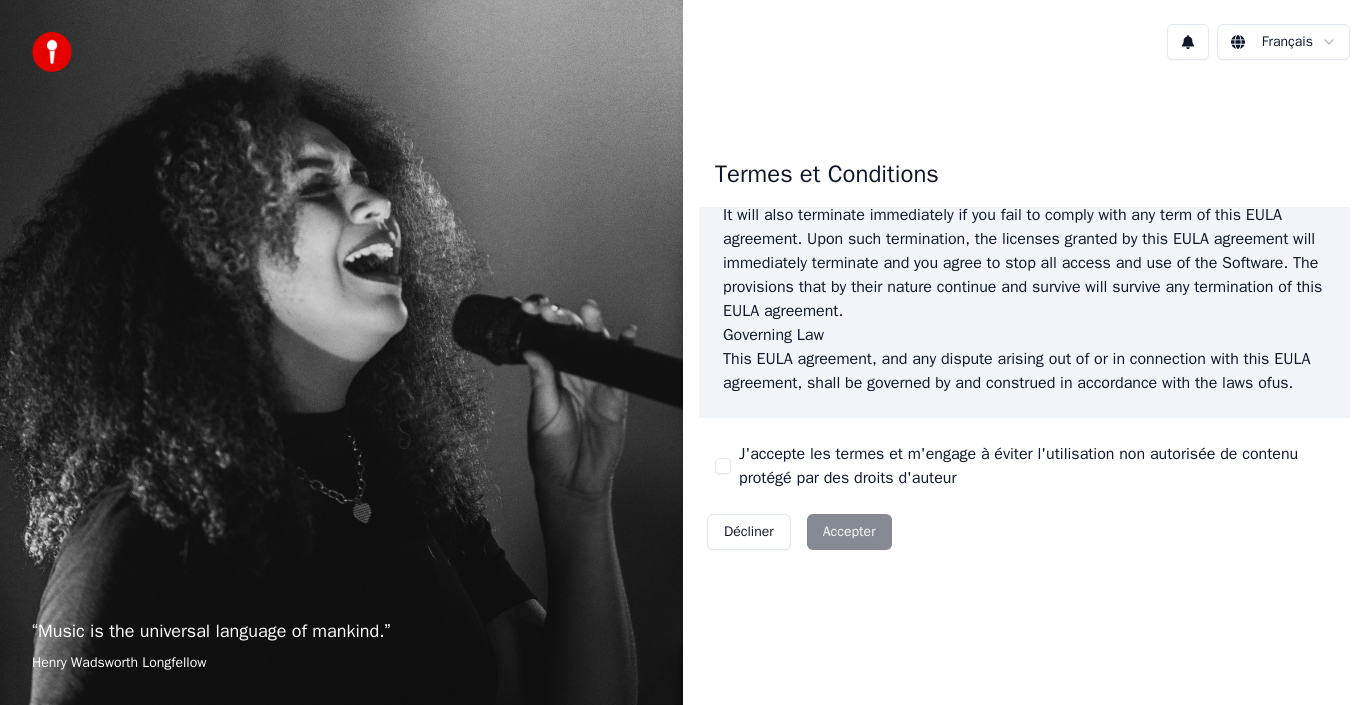click on "Décliner Accepter" at bounding box center [799, 532] 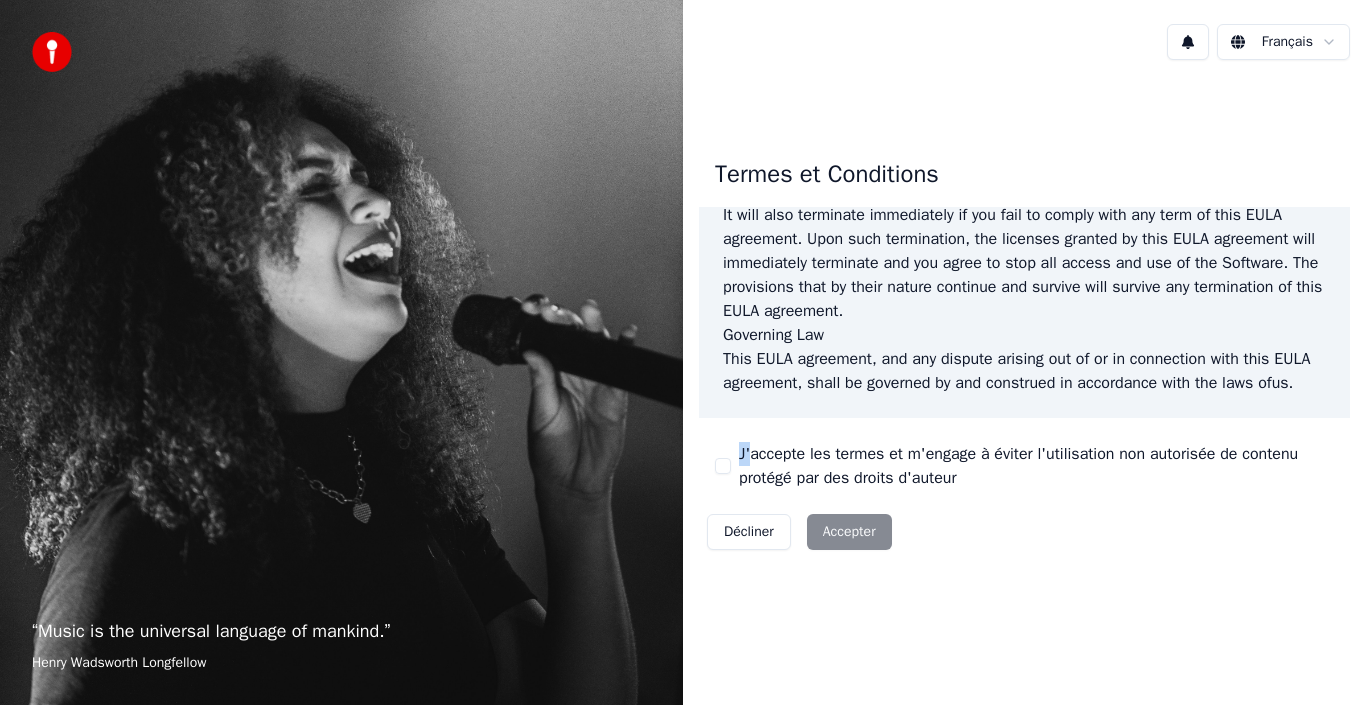 click on "J'accepte les termes et m'engage à éviter l'utilisation non autorisée de contenu protégé par des droits d'auteur" at bounding box center (1036, 466) 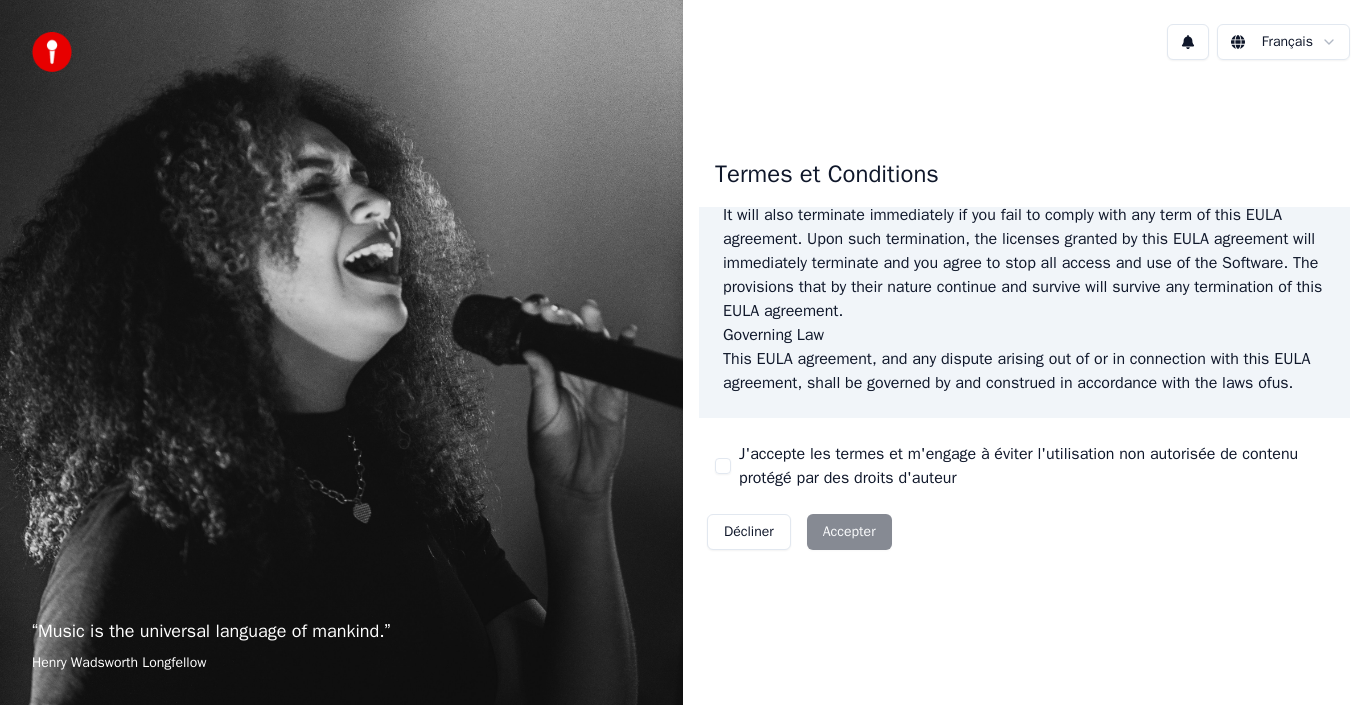 click on "J'accepte les termes et m'engage à éviter l'utilisation non autorisée de contenu protégé par des droits d'auteur" at bounding box center [1024, 466] 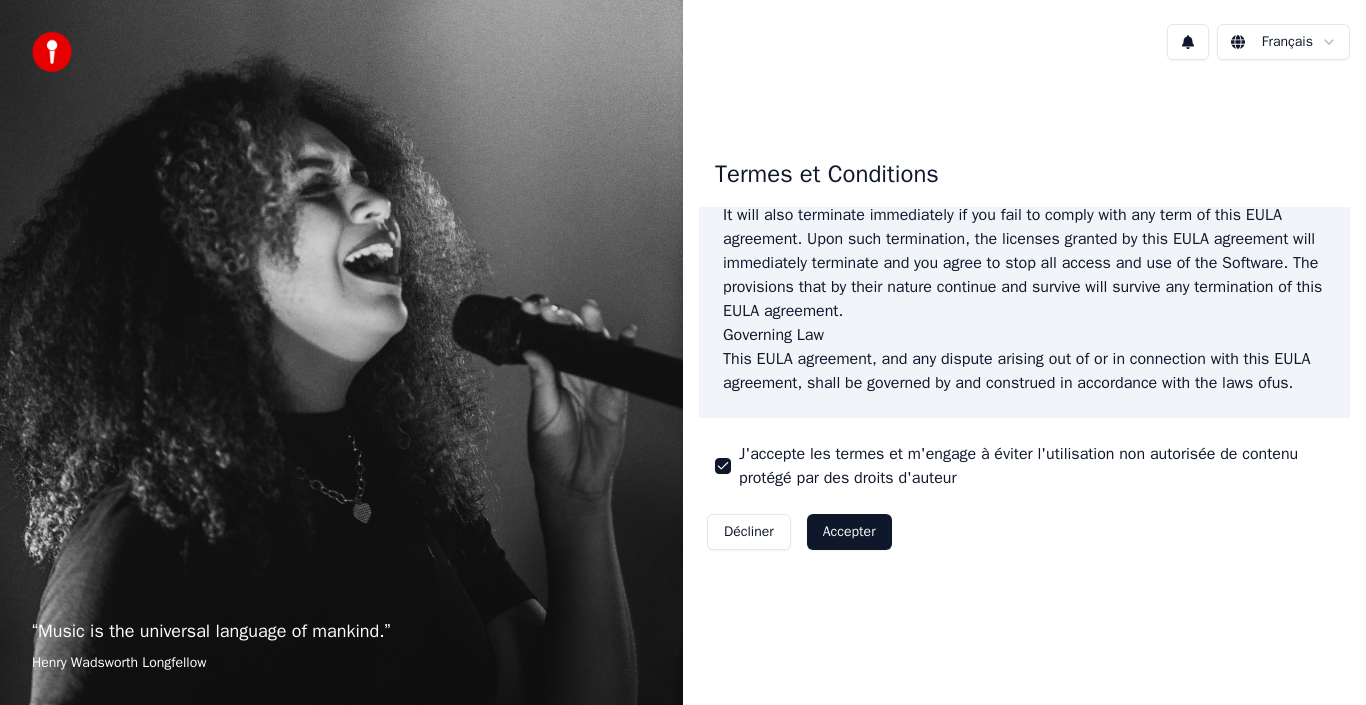 click on "J'accepte les termes et m'engage à éviter l'utilisation non autorisée de contenu protégé par des droits d'auteur" at bounding box center [1036, 466] 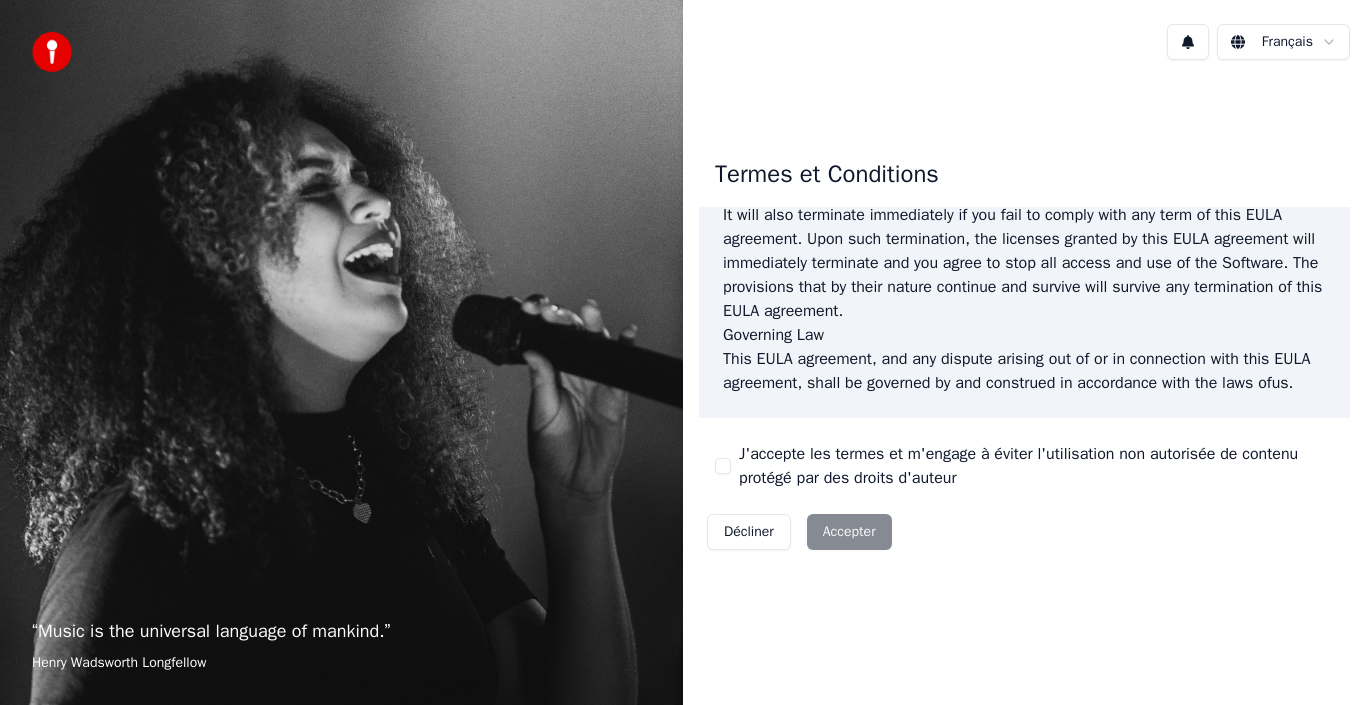click on "J'accepte les termes et m'engage à éviter l'utilisation non autorisée de contenu protégé par des droits d'auteur" at bounding box center [1024, 466] 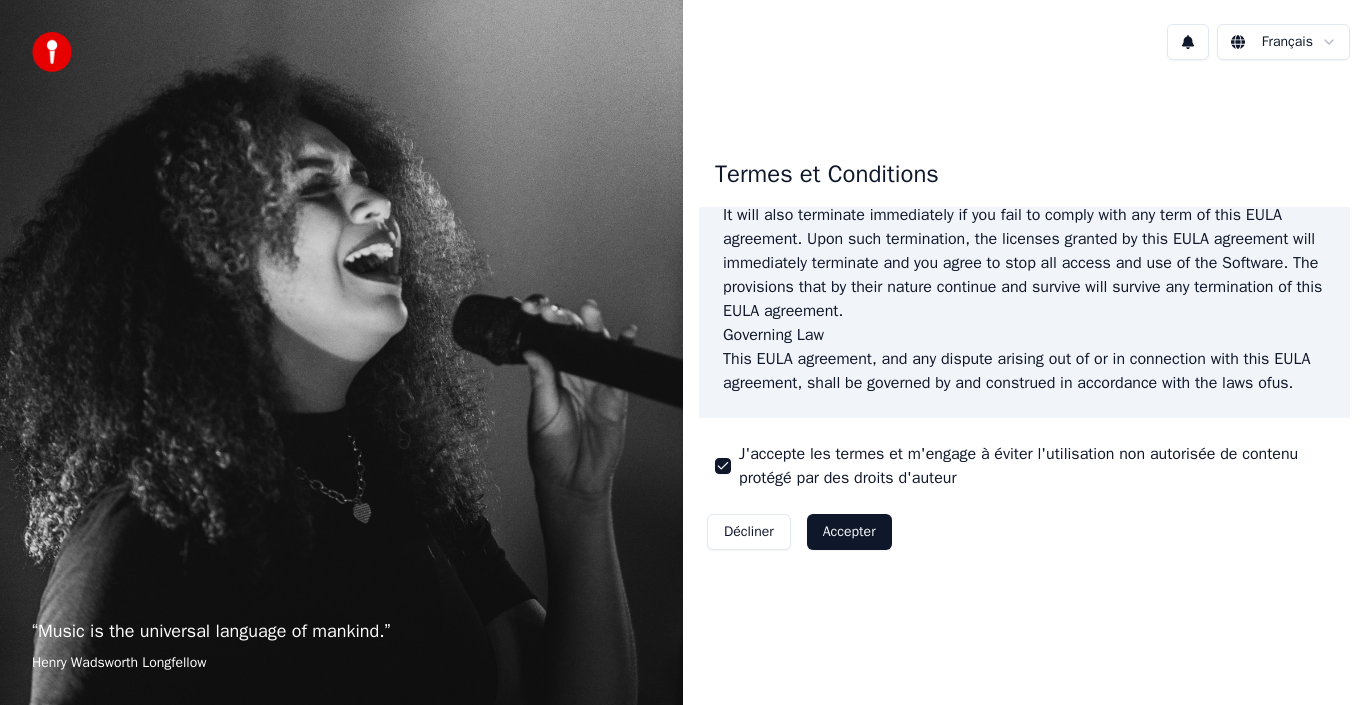 click on "Accepter" at bounding box center [849, 532] 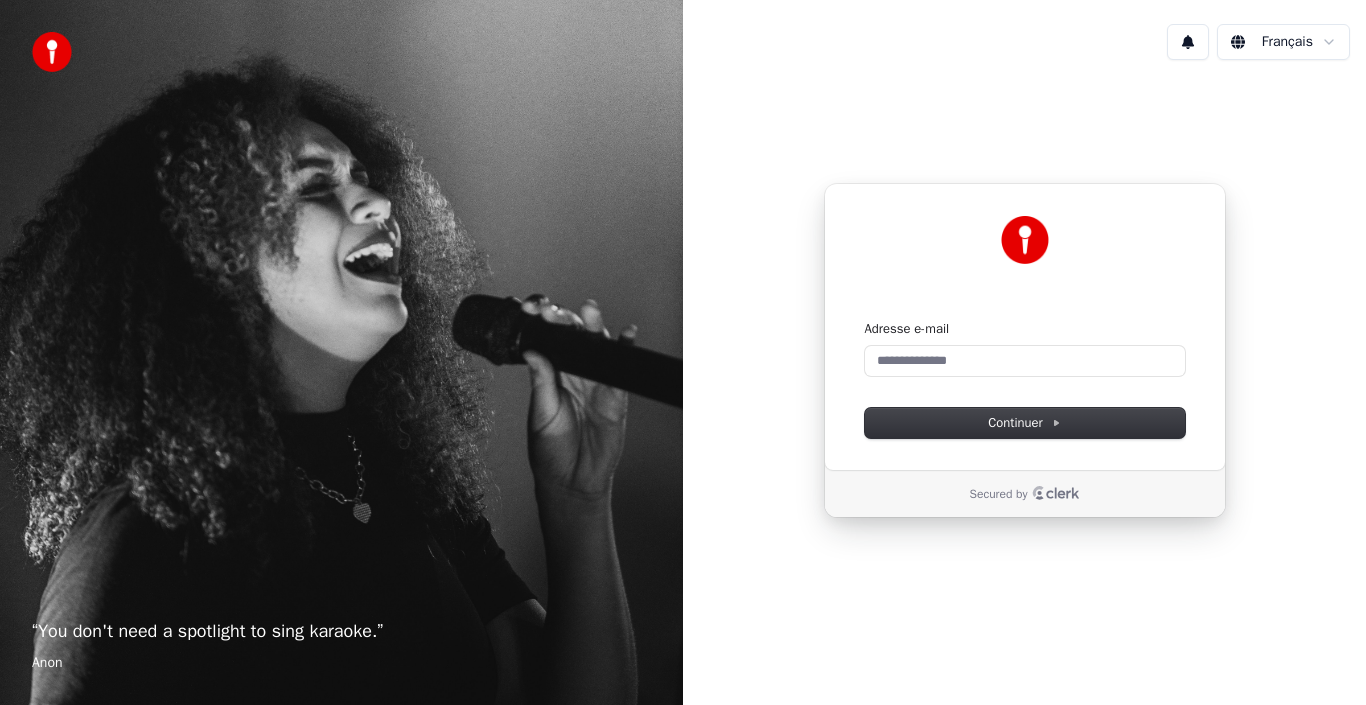 type 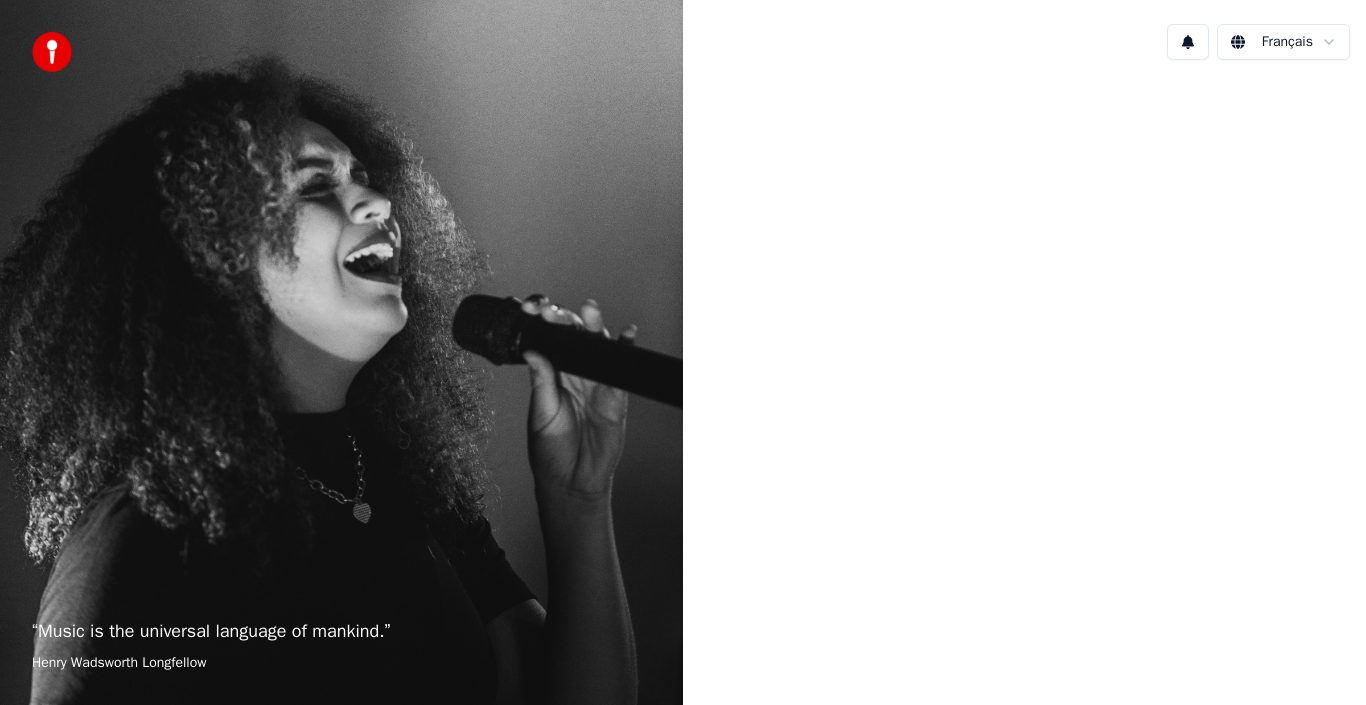 scroll, scrollTop: 0, scrollLeft: 0, axis: both 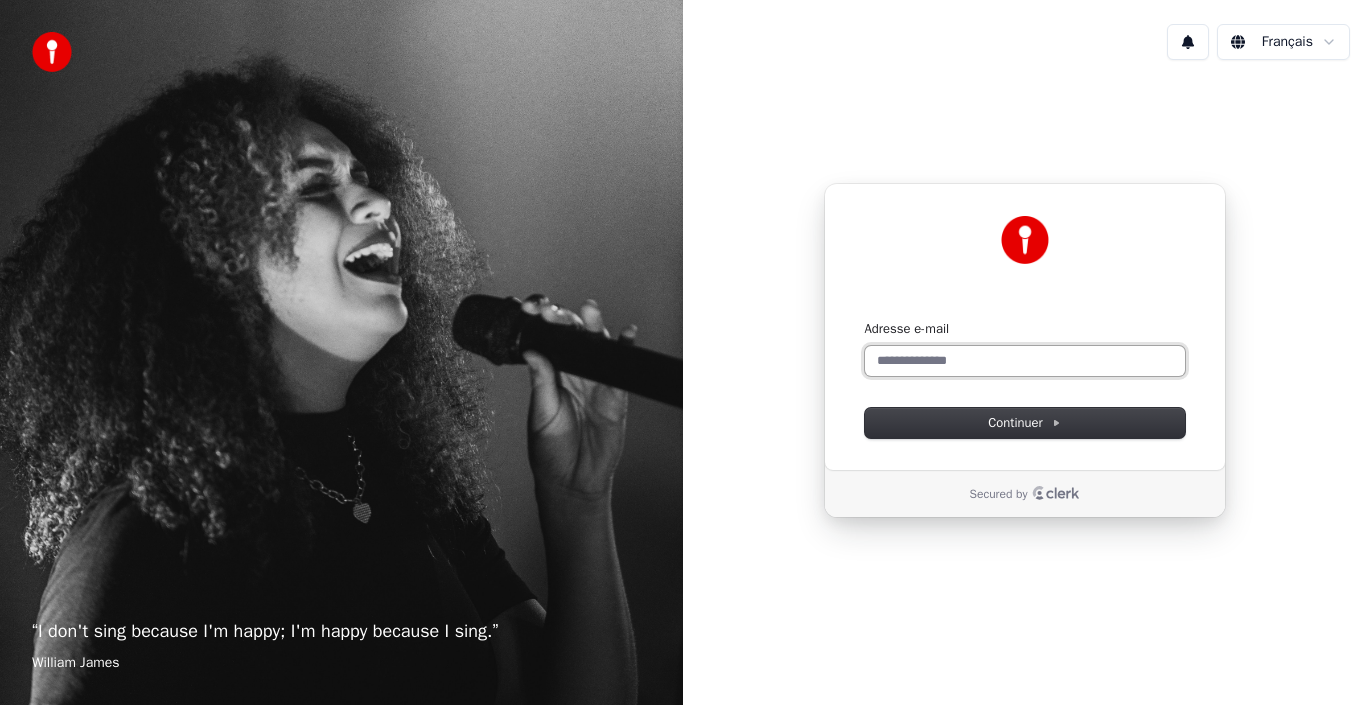 click on "Adresse e-mail" at bounding box center [1025, 361] 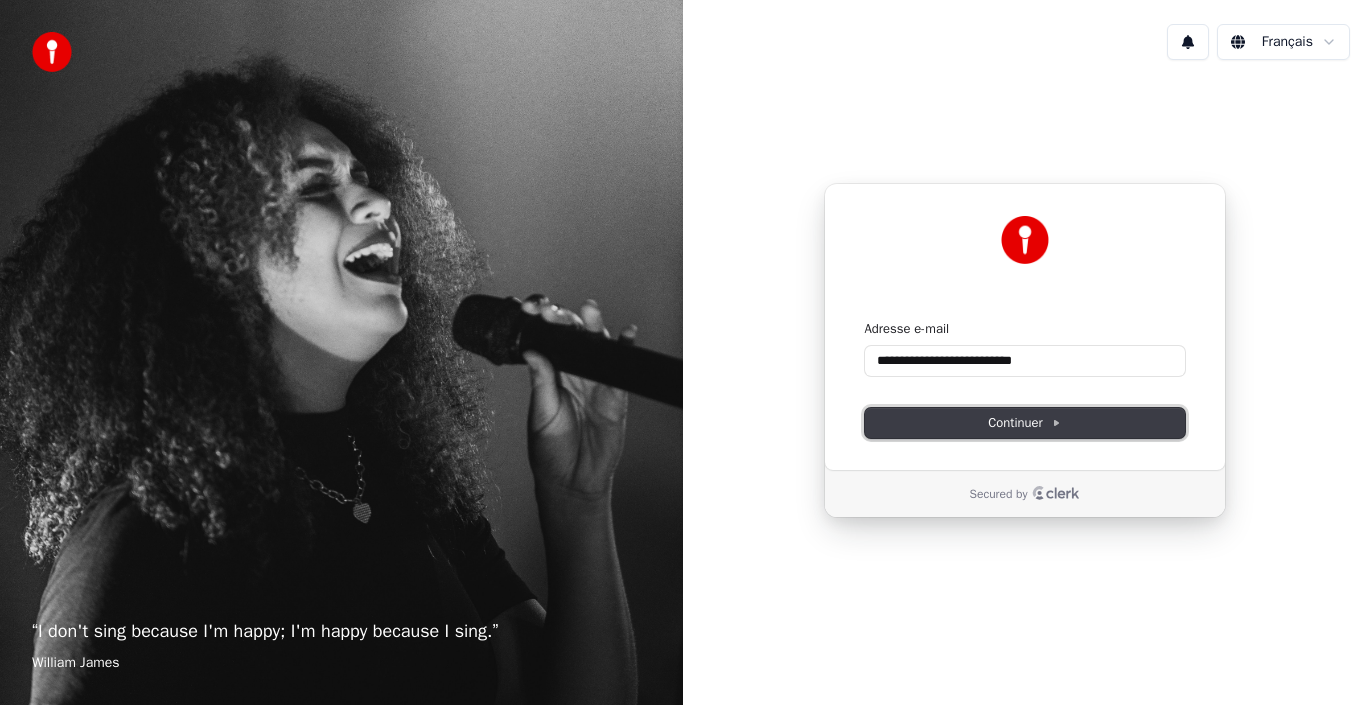 click on "Continuer" at bounding box center [1025, 423] 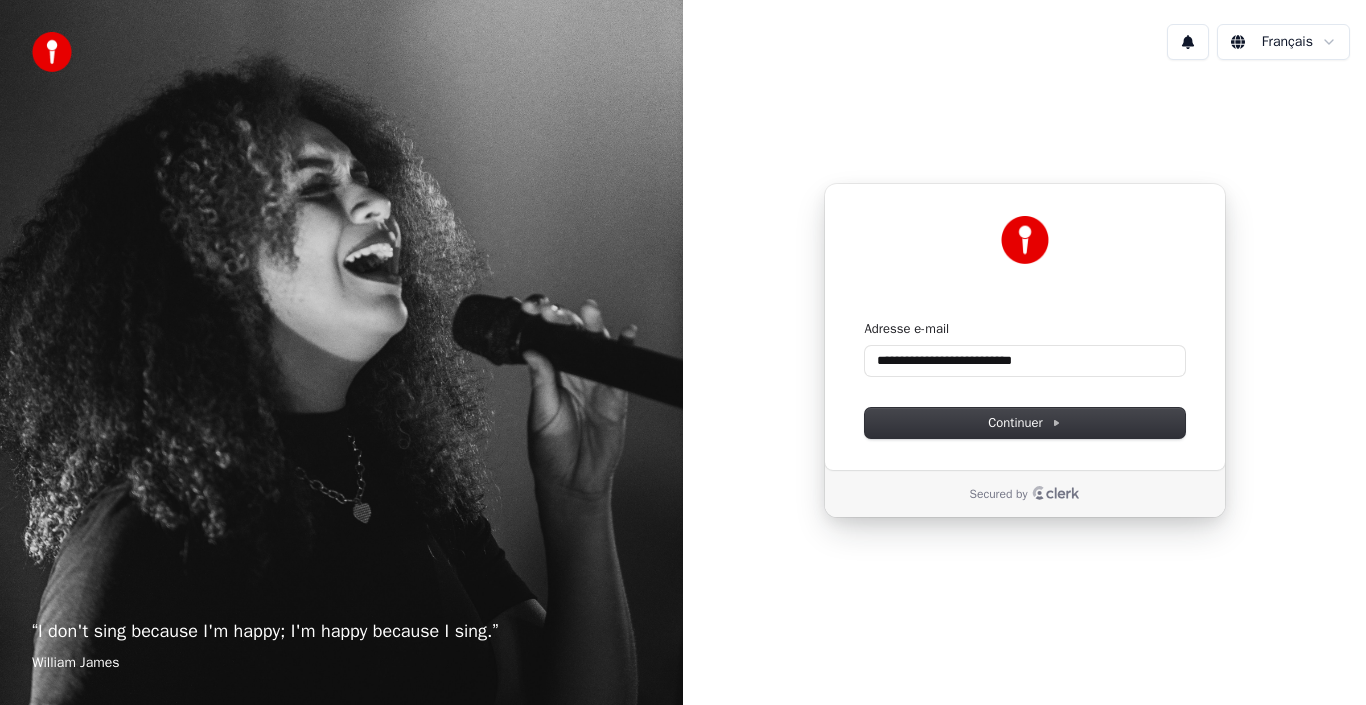 type on "**********" 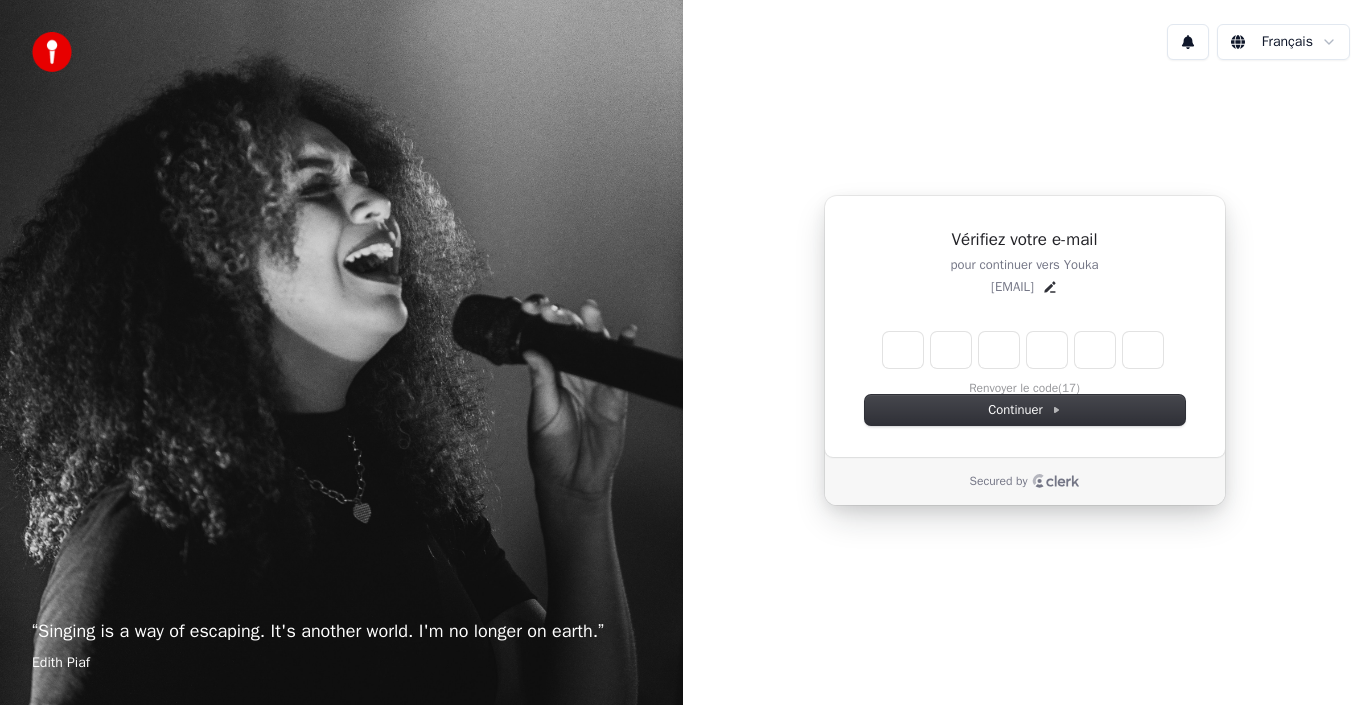 type on "*" 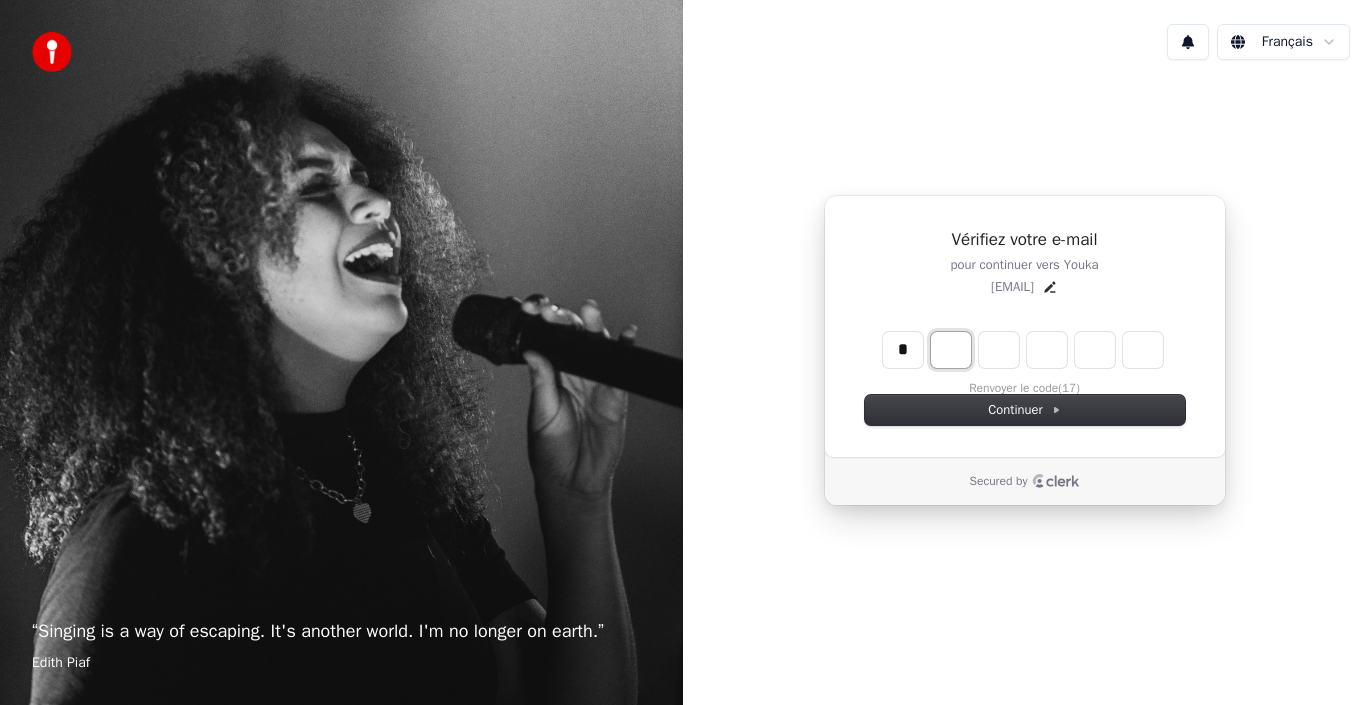 type on "*" 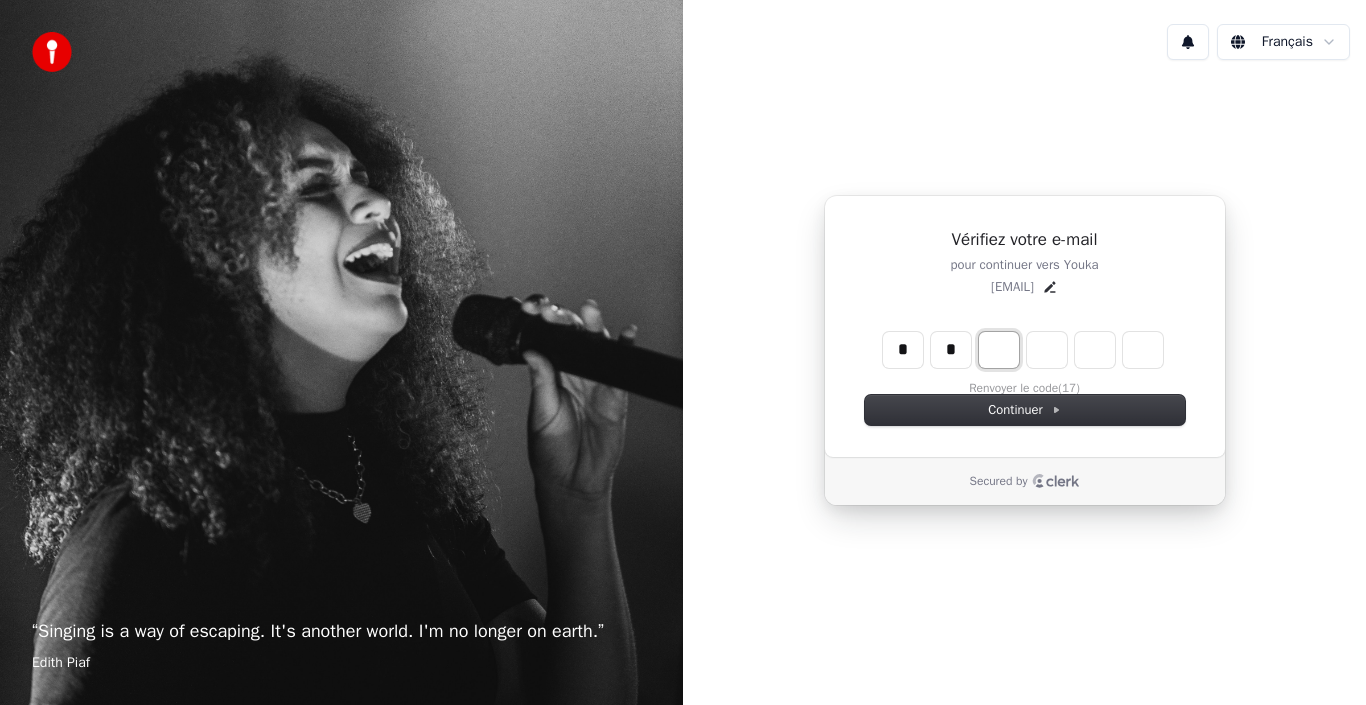 type on "**" 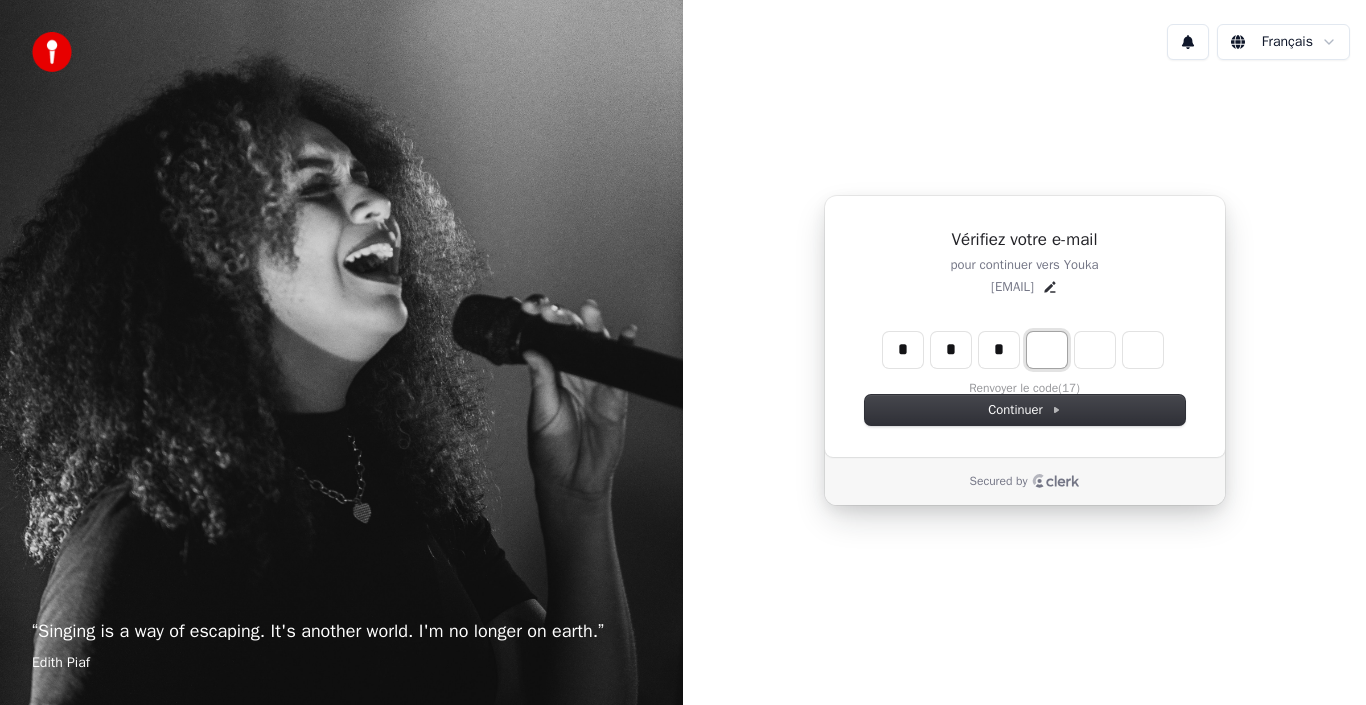 type on "***" 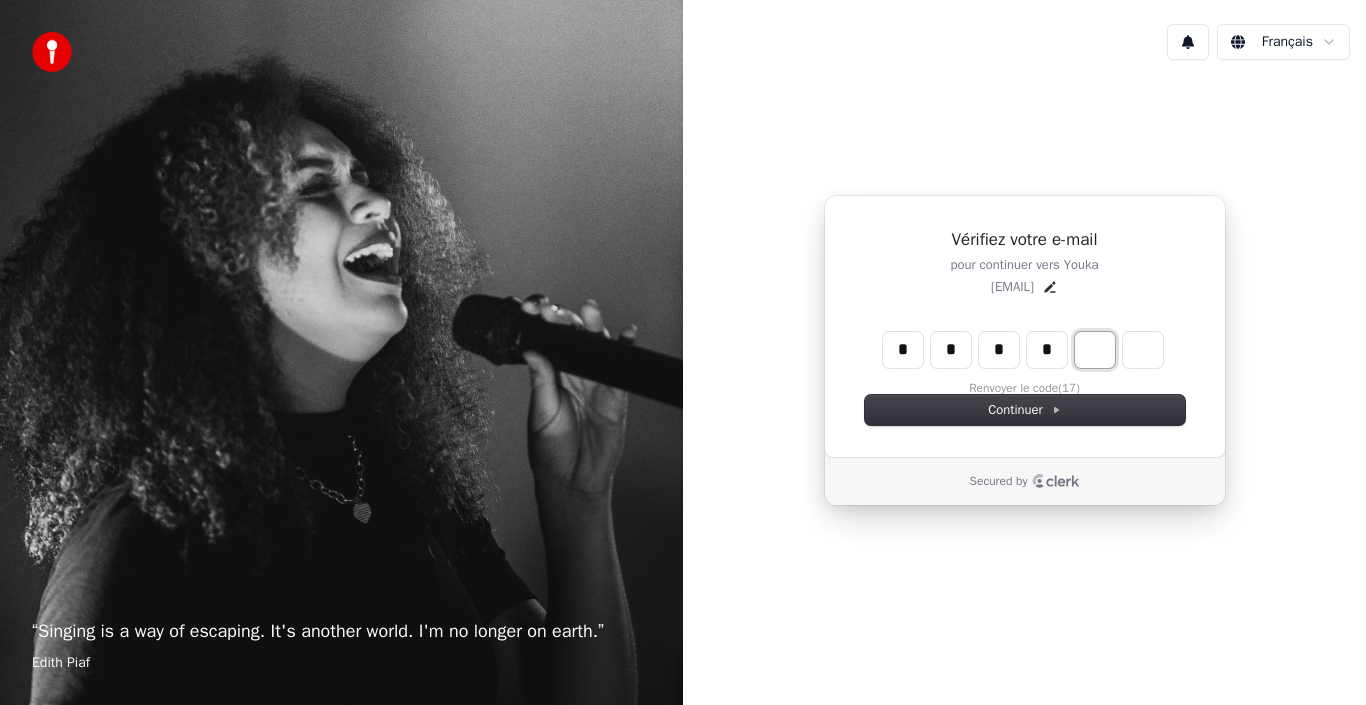type on "****" 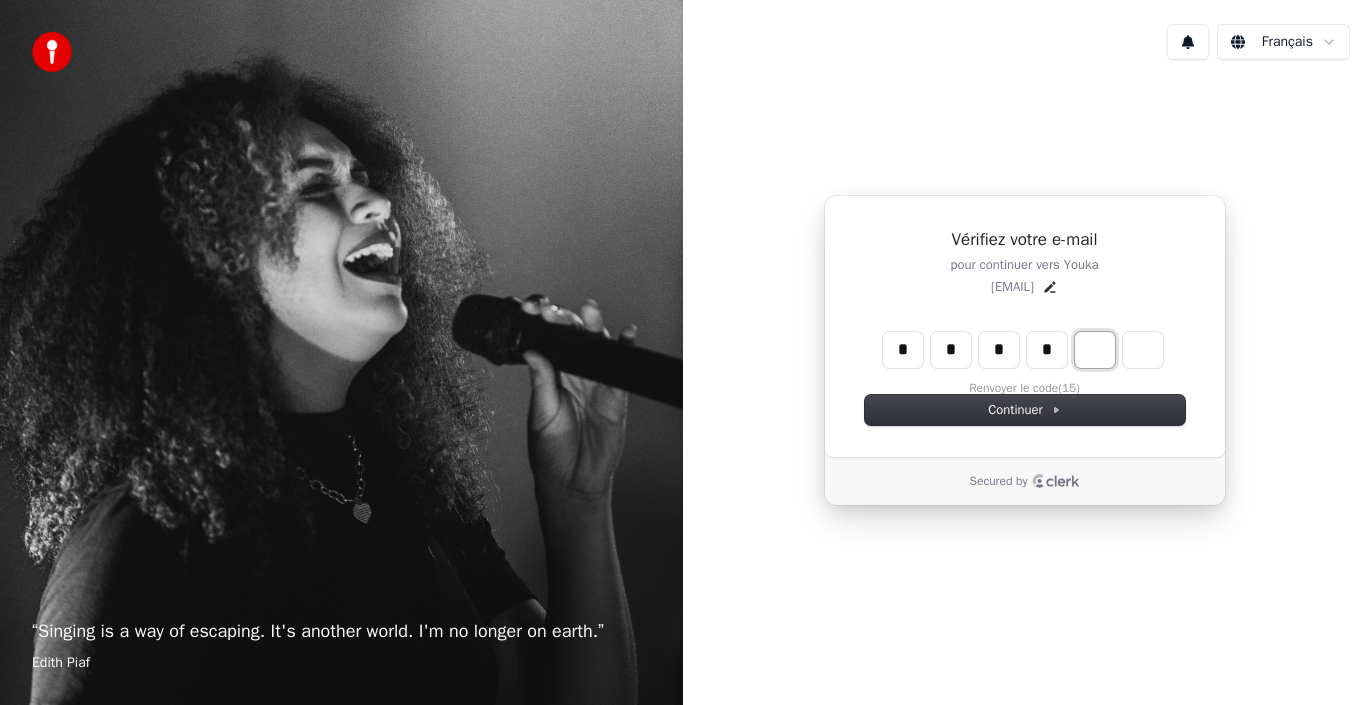 type on "*" 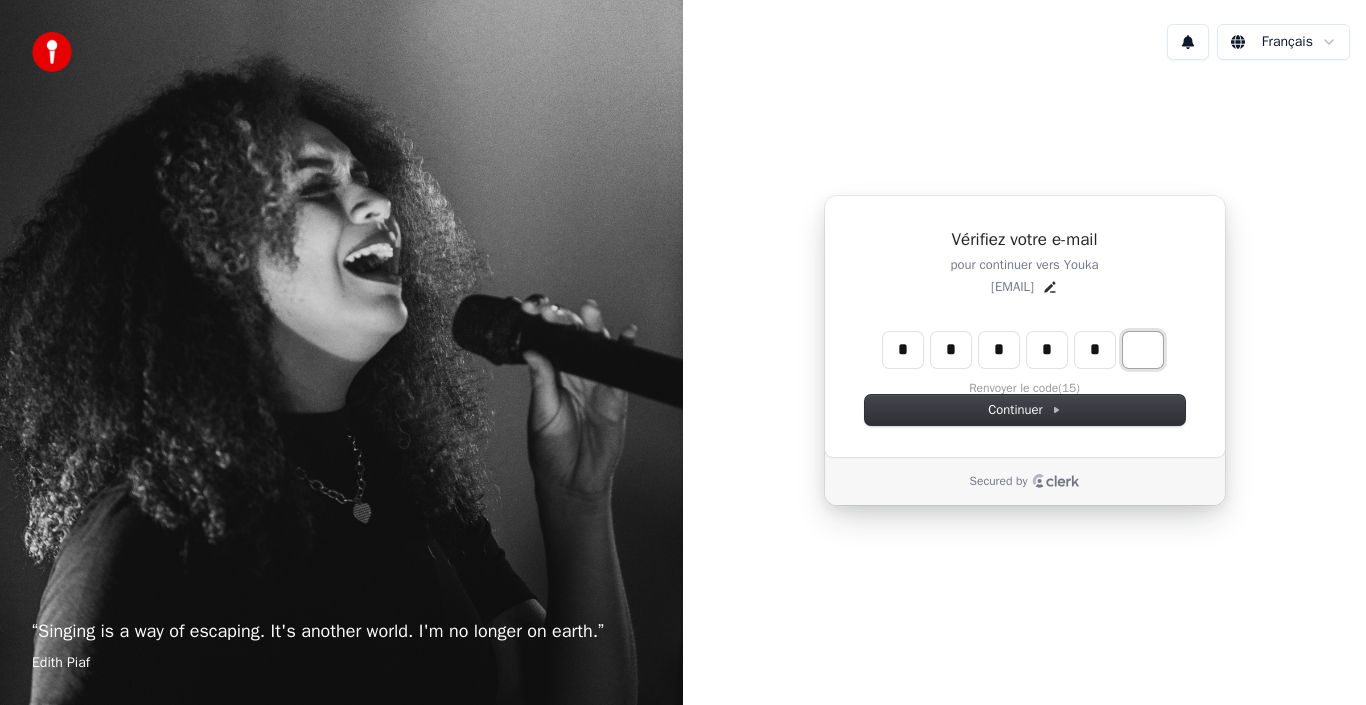 type on "******" 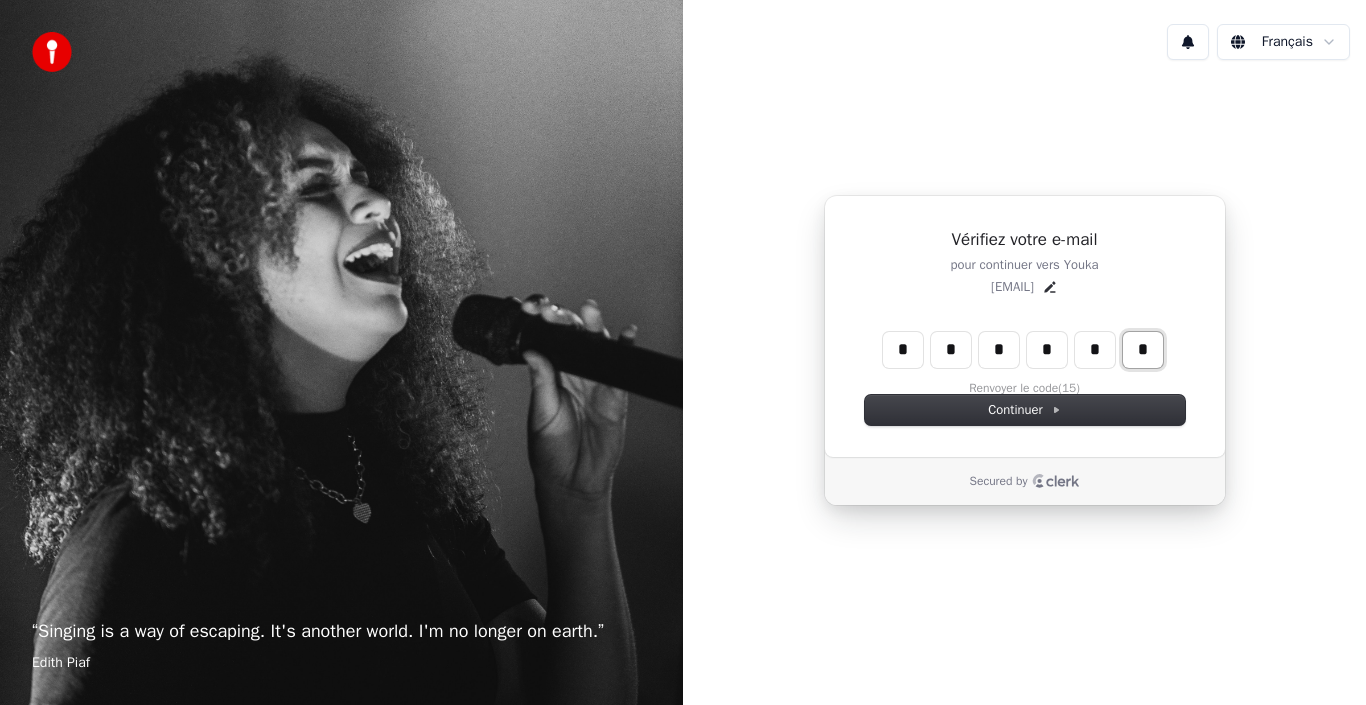 type on "*" 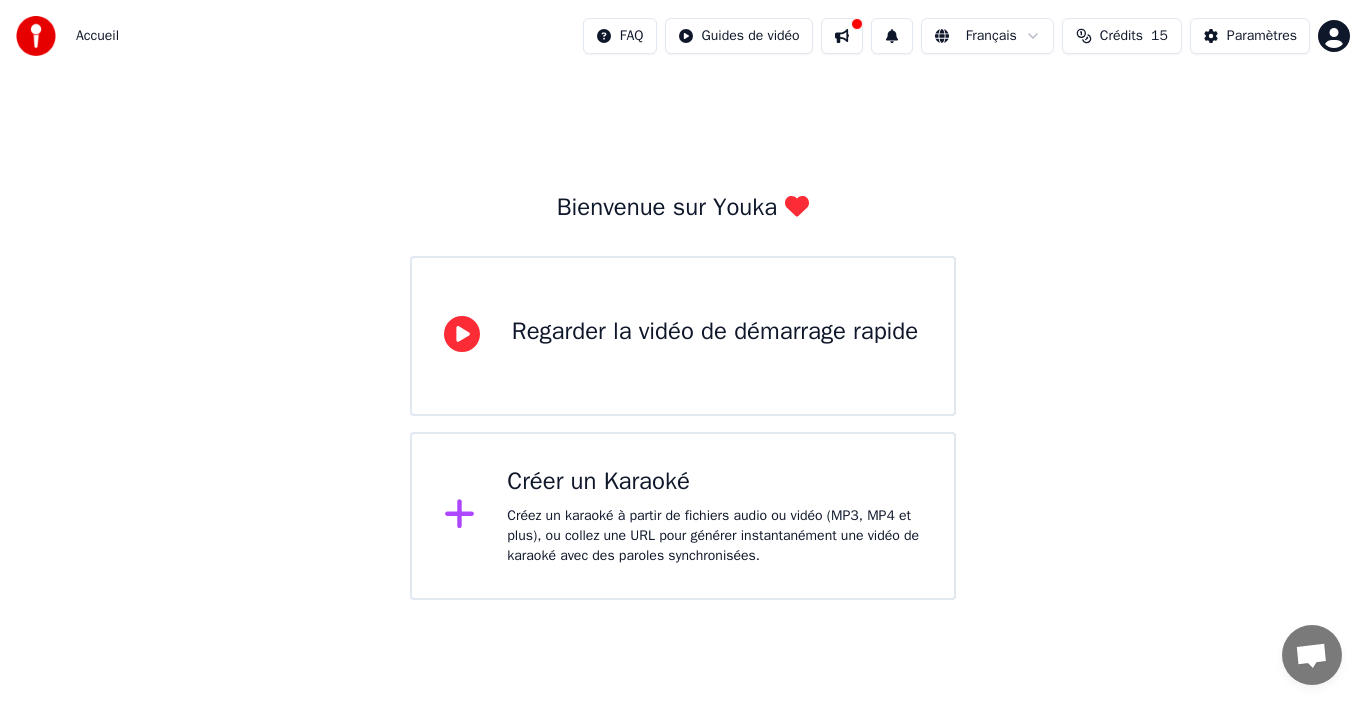click 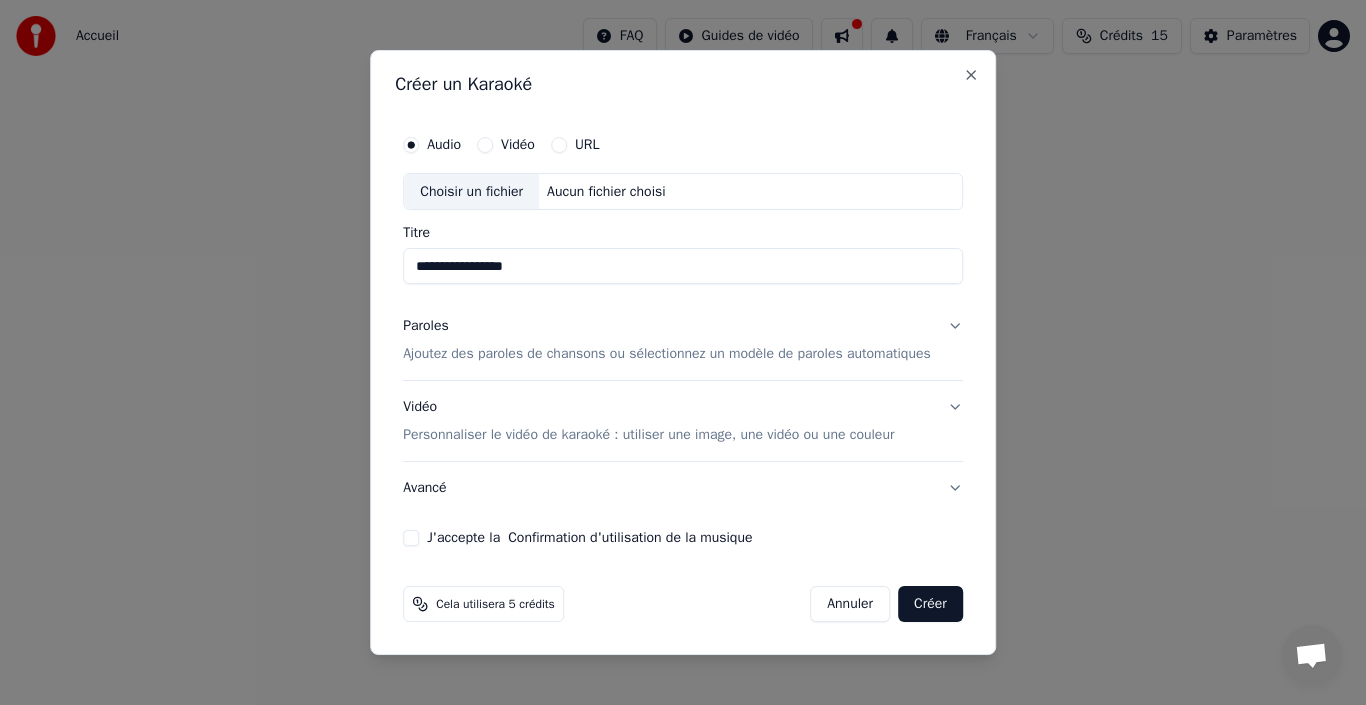 type on "**********" 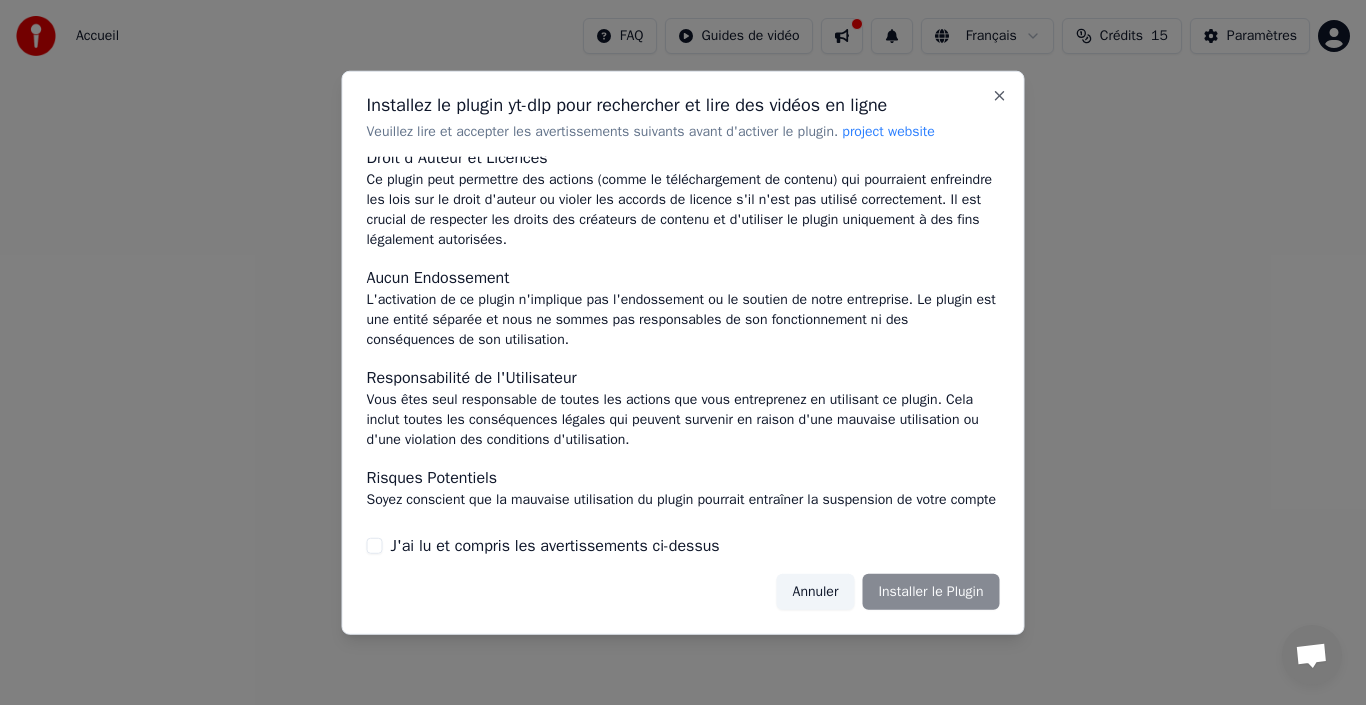 scroll, scrollTop: 211, scrollLeft: 0, axis: vertical 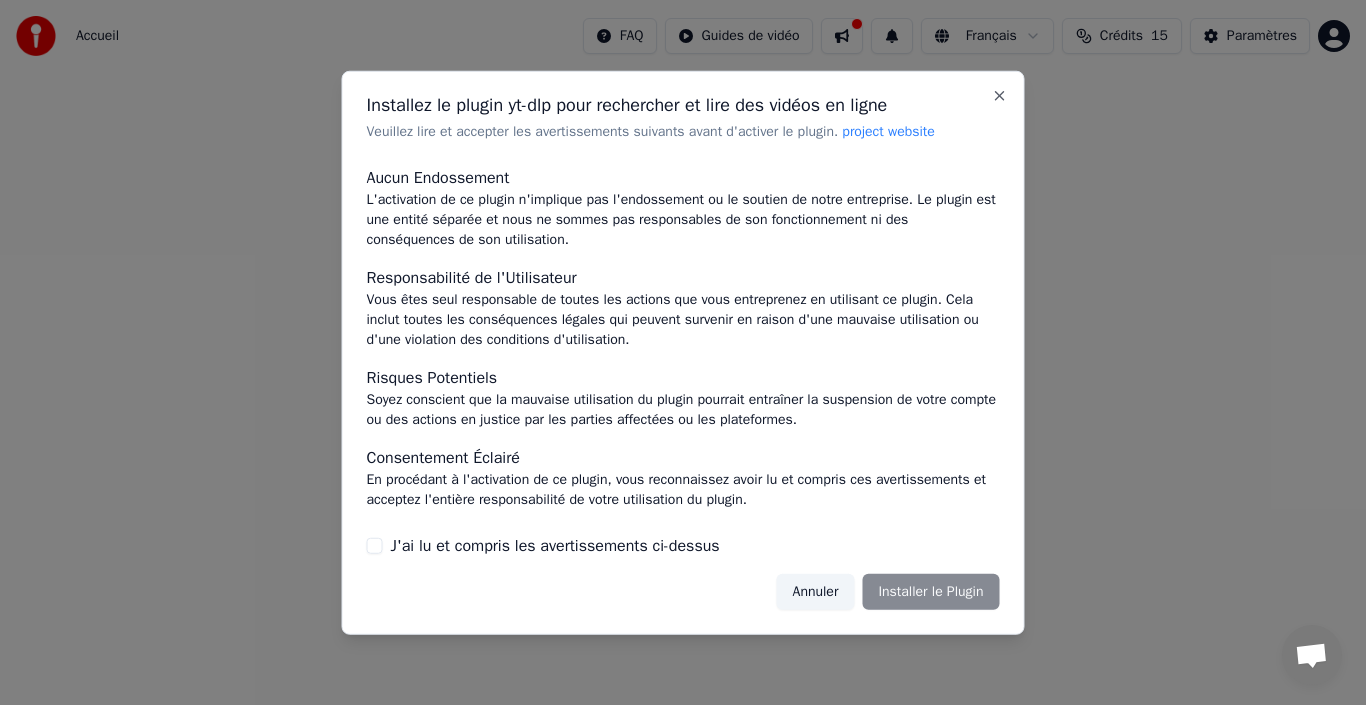 click on "J'ai lu et compris les avertissements ci-dessus" at bounding box center [375, 546] 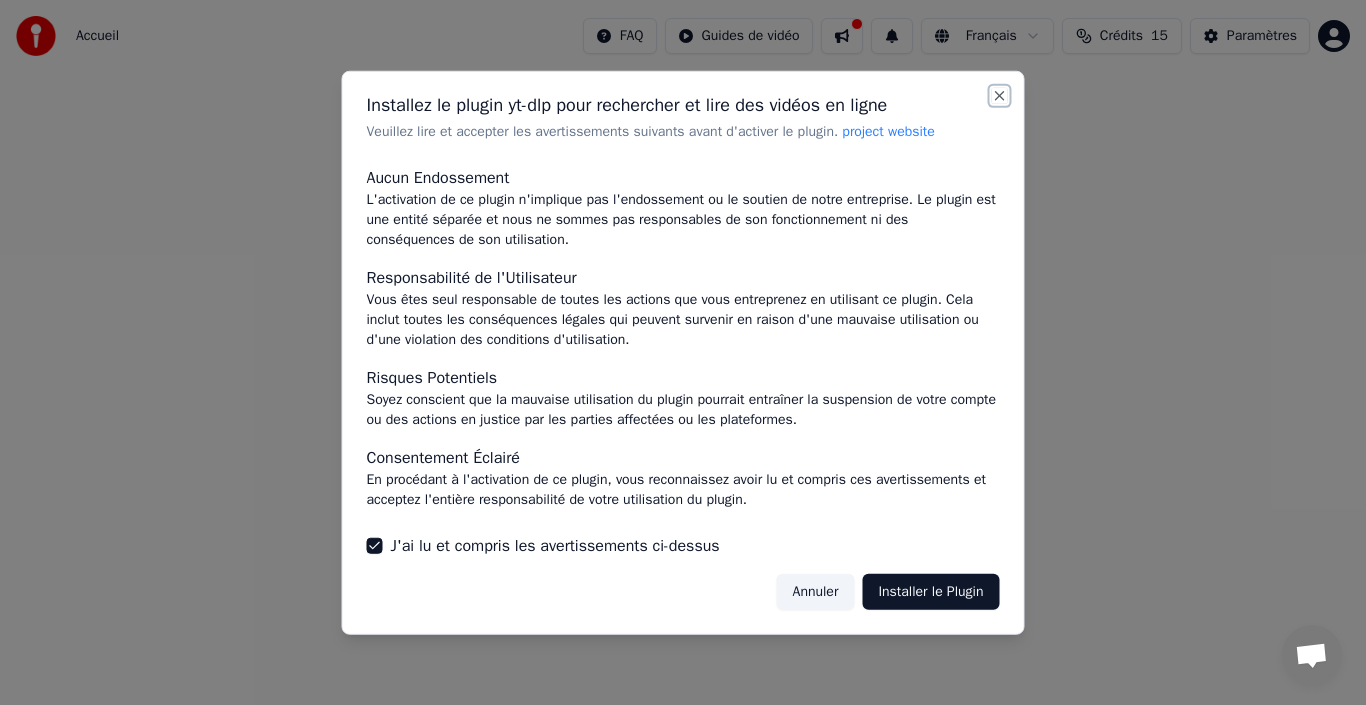 click on "Close" at bounding box center (1000, 95) 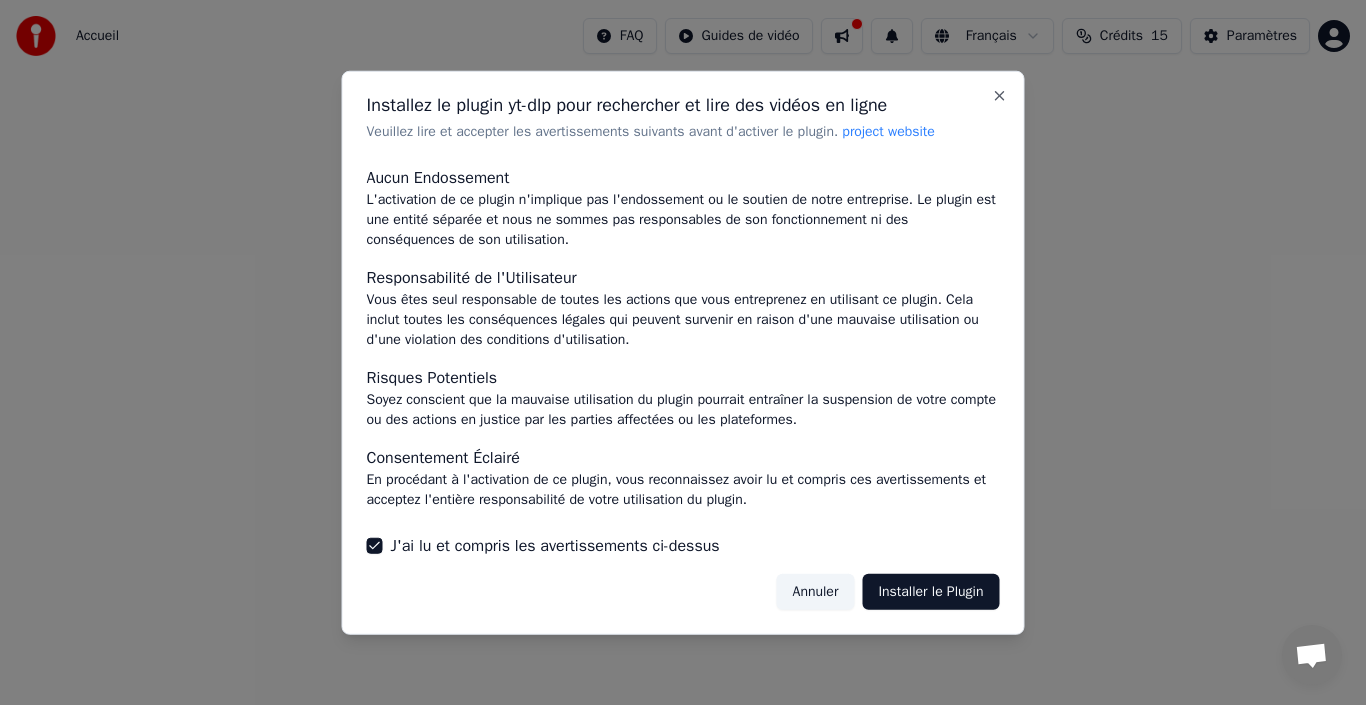 click on "Annuler" at bounding box center [816, 592] 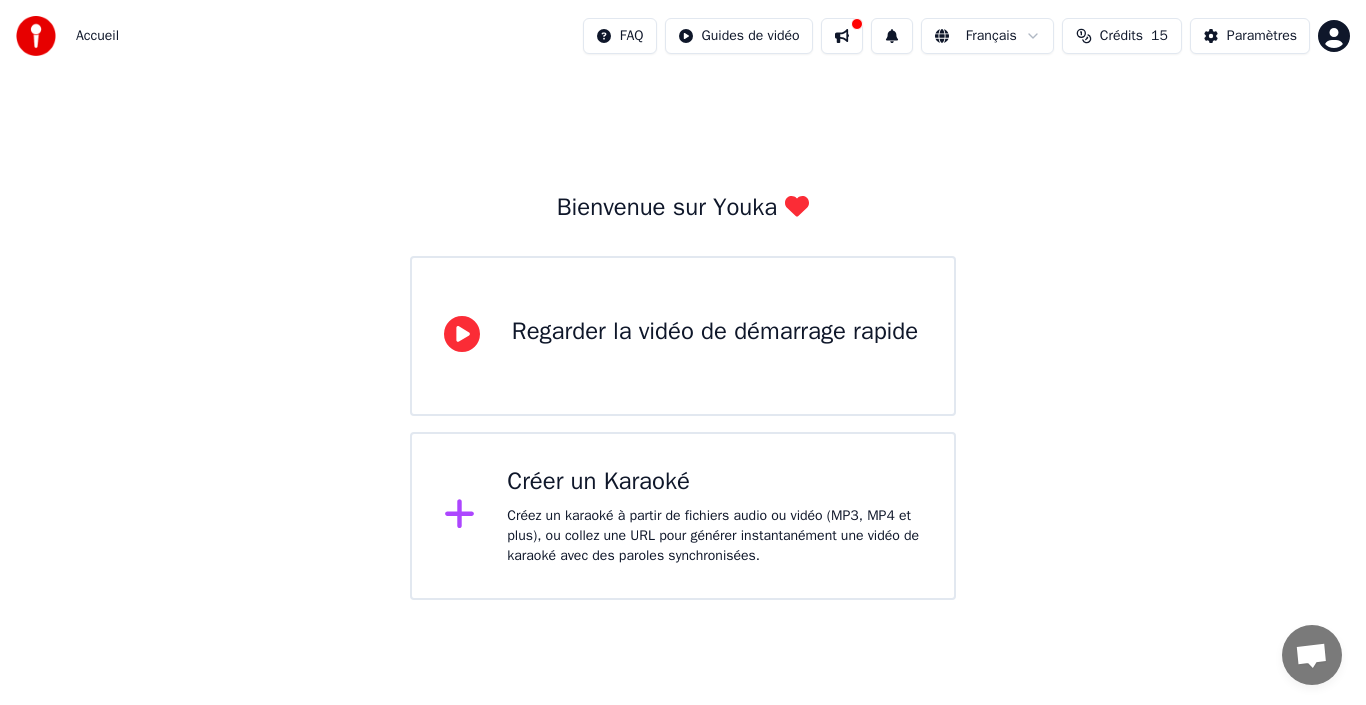click 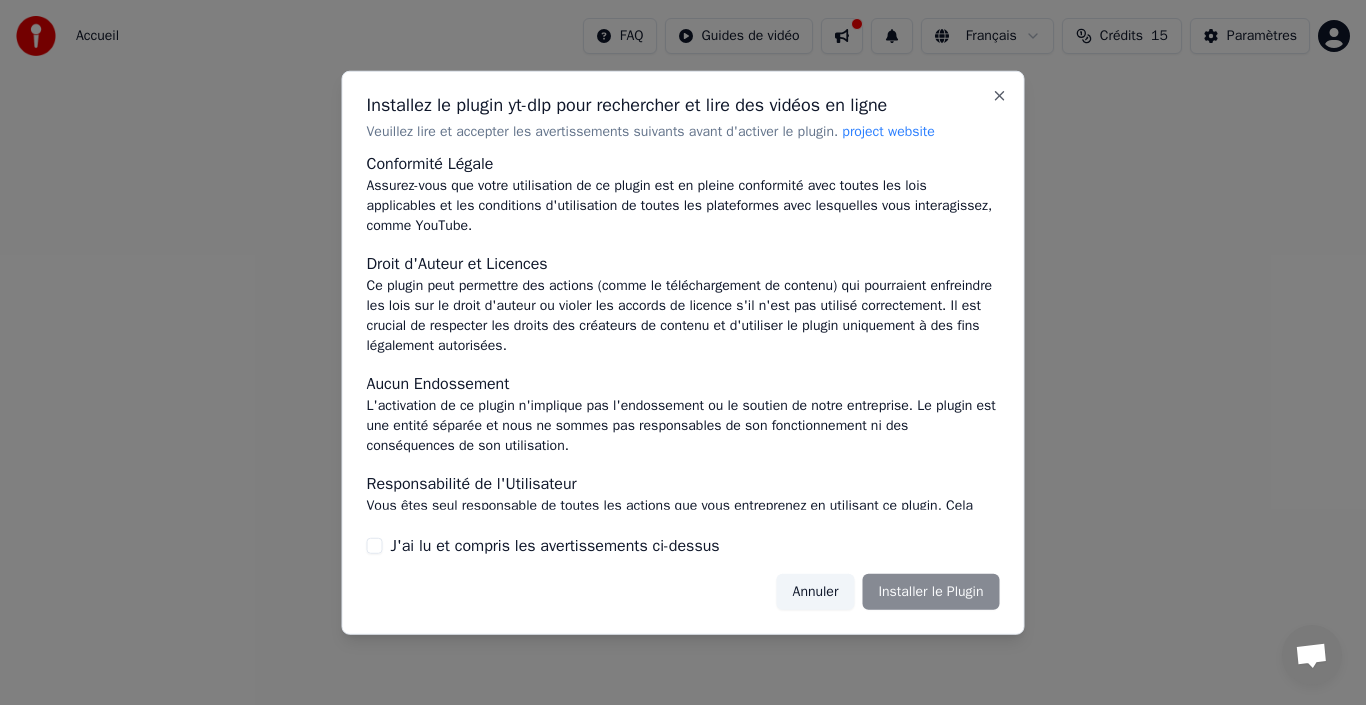 scroll, scrollTop: 0, scrollLeft: 0, axis: both 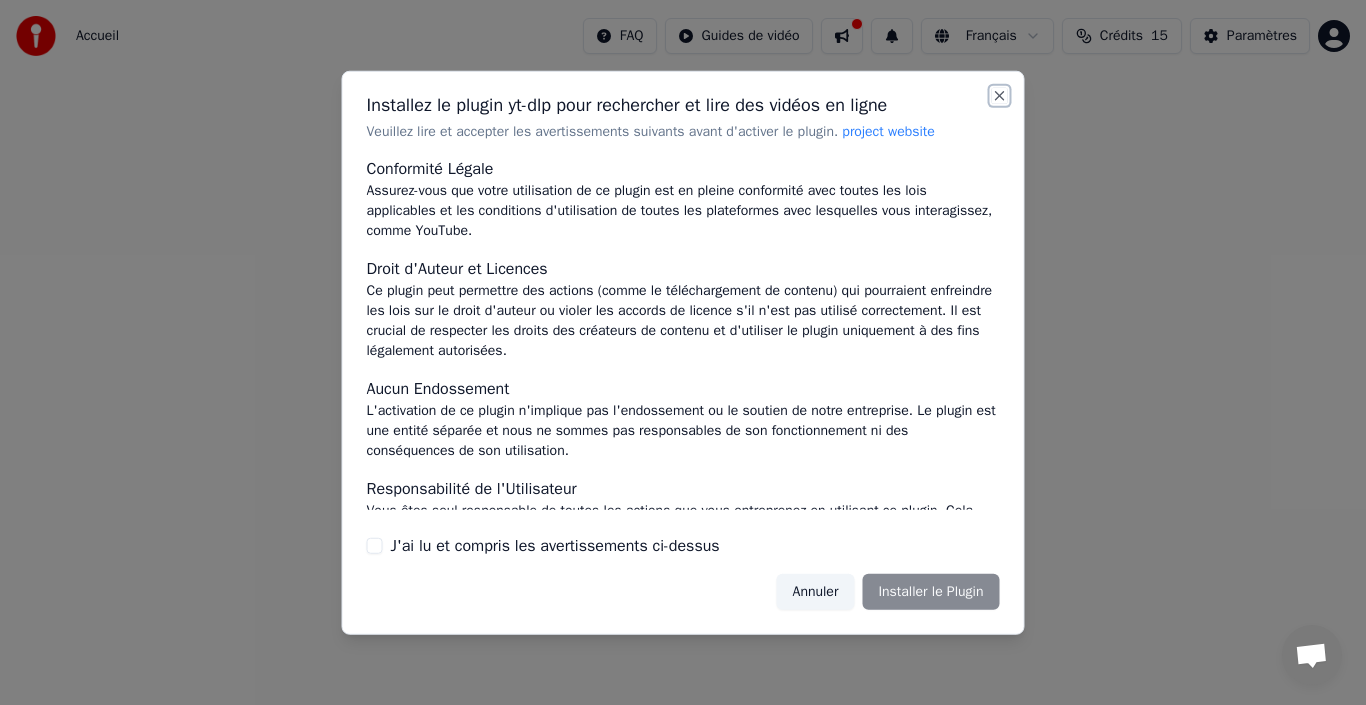 click on "Close" at bounding box center (1000, 95) 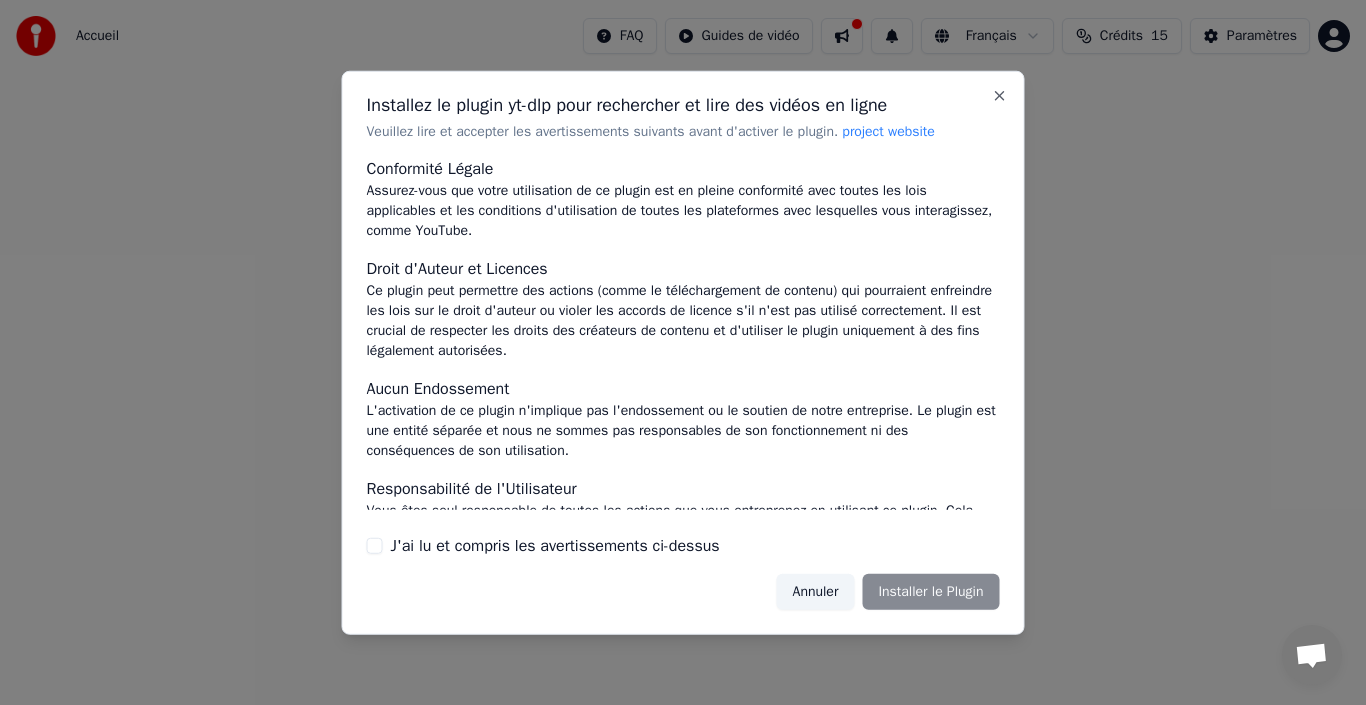 click on "Annuler" at bounding box center (816, 592) 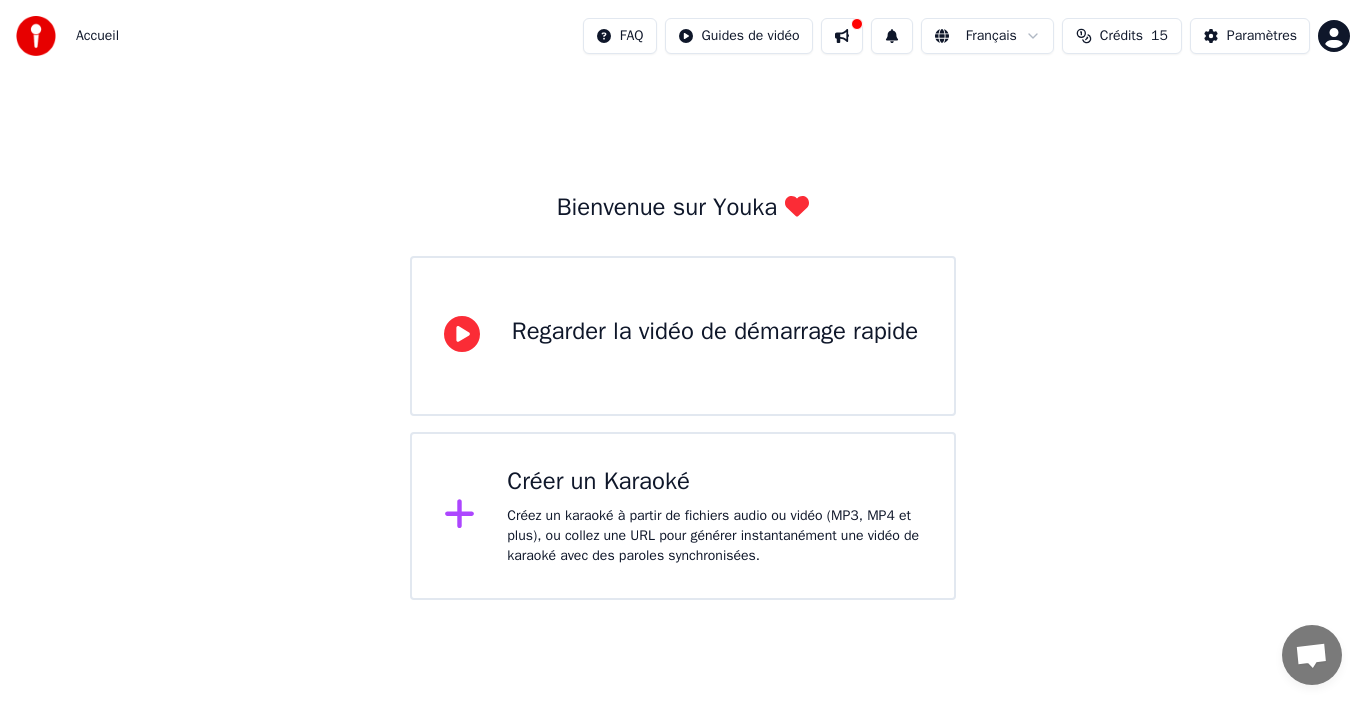 click 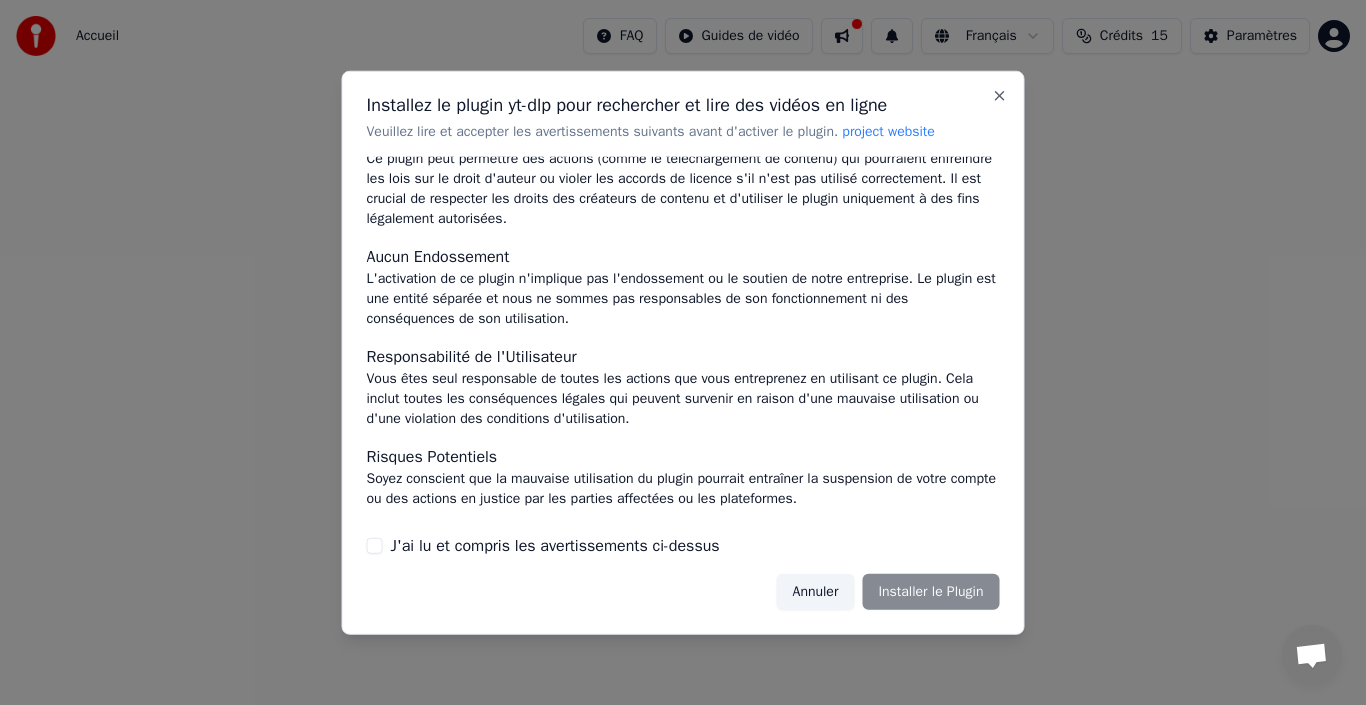 scroll, scrollTop: 211, scrollLeft: 0, axis: vertical 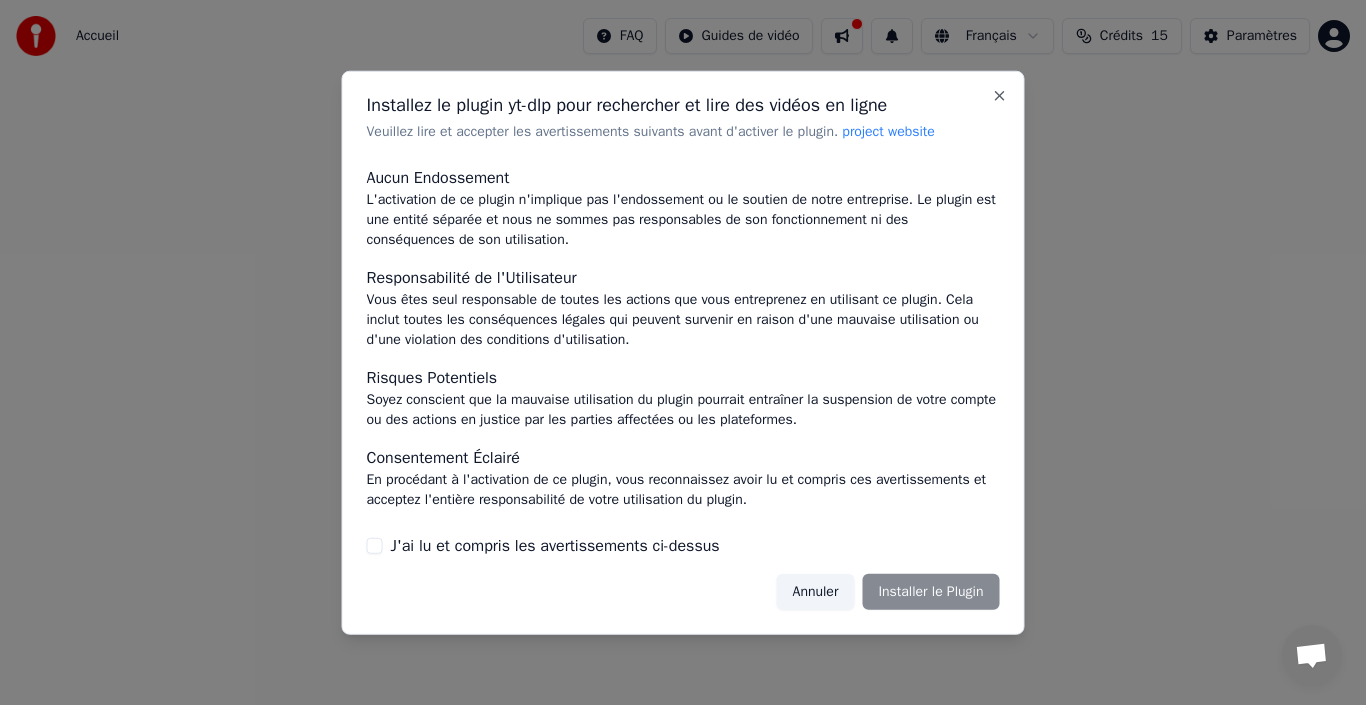 drag, startPoint x: 370, startPoint y: 546, endPoint x: 374, endPoint y: 557, distance: 11.7046995 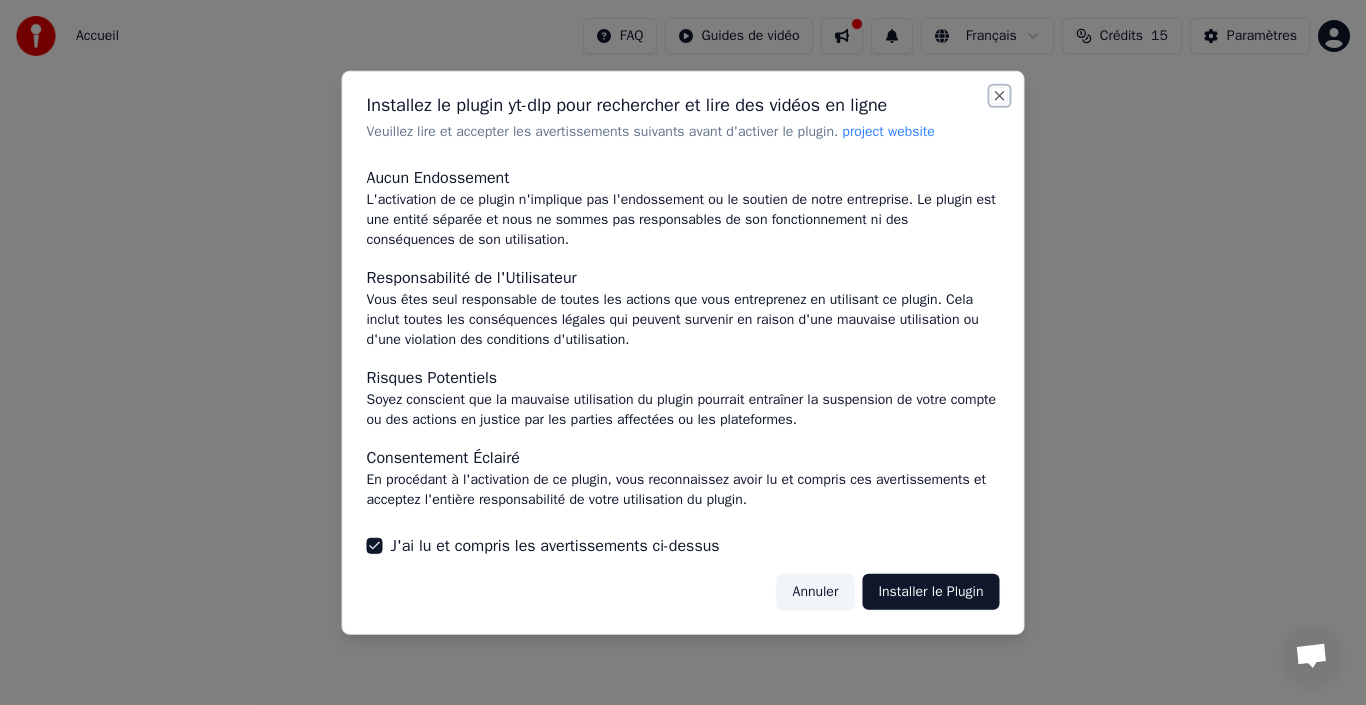 click on "Close" at bounding box center [1000, 95] 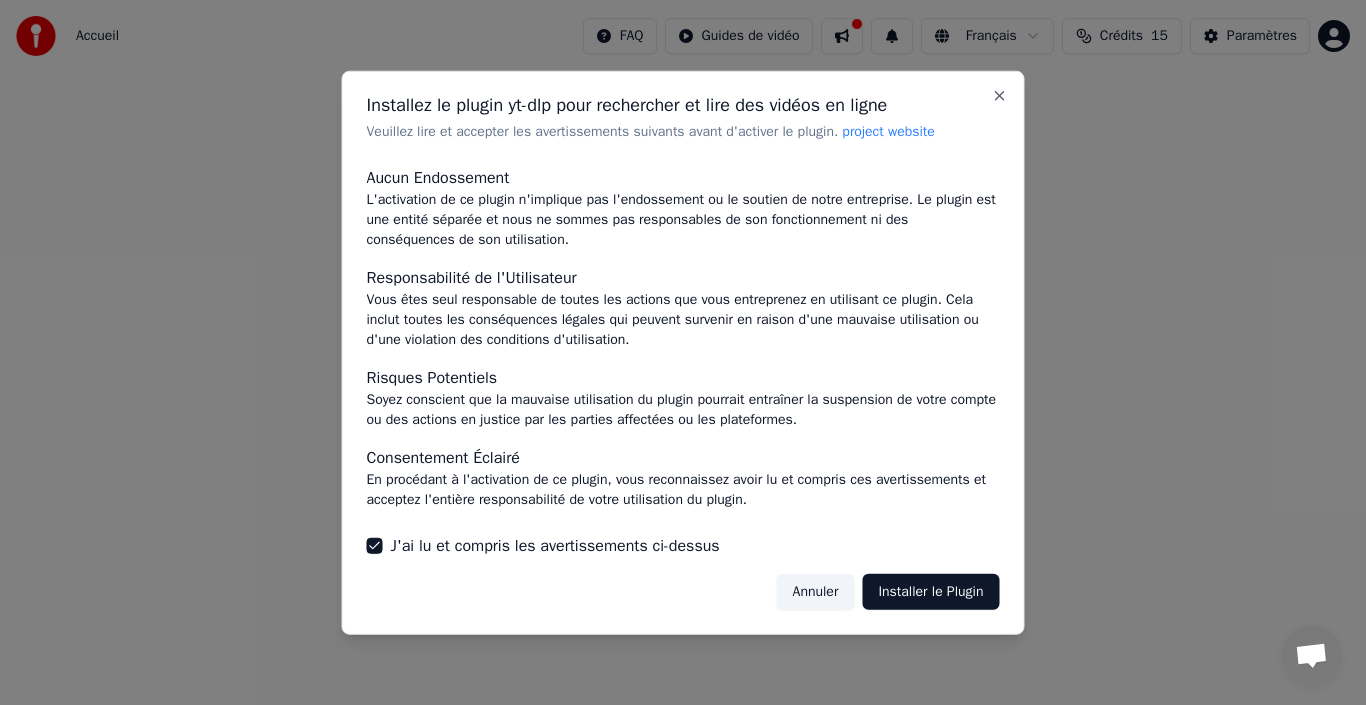 click on "Annuler" at bounding box center (816, 592) 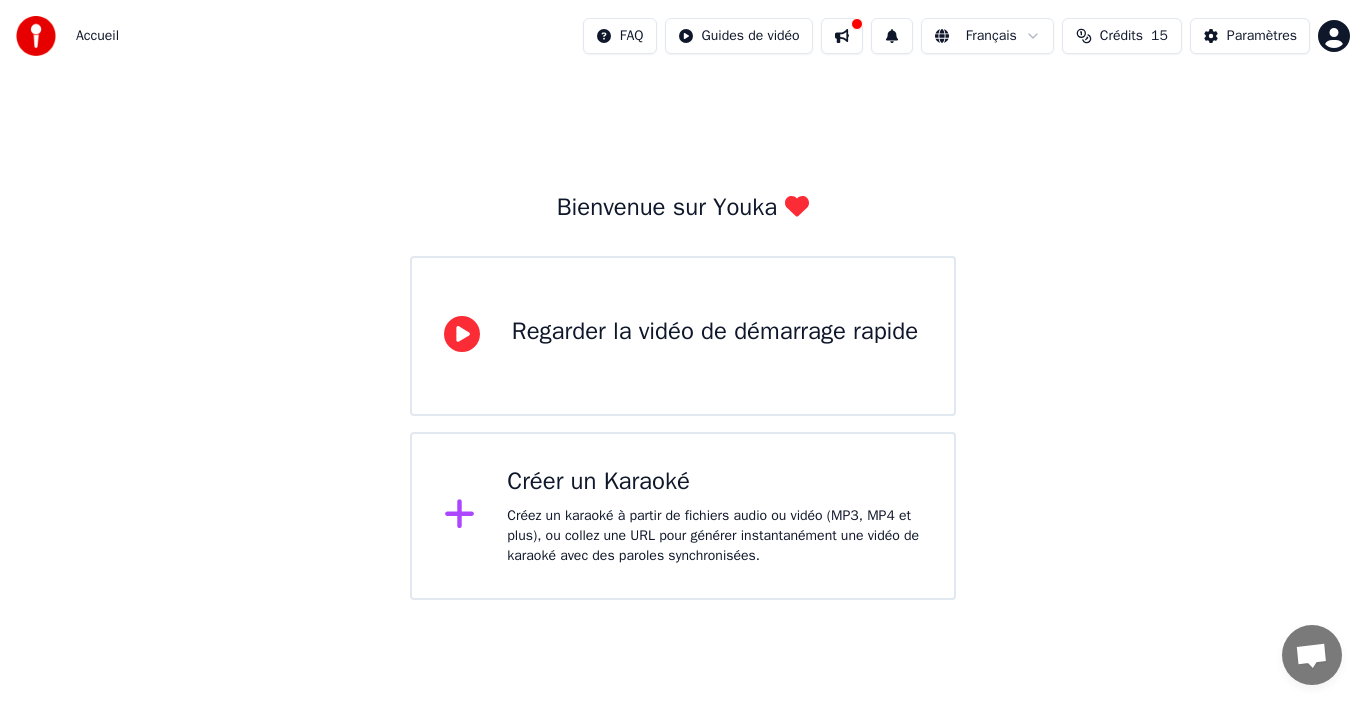 click on "Regarder la vidéo de démarrage rapide" at bounding box center [715, 332] 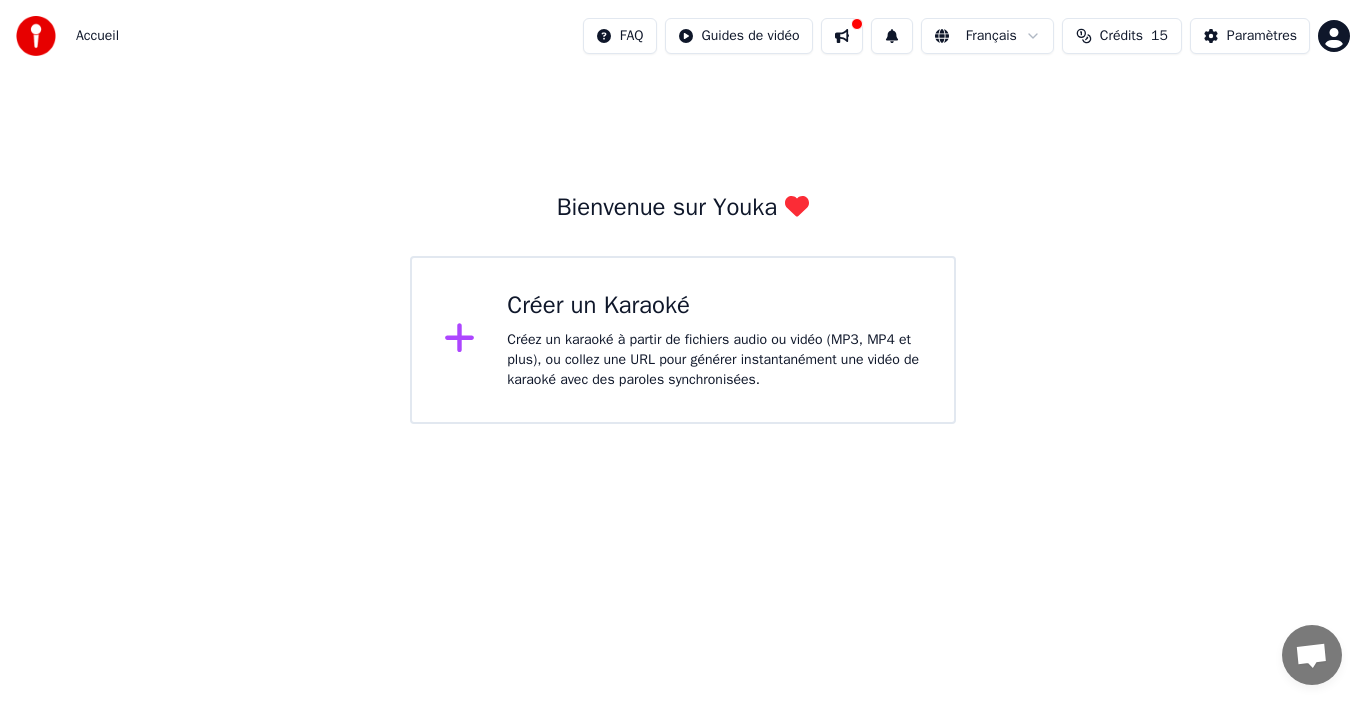click 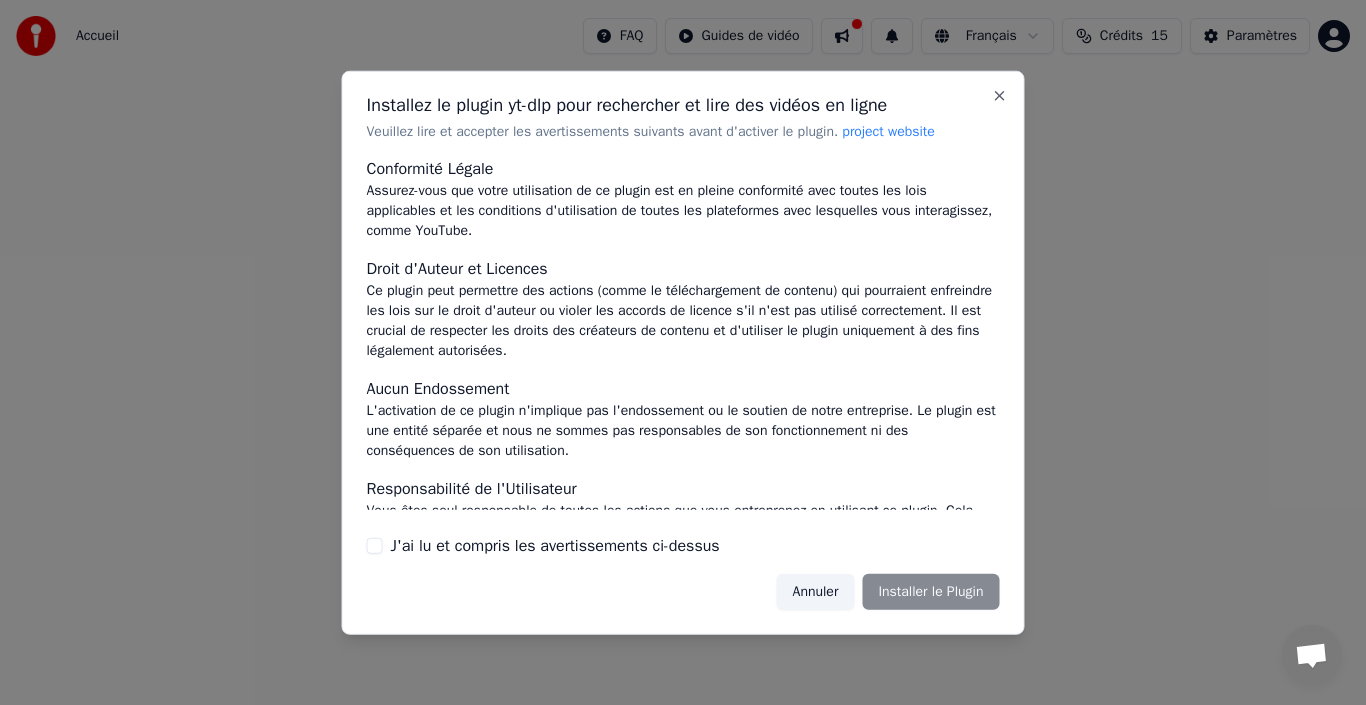 click on "J'ai lu et compris les avertissements ci-dessus" at bounding box center (375, 546) 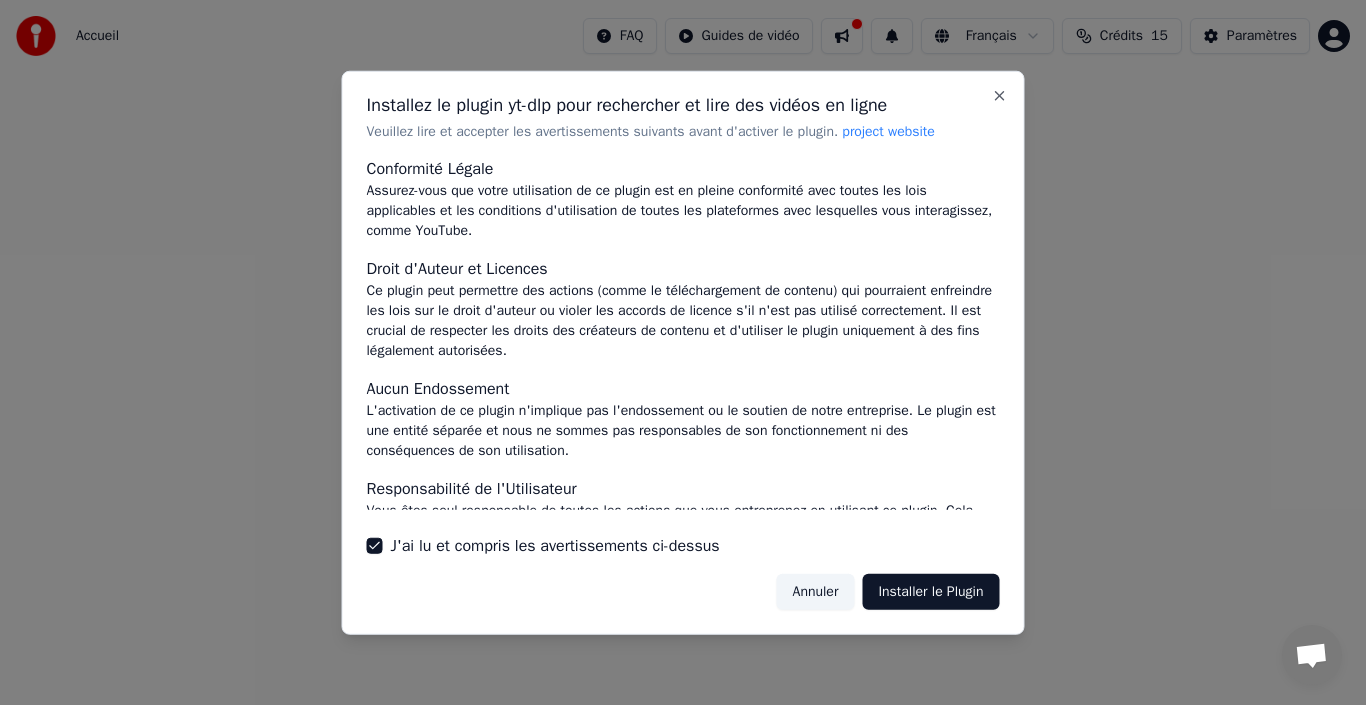 click on "Installer le Plugin" at bounding box center [930, 592] 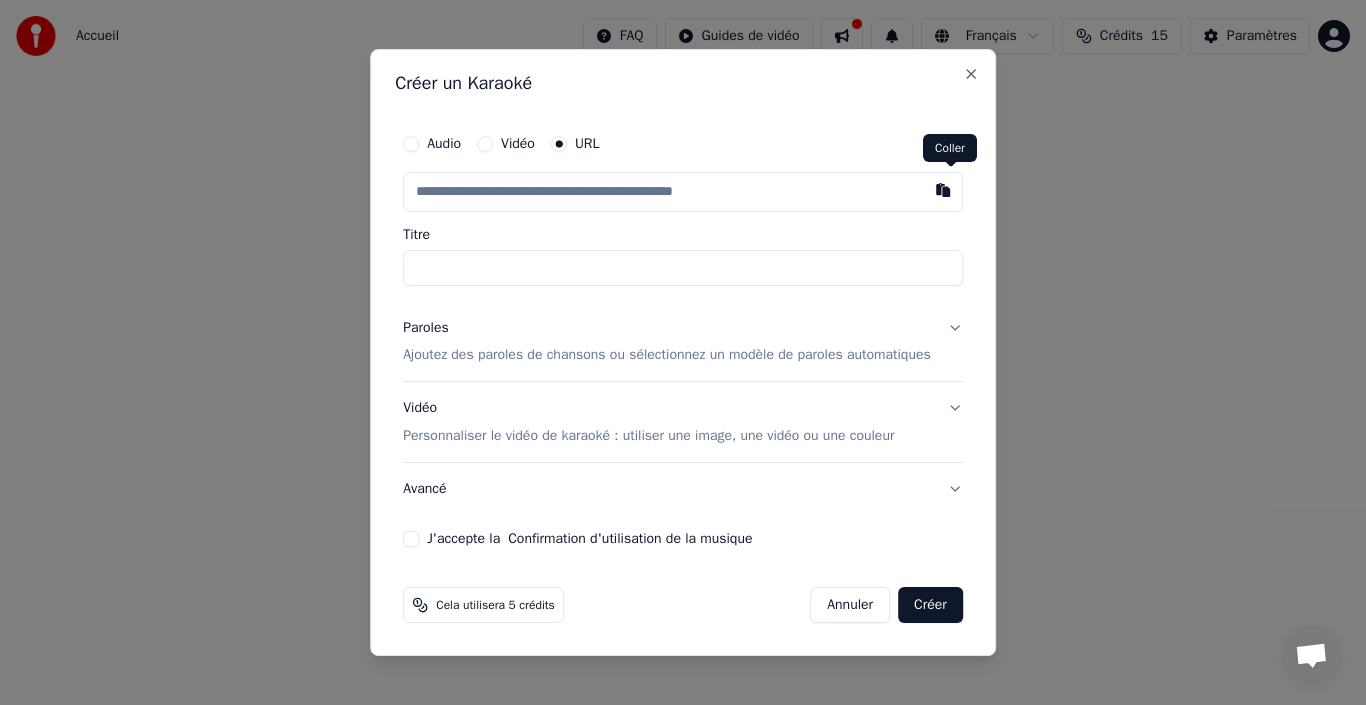 click at bounding box center (943, 190) 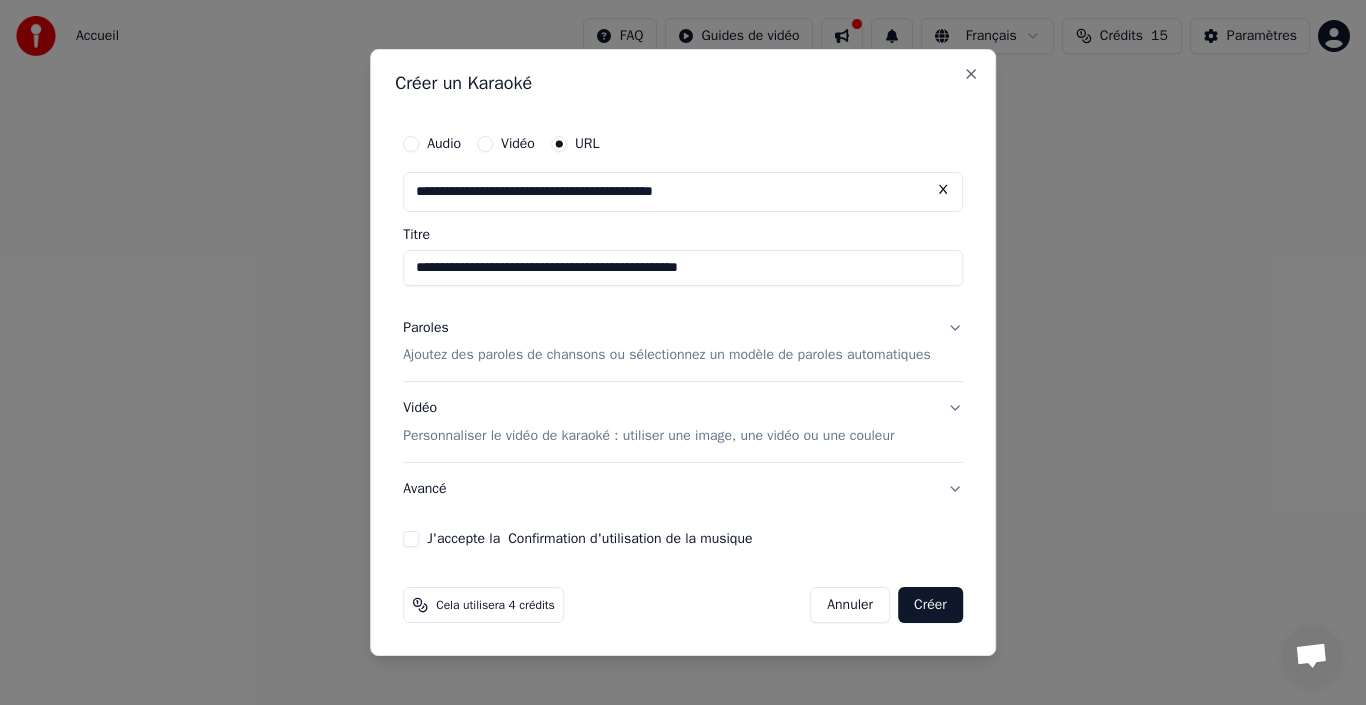 type on "**********" 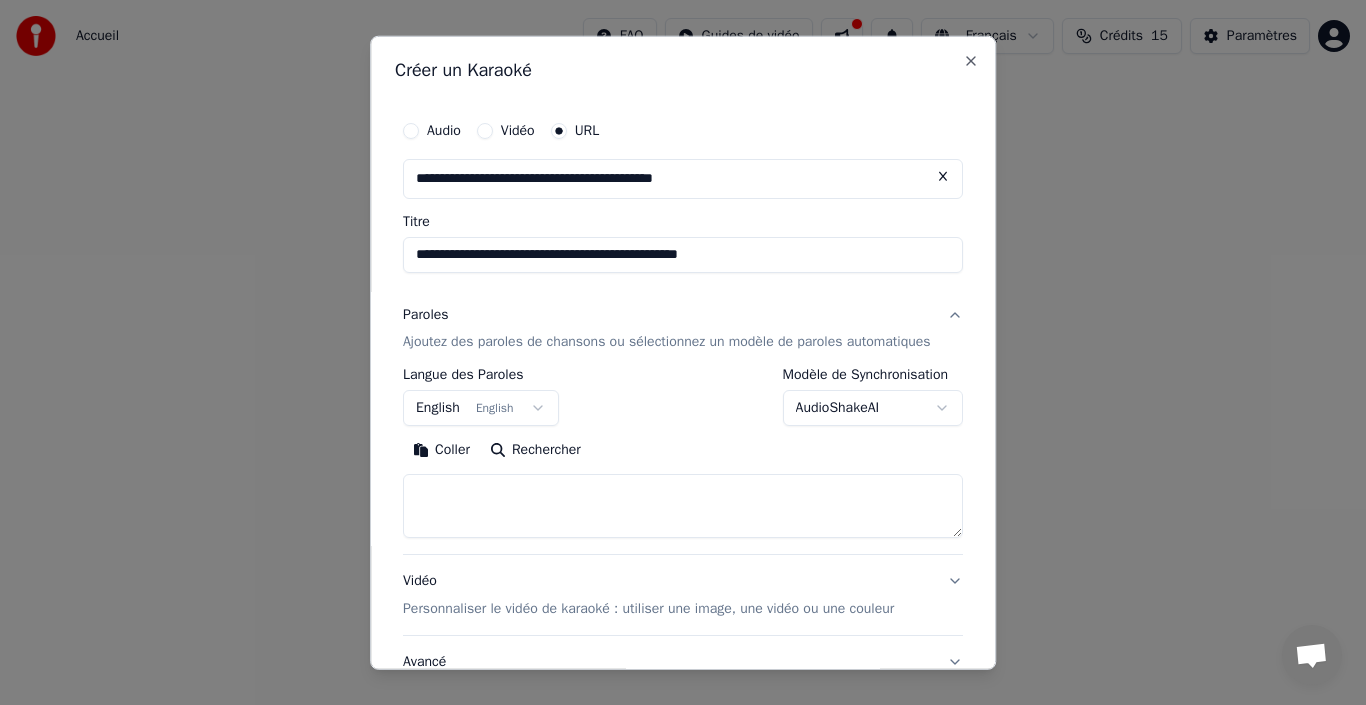 click on "Coller" at bounding box center [441, 450] 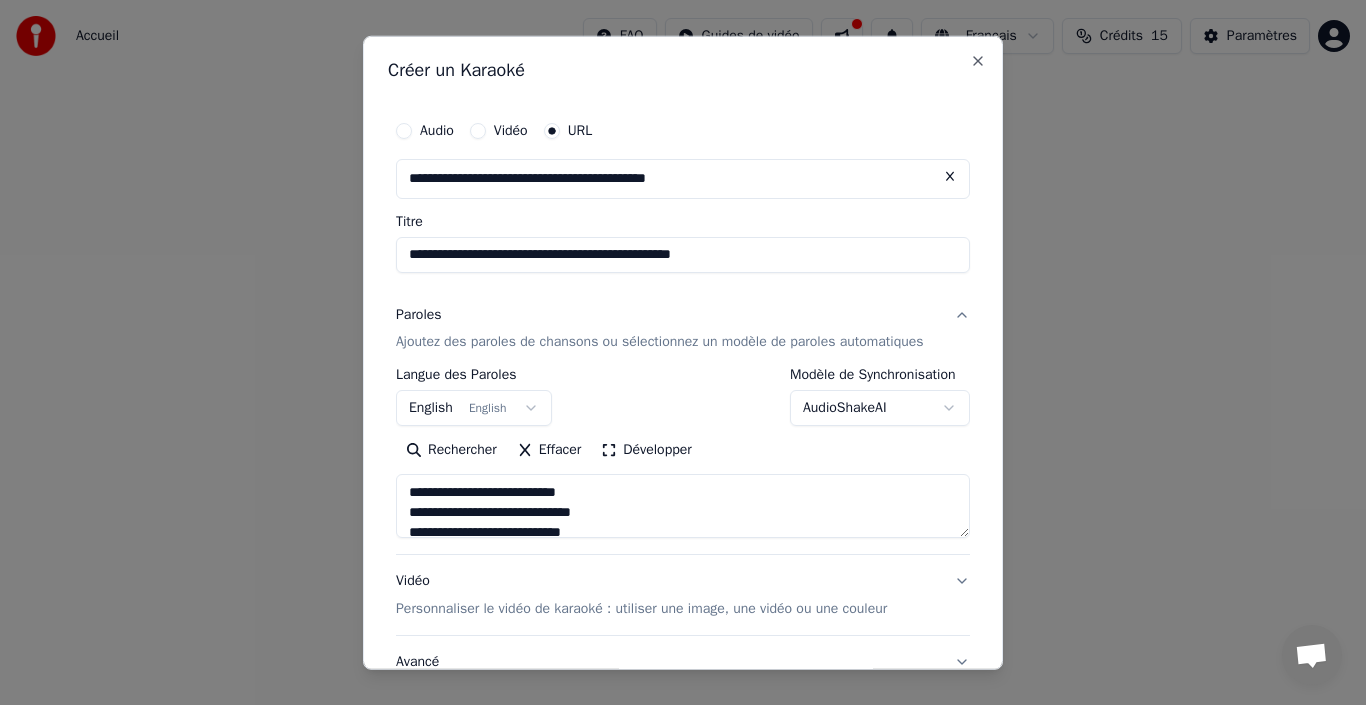 type on "**********" 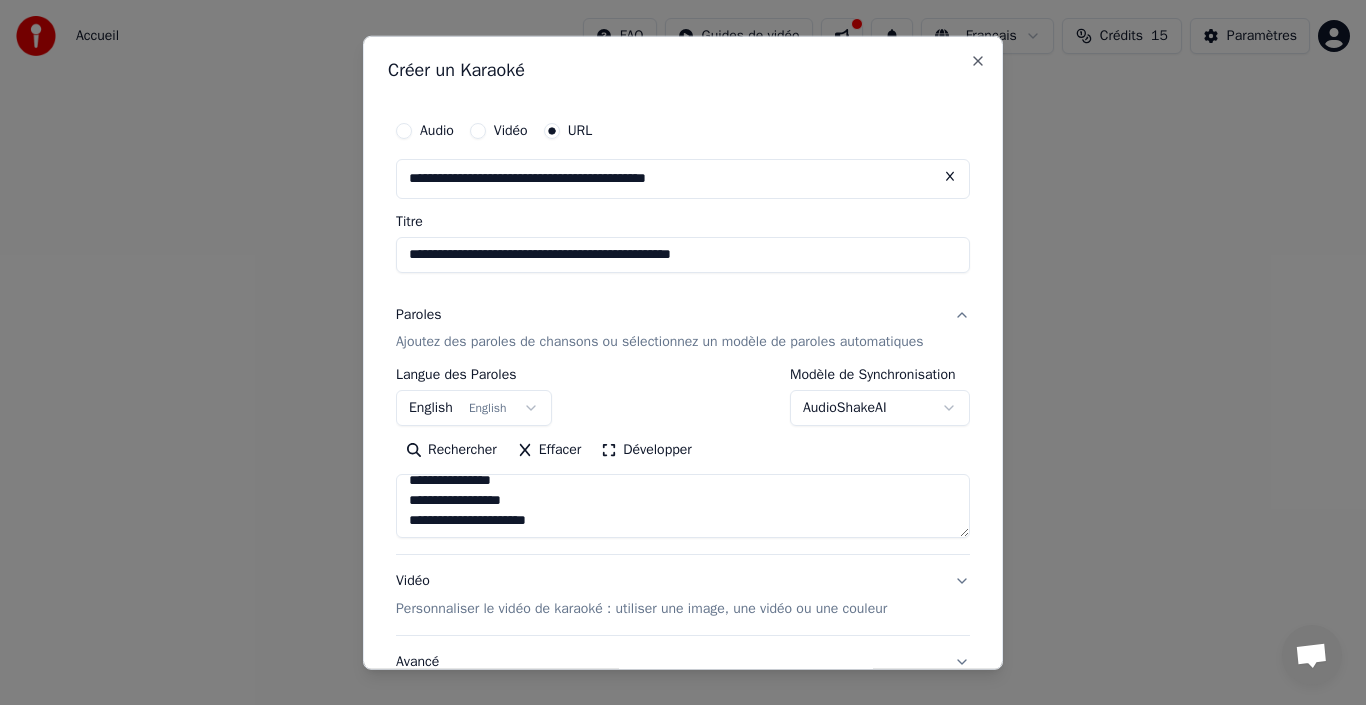 scroll, scrollTop: 414, scrollLeft: 0, axis: vertical 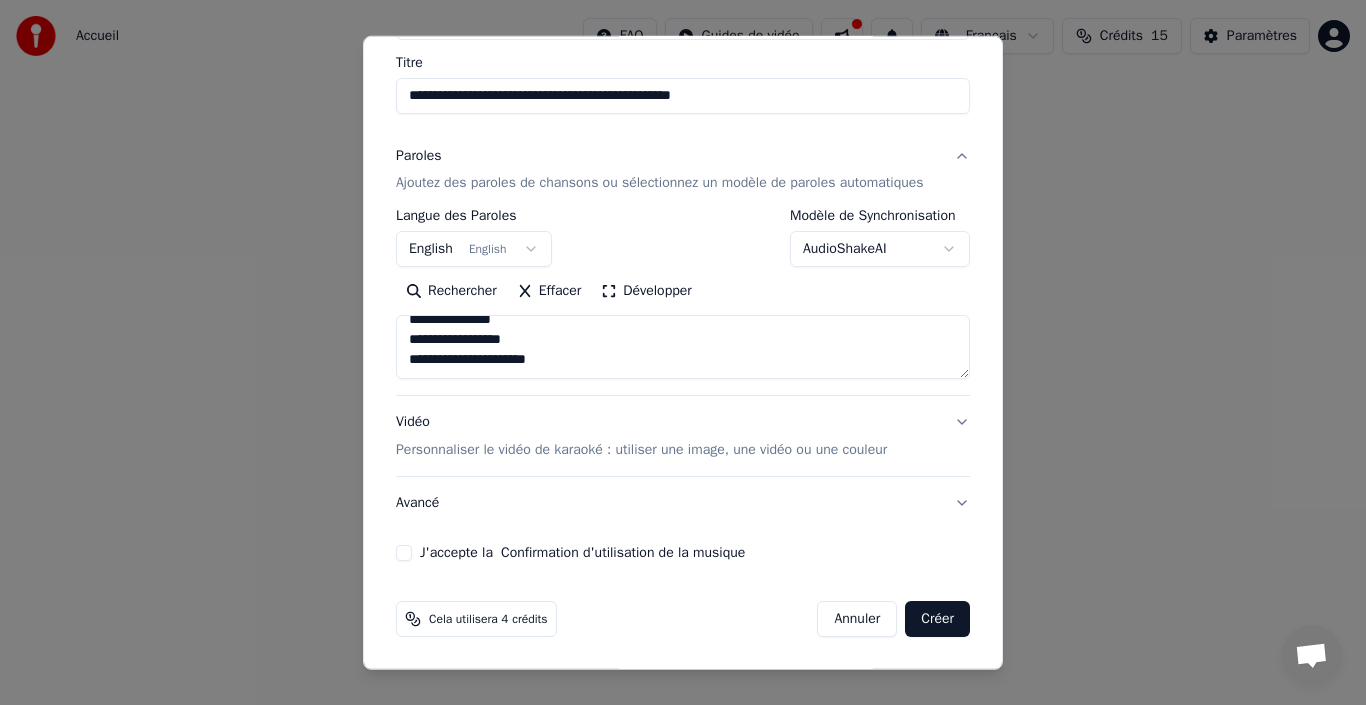 click on "Créer" at bounding box center (937, 619) 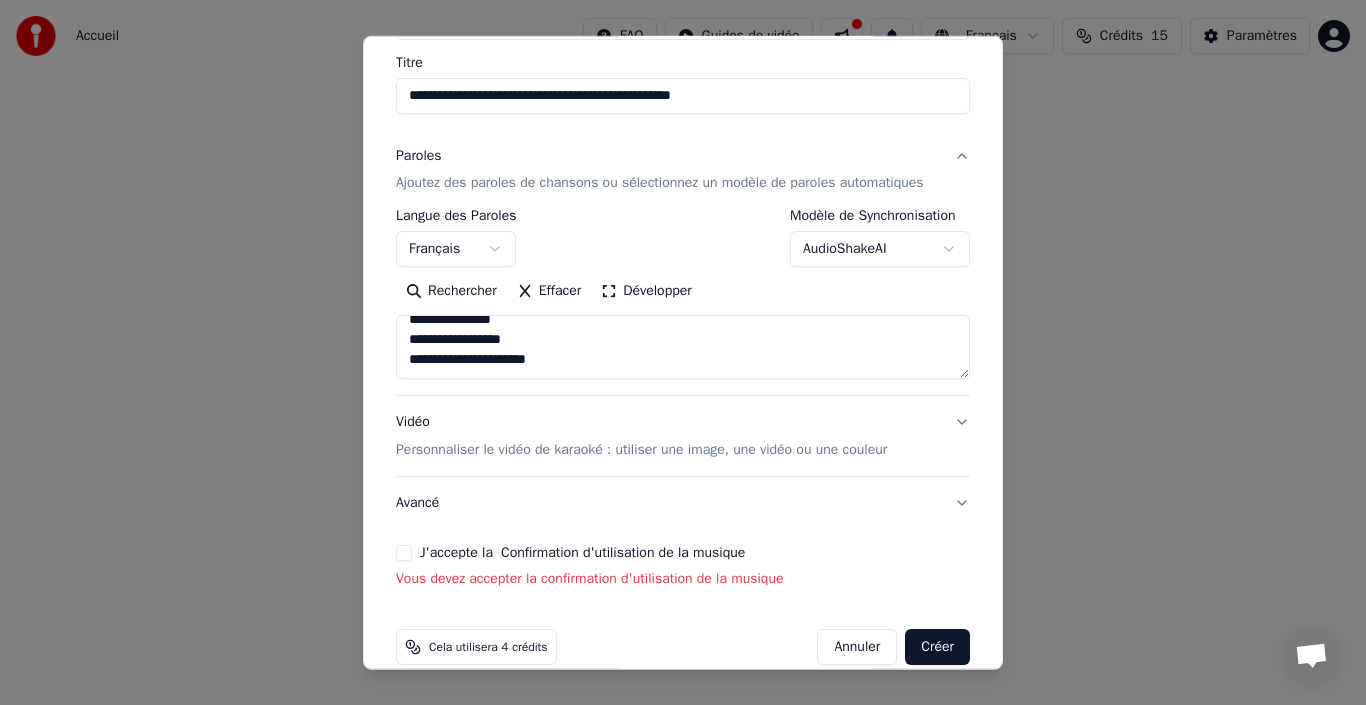 click on "J'accepte la   Confirmation d'utilisation de la musique" at bounding box center [404, 553] 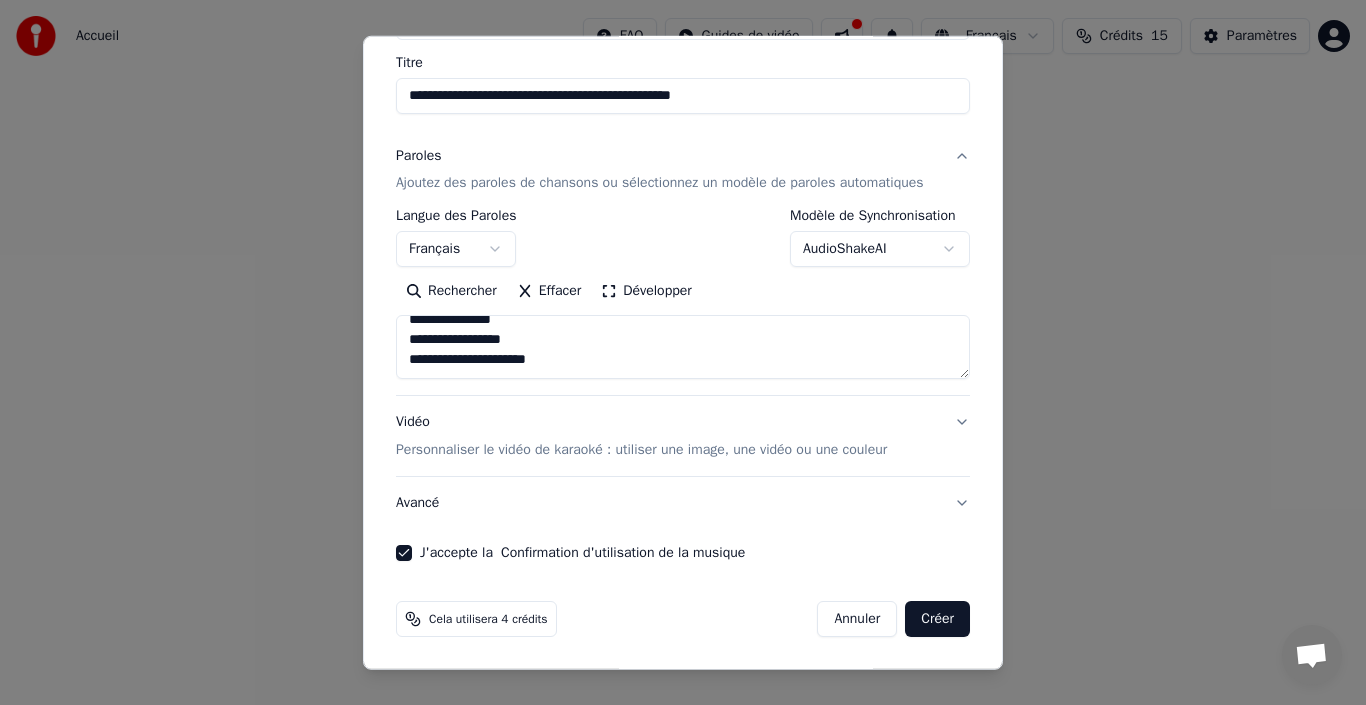 click on "Créer" at bounding box center [937, 619] 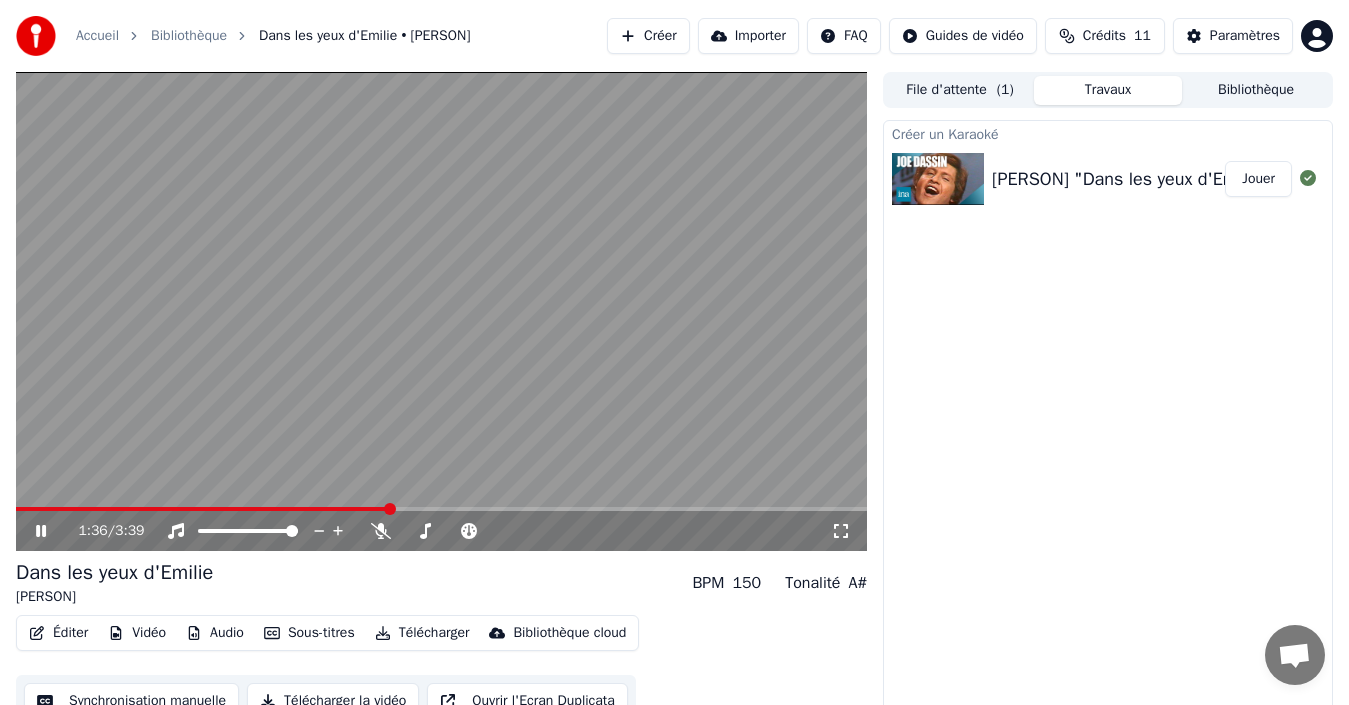 click at bounding box center (441, 311) 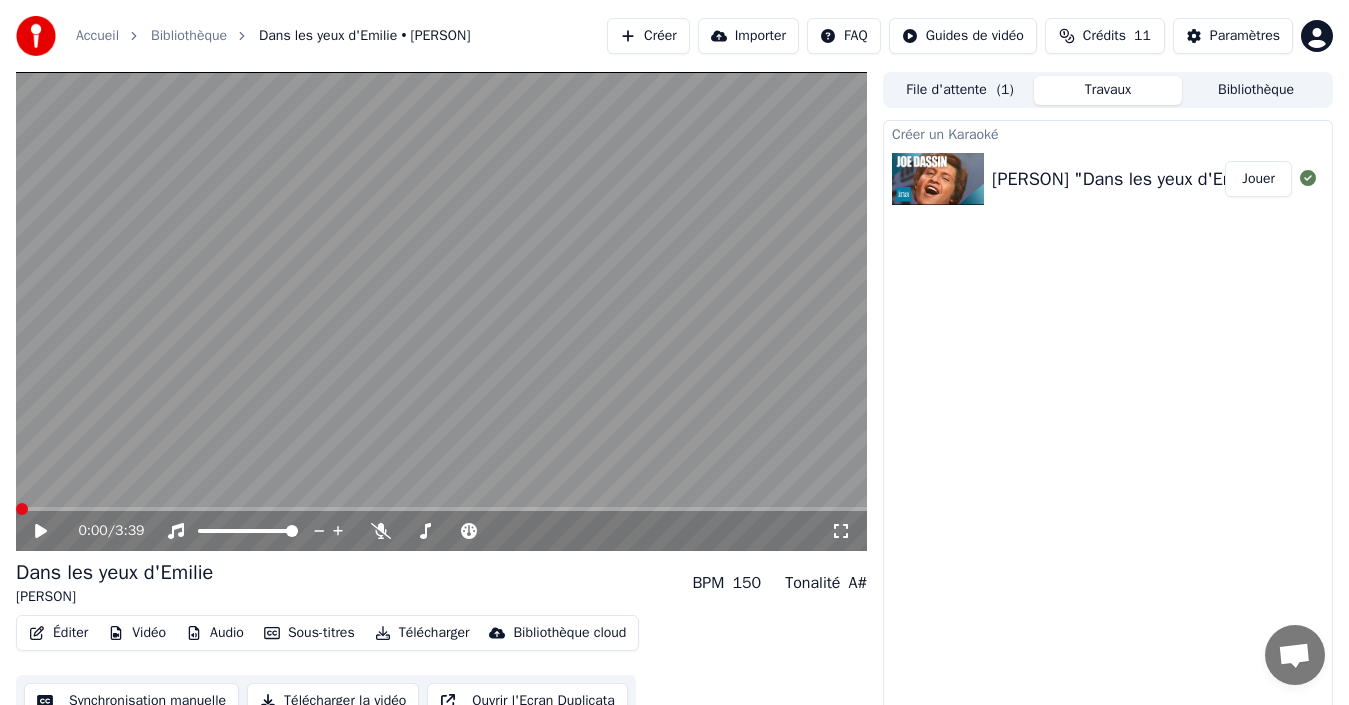 click at bounding box center (22, 509) 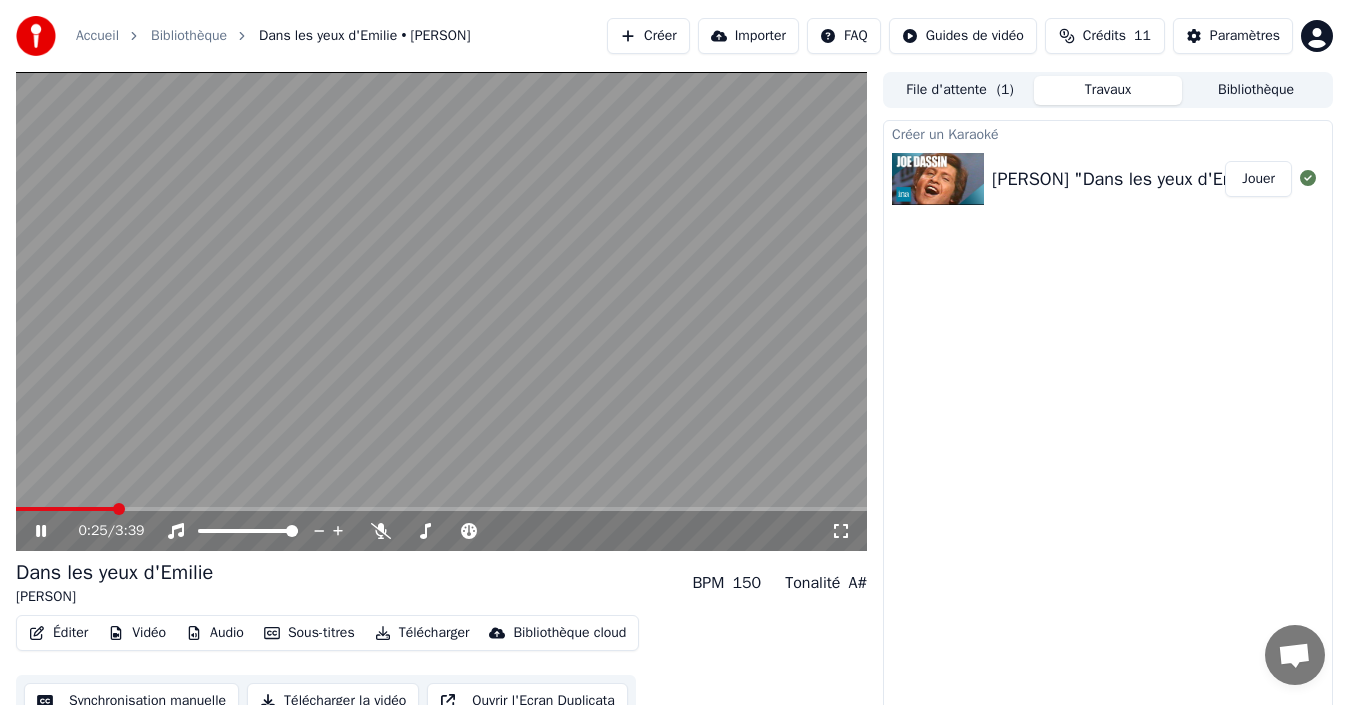drag, startPoint x: 573, startPoint y: 270, endPoint x: 552, endPoint y: 273, distance: 21.213203 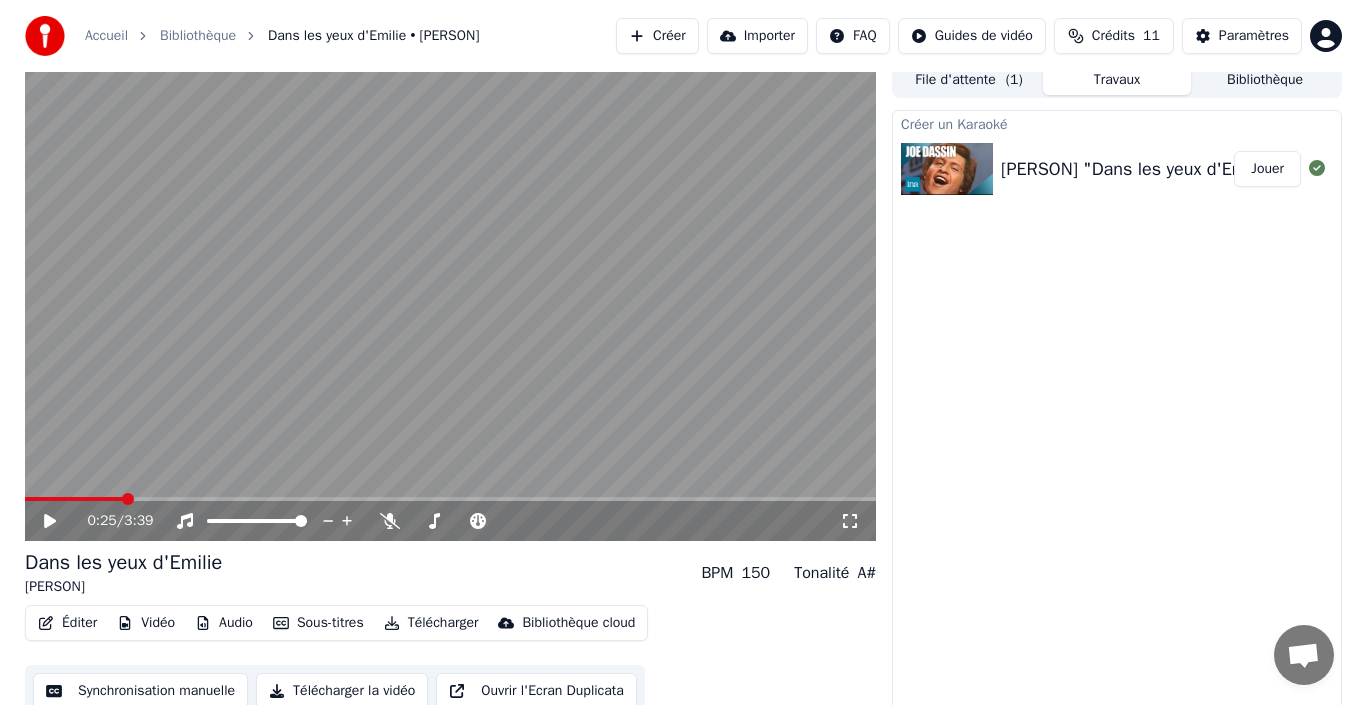 scroll, scrollTop: 0, scrollLeft: 0, axis: both 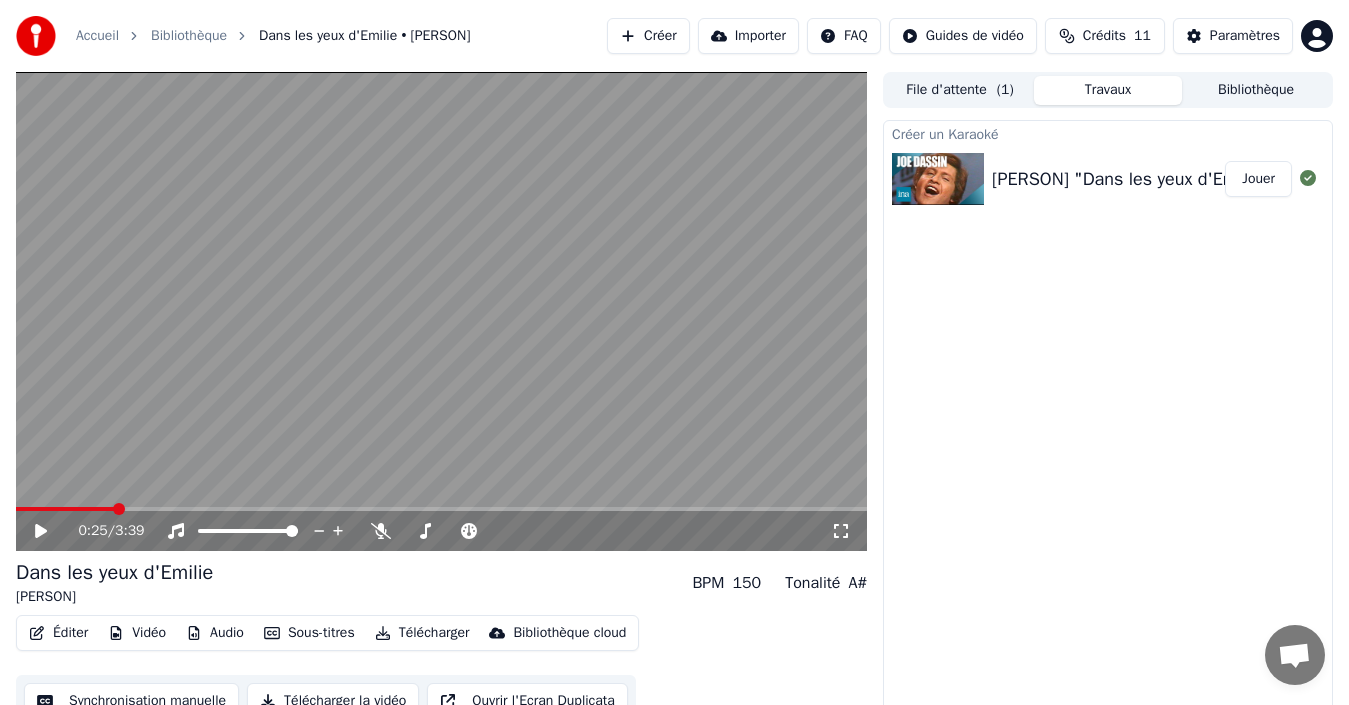 click at bounding box center [938, 179] 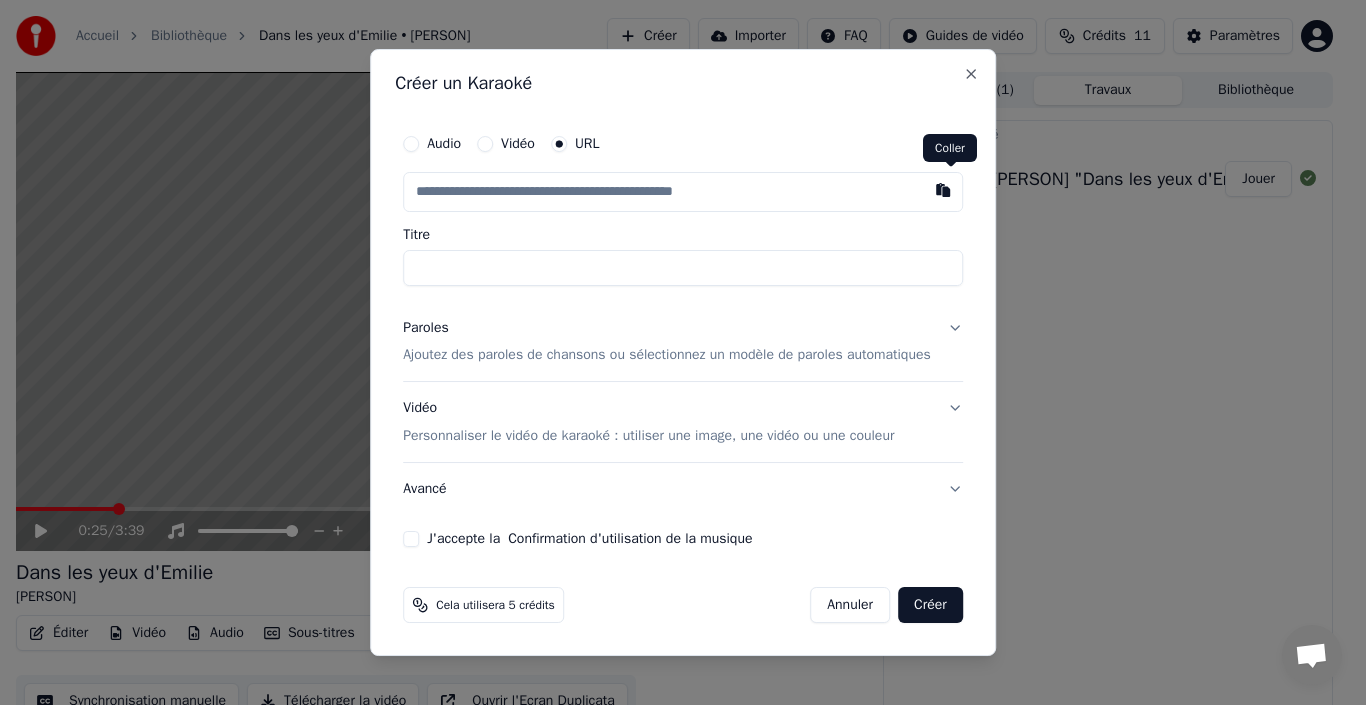 click at bounding box center (943, 190) 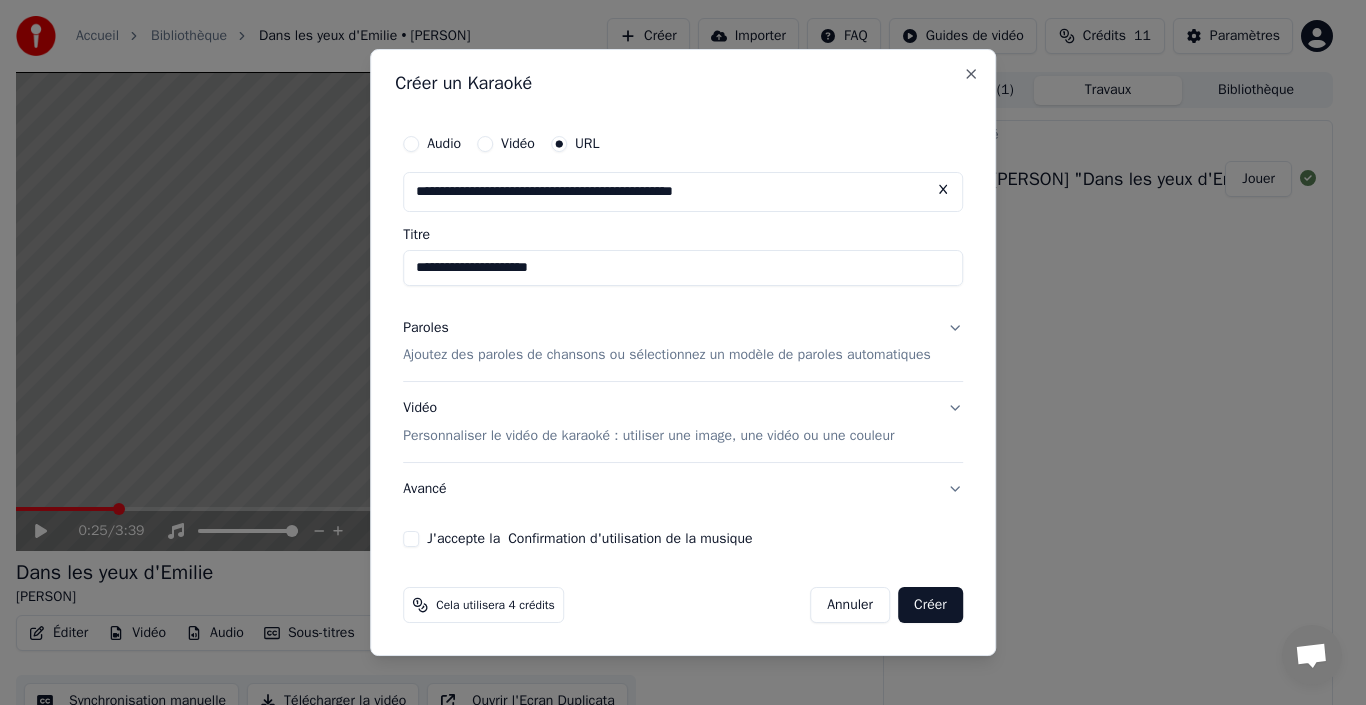 type on "**********" 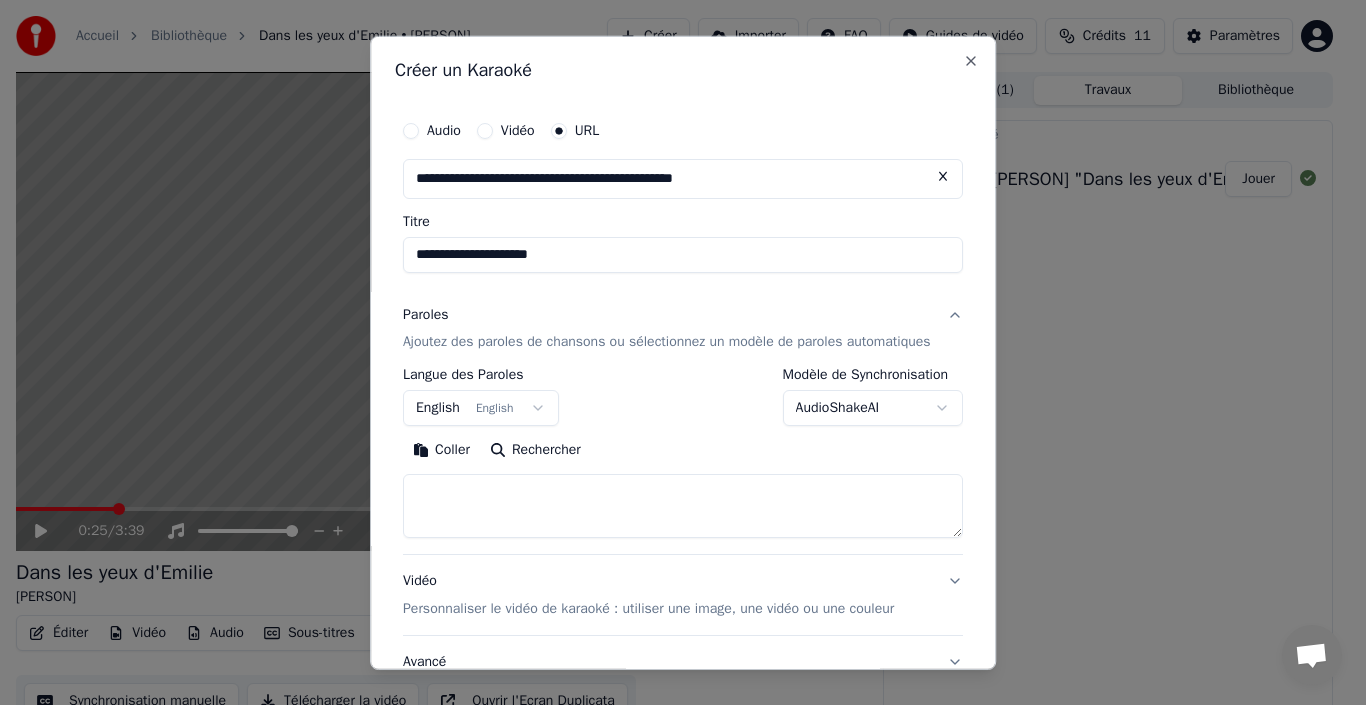click on "Coller" at bounding box center (441, 450) 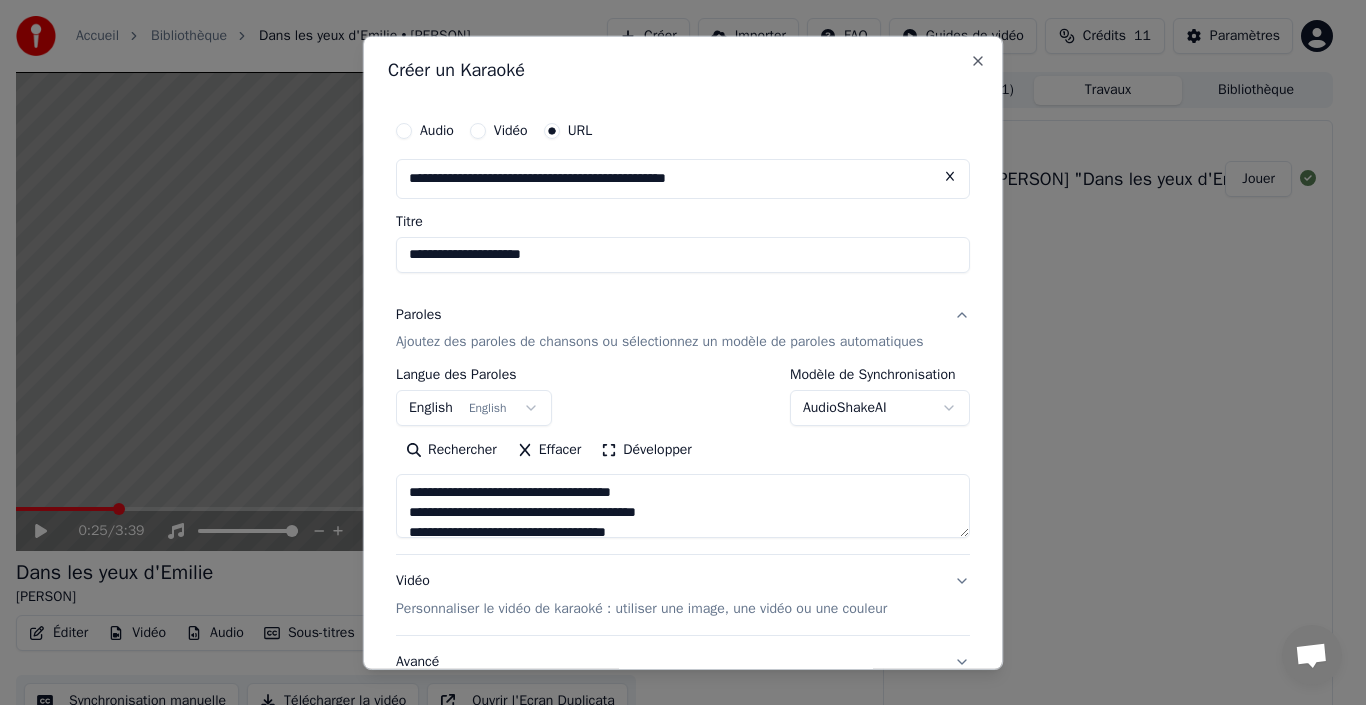 type on "**********" 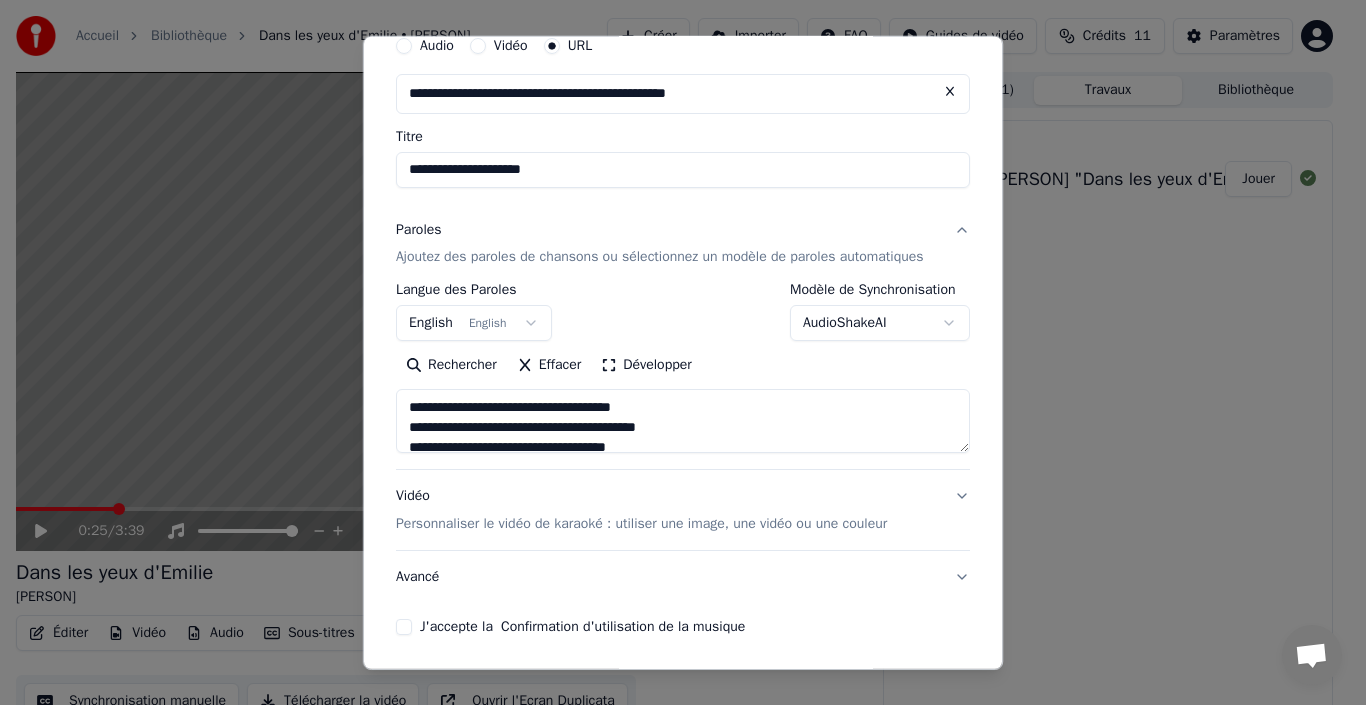 scroll, scrollTop: 59, scrollLeft: 0, axis: vertical 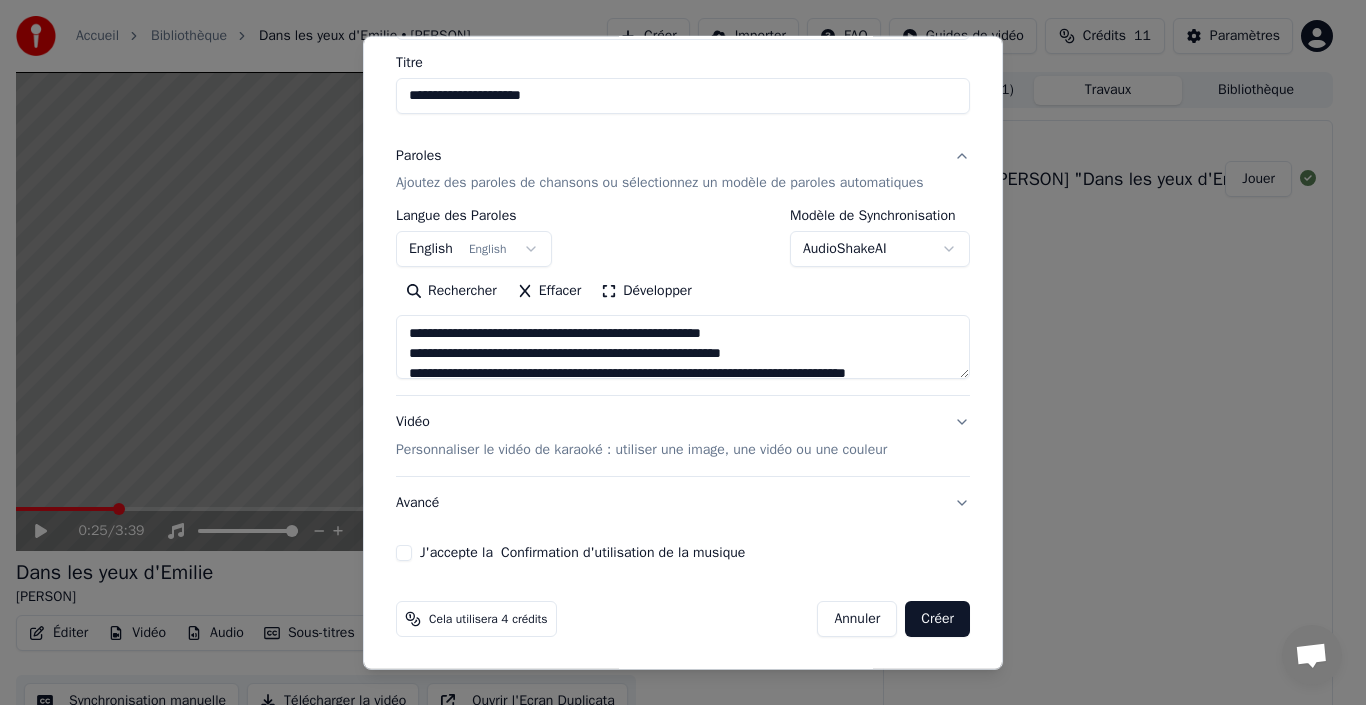 drag, startPoint x: 388, startPoint y: 549, endPoint x: 397, endPoint y: 554, distance: 10.29563 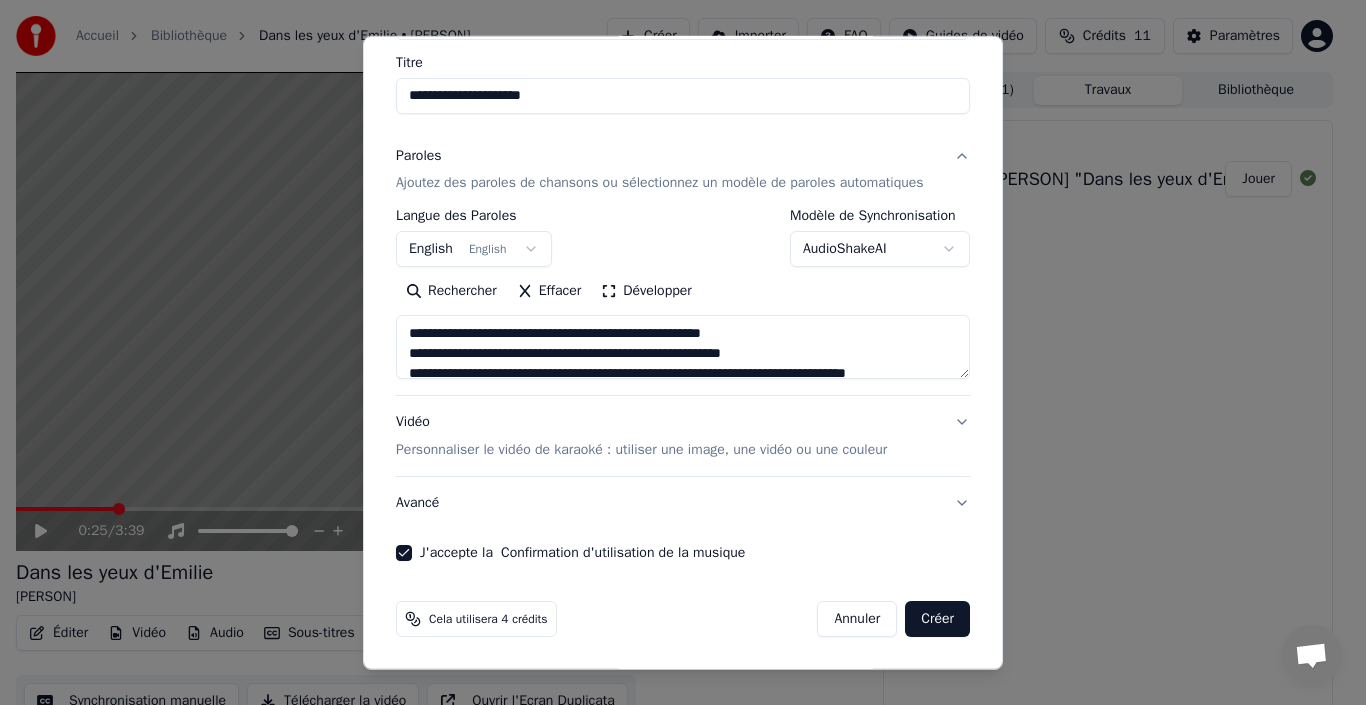 click on "Créer" at bounding box center [937, 619] 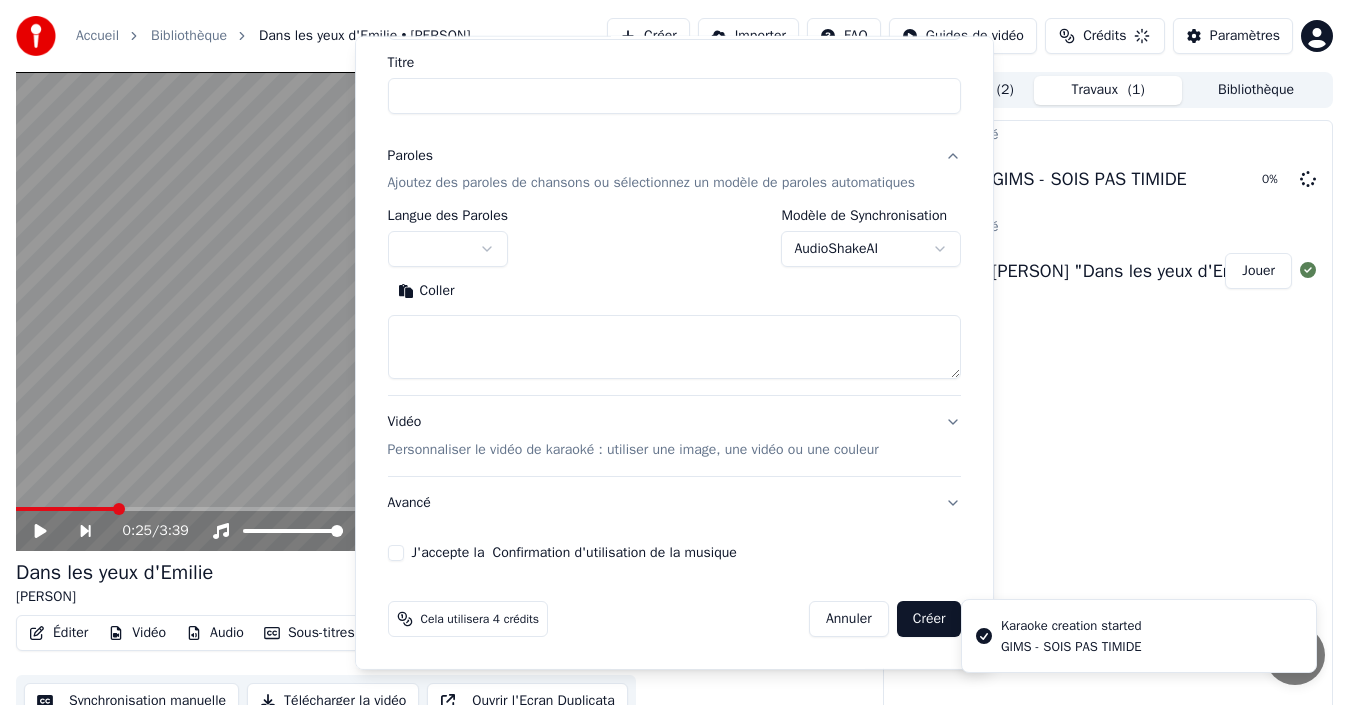 scroll, scrollTop: 0, scrollLeft: 0, axis: both 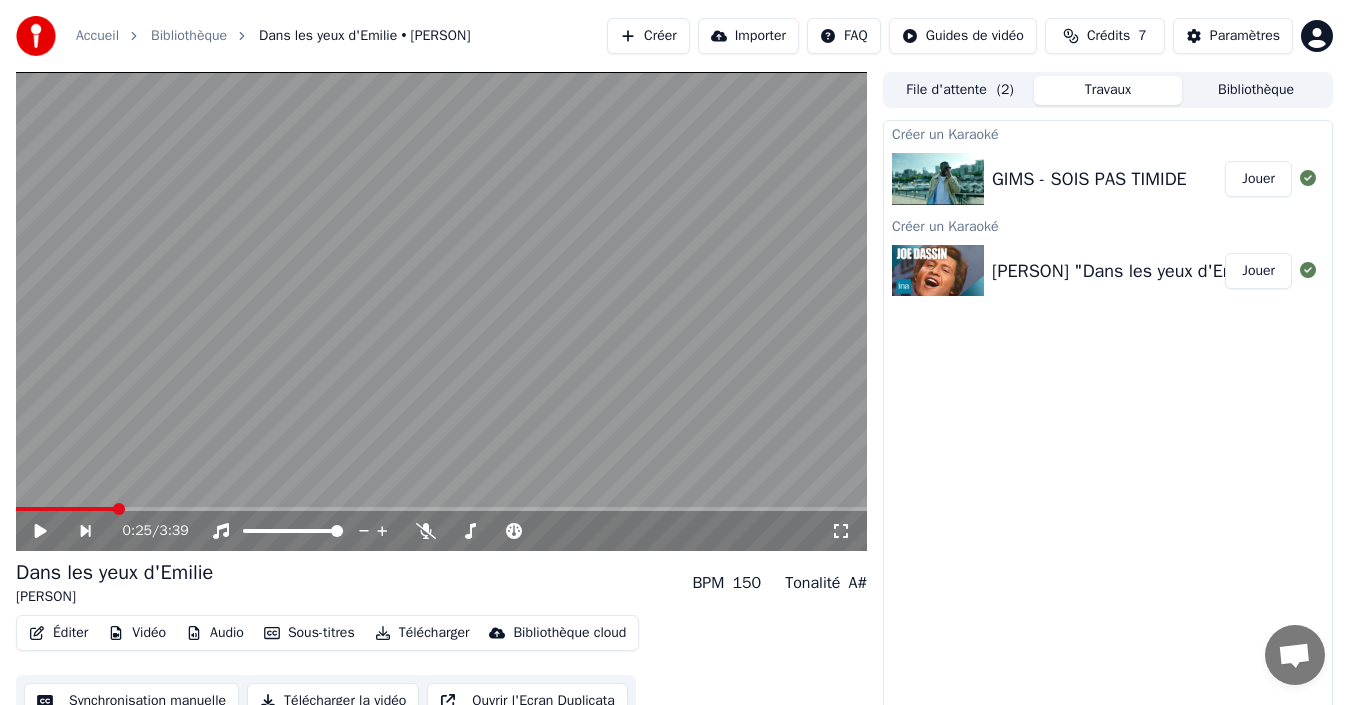 click at bounding box center (938, 179) 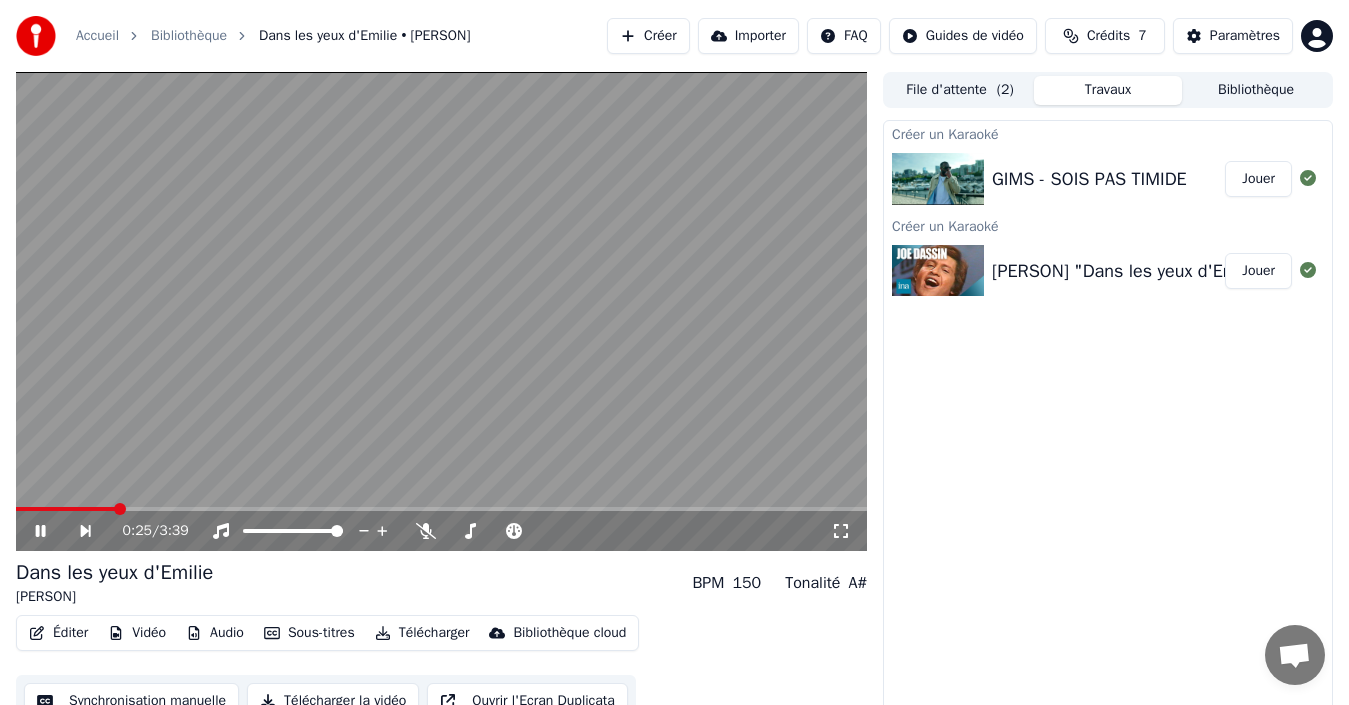 click at bounding box center (938, 179) 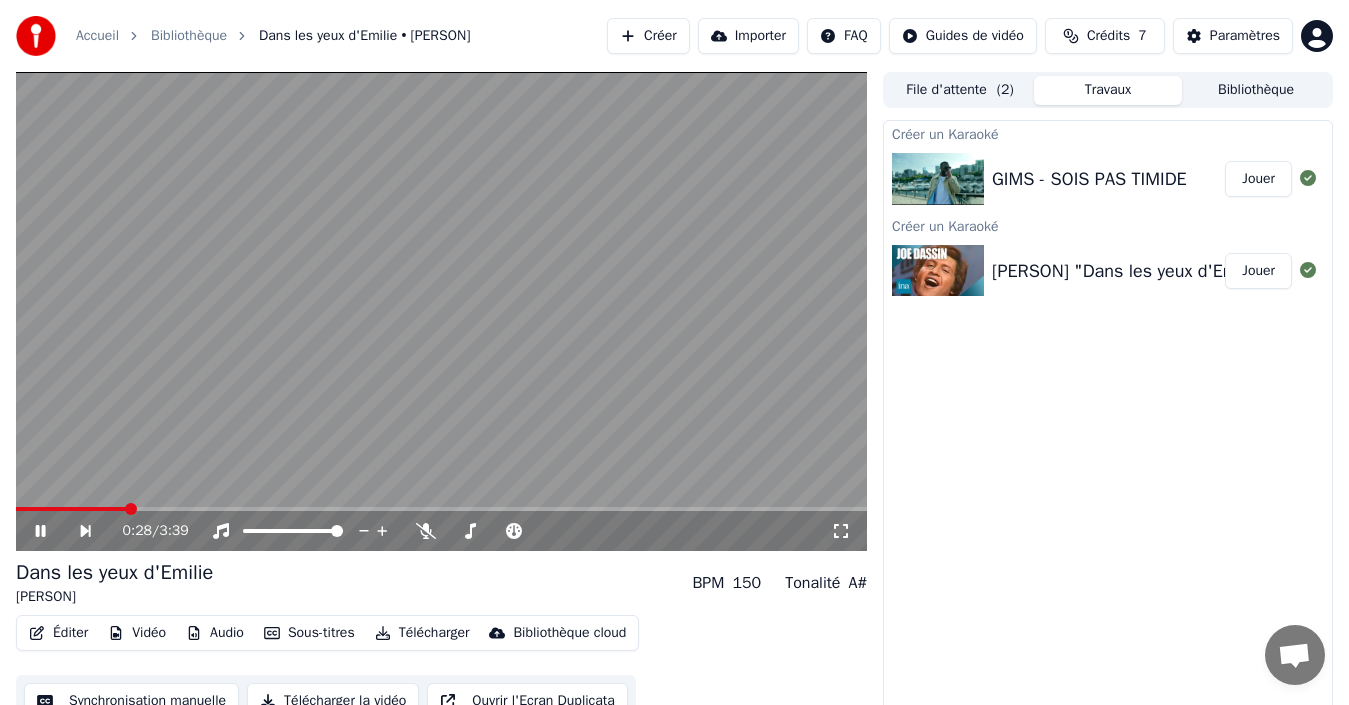 click on "GIMS - SOIS PAS TIMIDE" at bounding box center [1089, 179] 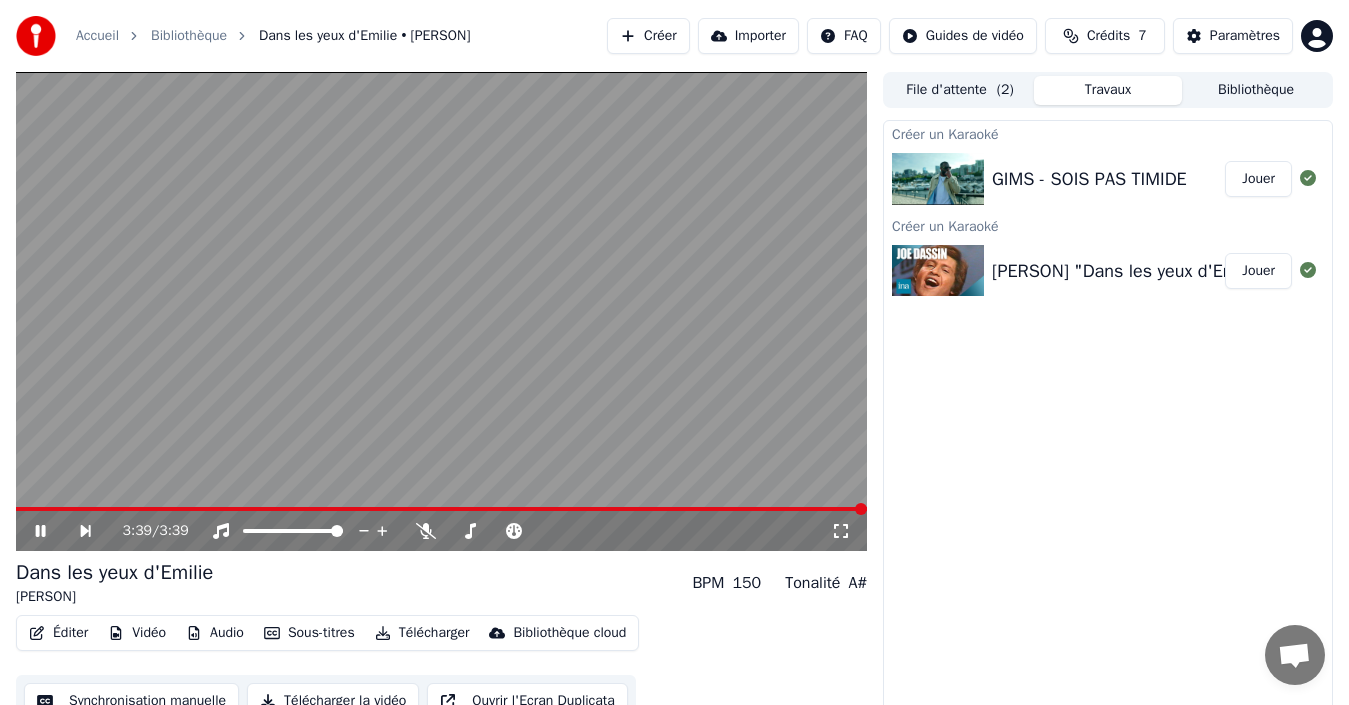 click at bounding box center (441, 509) 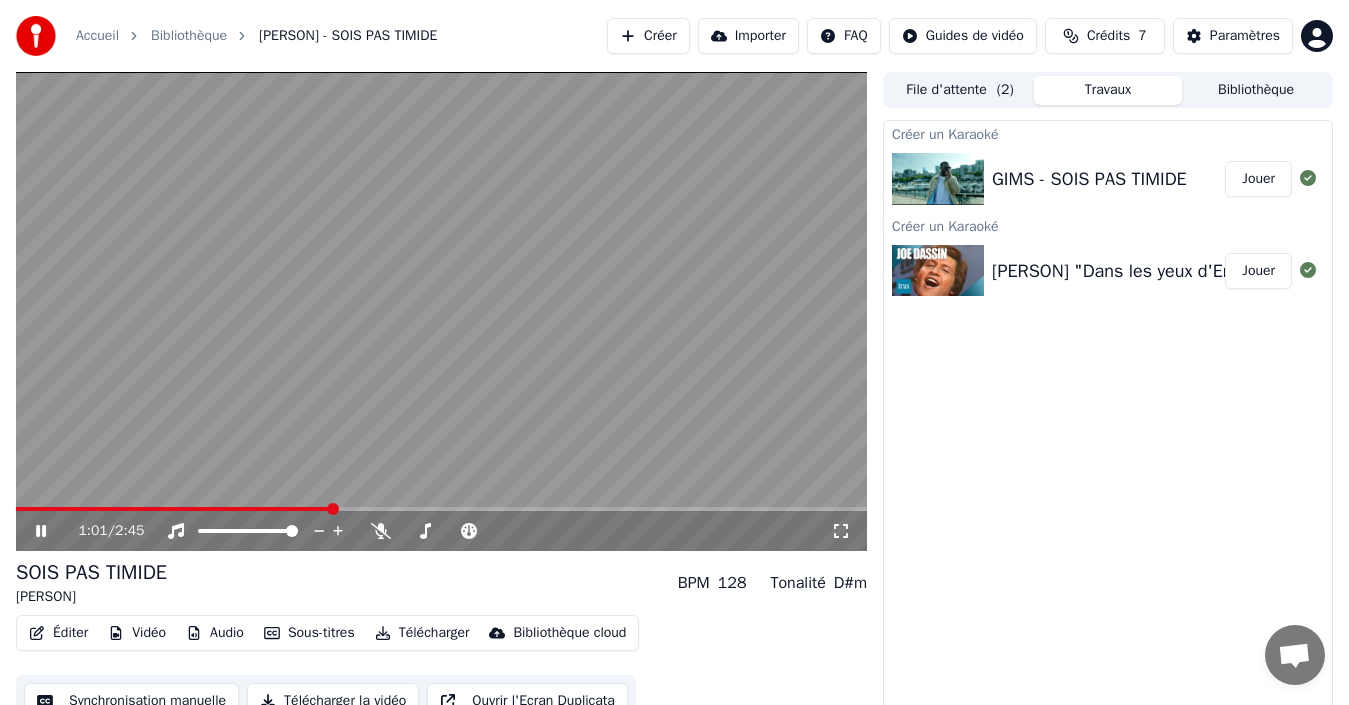 click on "GIMS - SOIS PAS TIMIDE" at bounding box center [1089, 179] 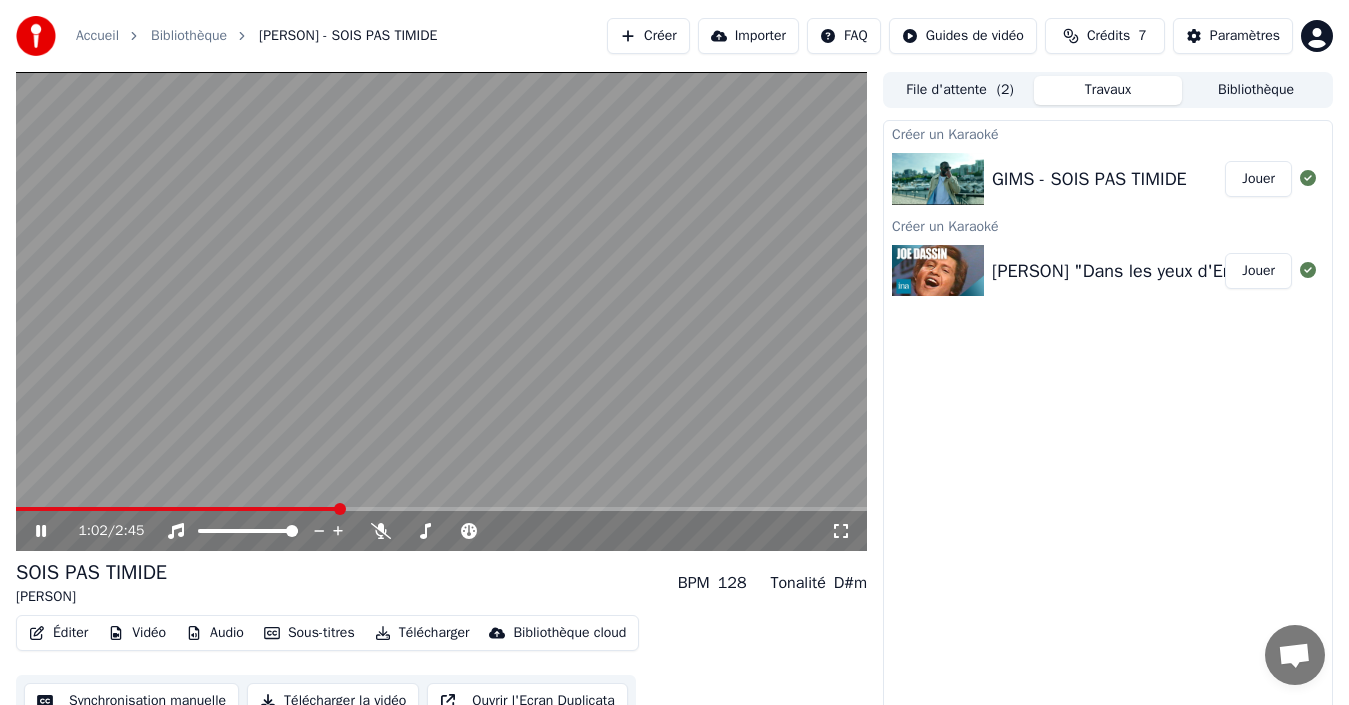 click at bounding box center (441, 311) 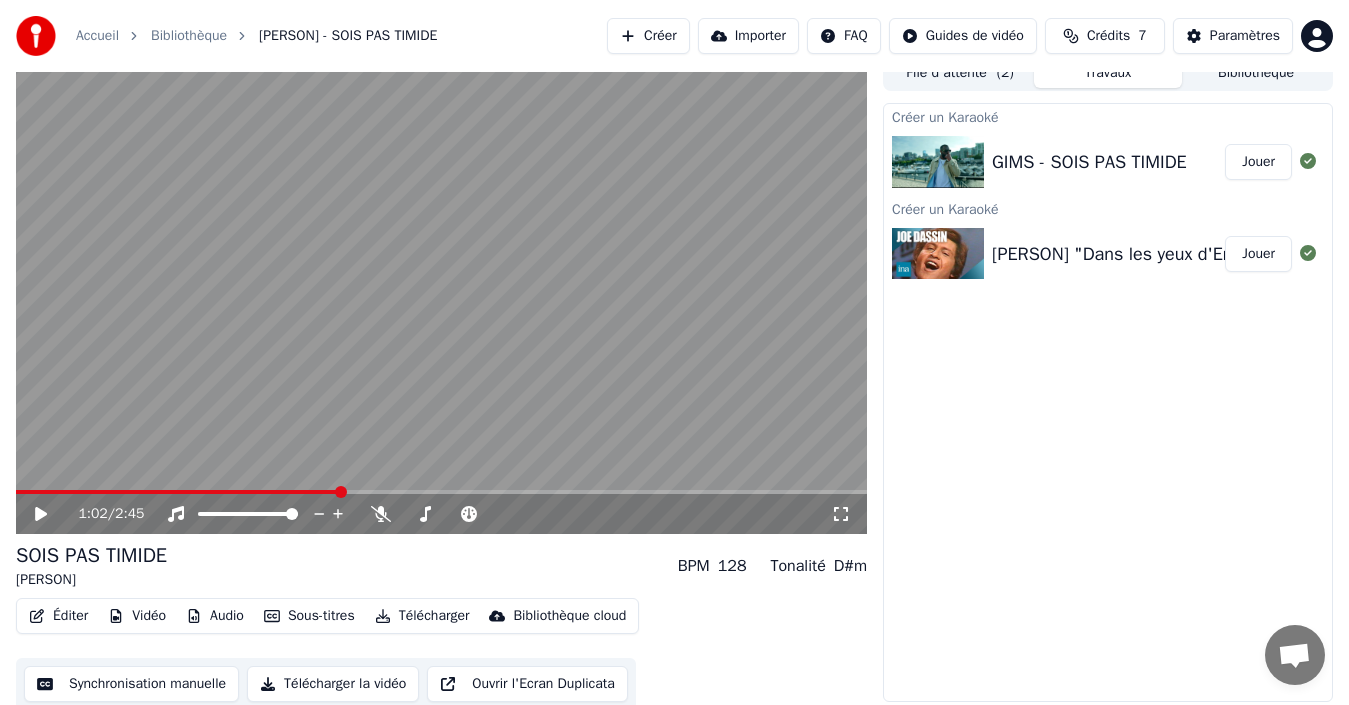 scroll, scrollTop: 22, scrollLeft: 0, axis: vertical 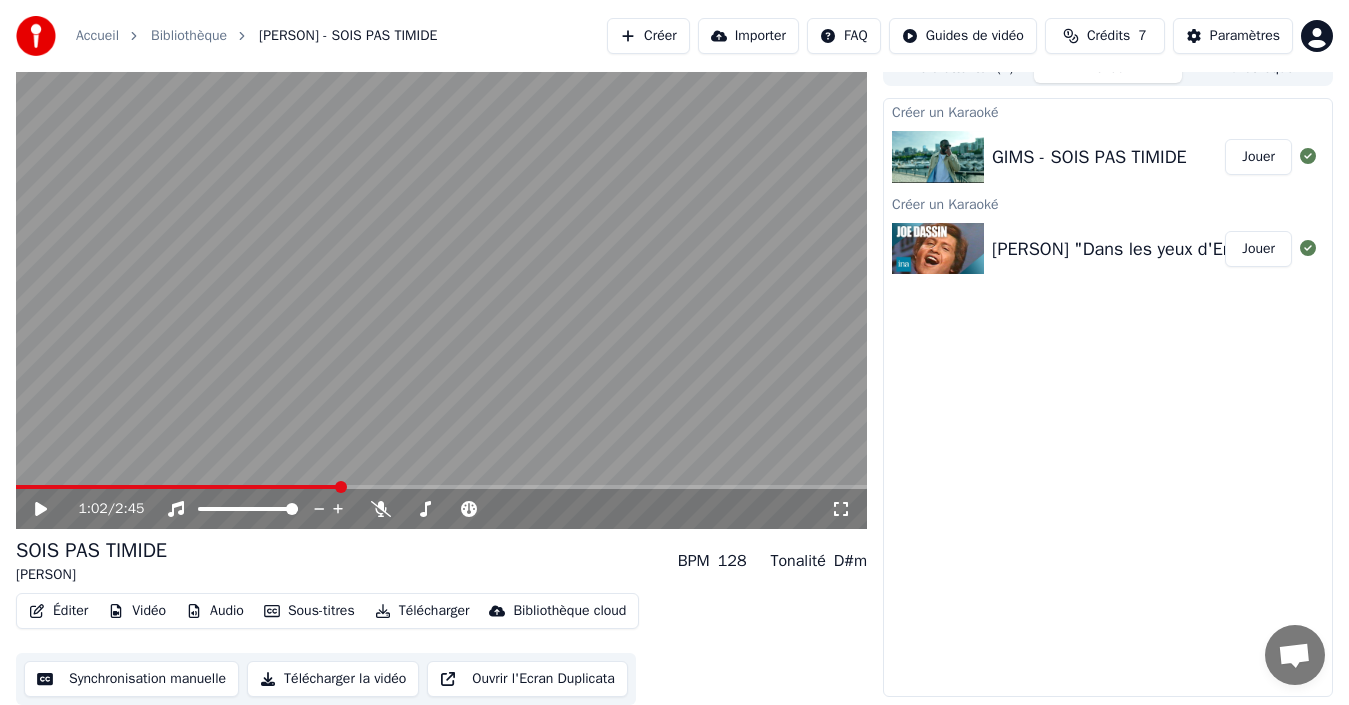click on "Synchronisation manuelle" at bounding box center [131, 679] 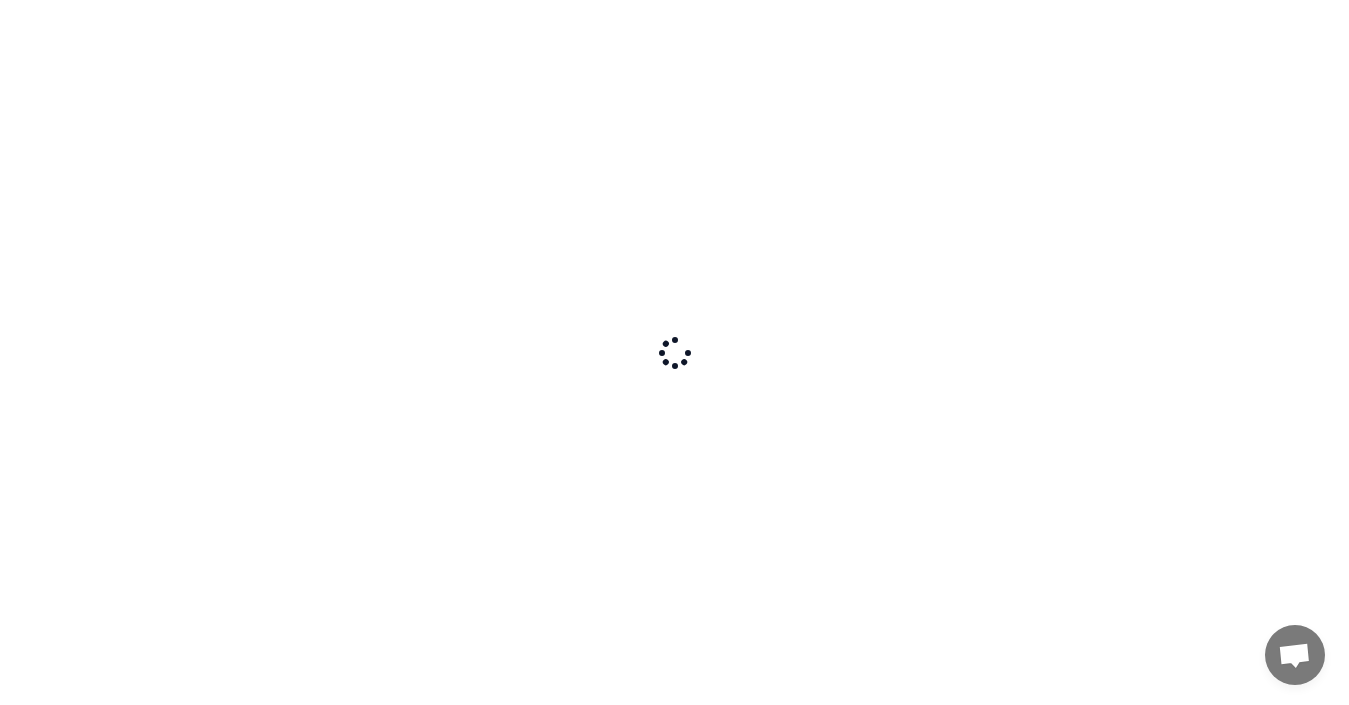 scroll, scrollTop: 0, scrollLeft: 0, axis: both 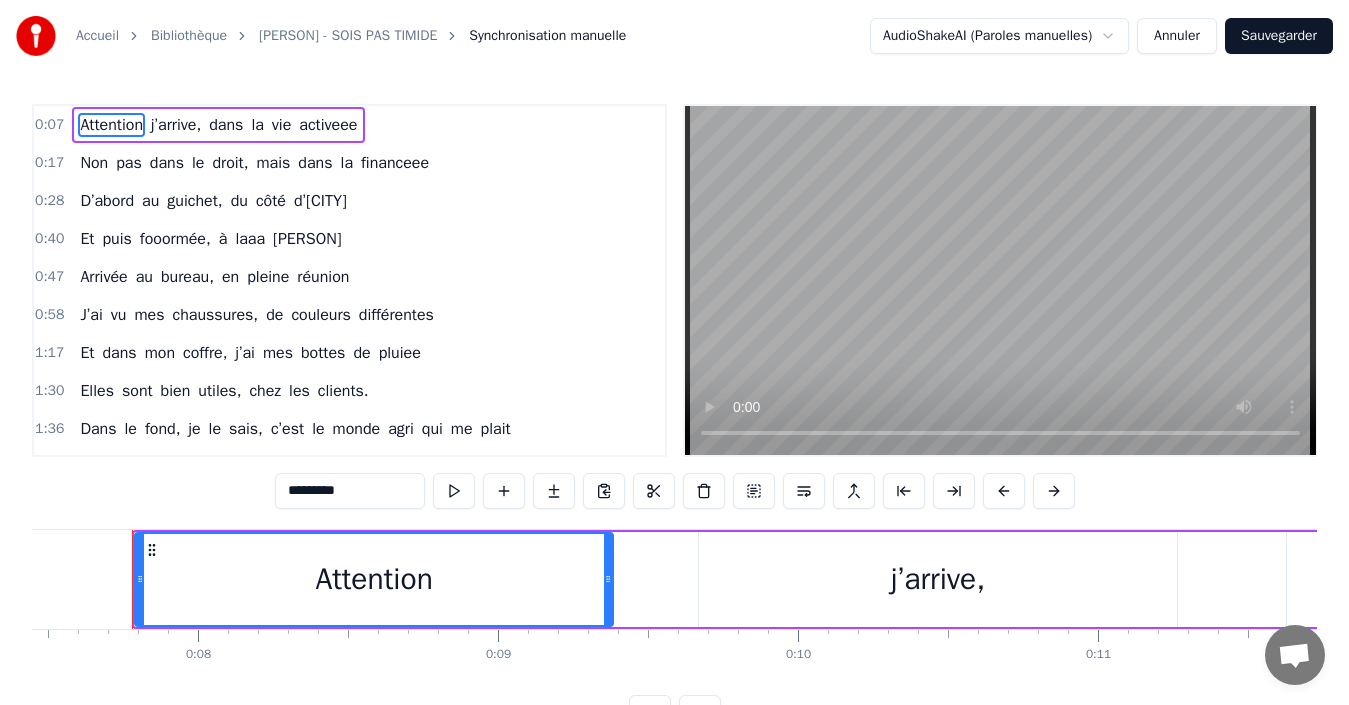 drag, startPoint x: 609, startPoint y: 581, endPoint x: 720, endPoint y: 573, distance: 111.28792 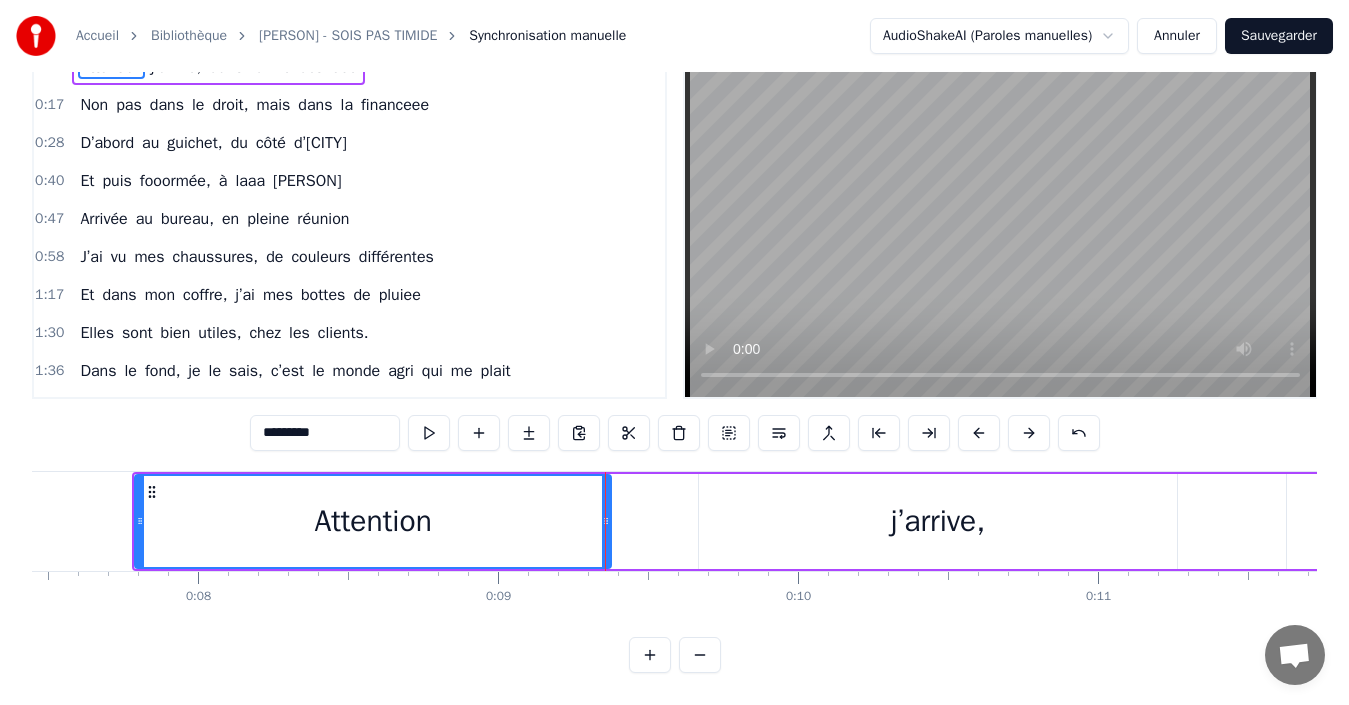 scroll, scrollTop: 0, scrollLeft: 0, axis: both 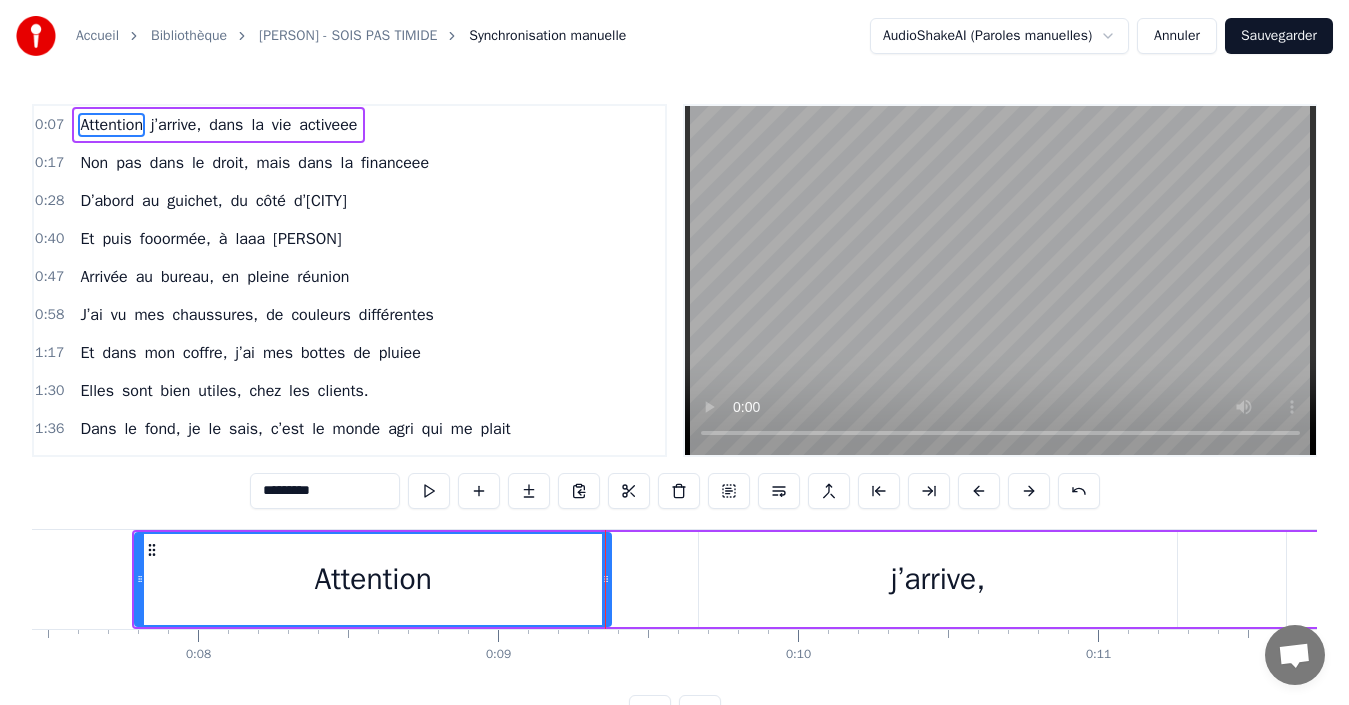 click at bounding box center [1000, 280] 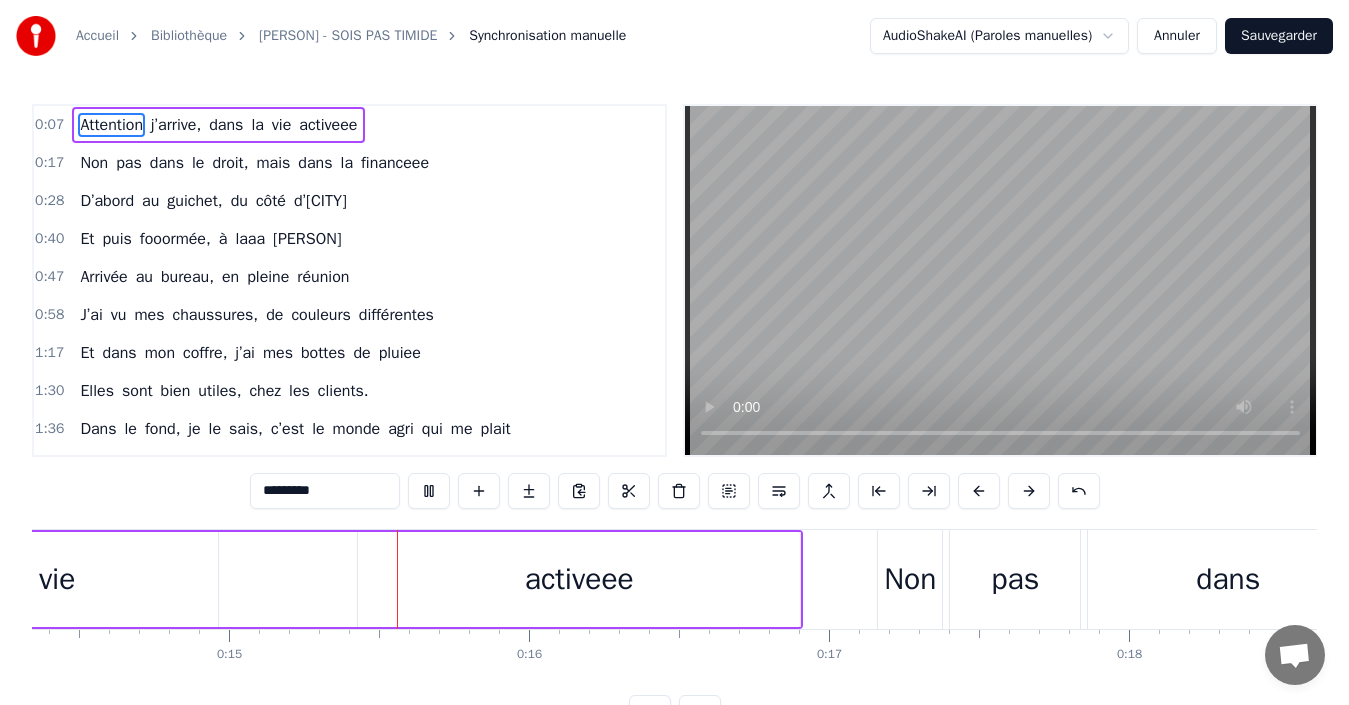 scroll, scrollTop: 0, scrollLeft: 4444, axis: horizontal 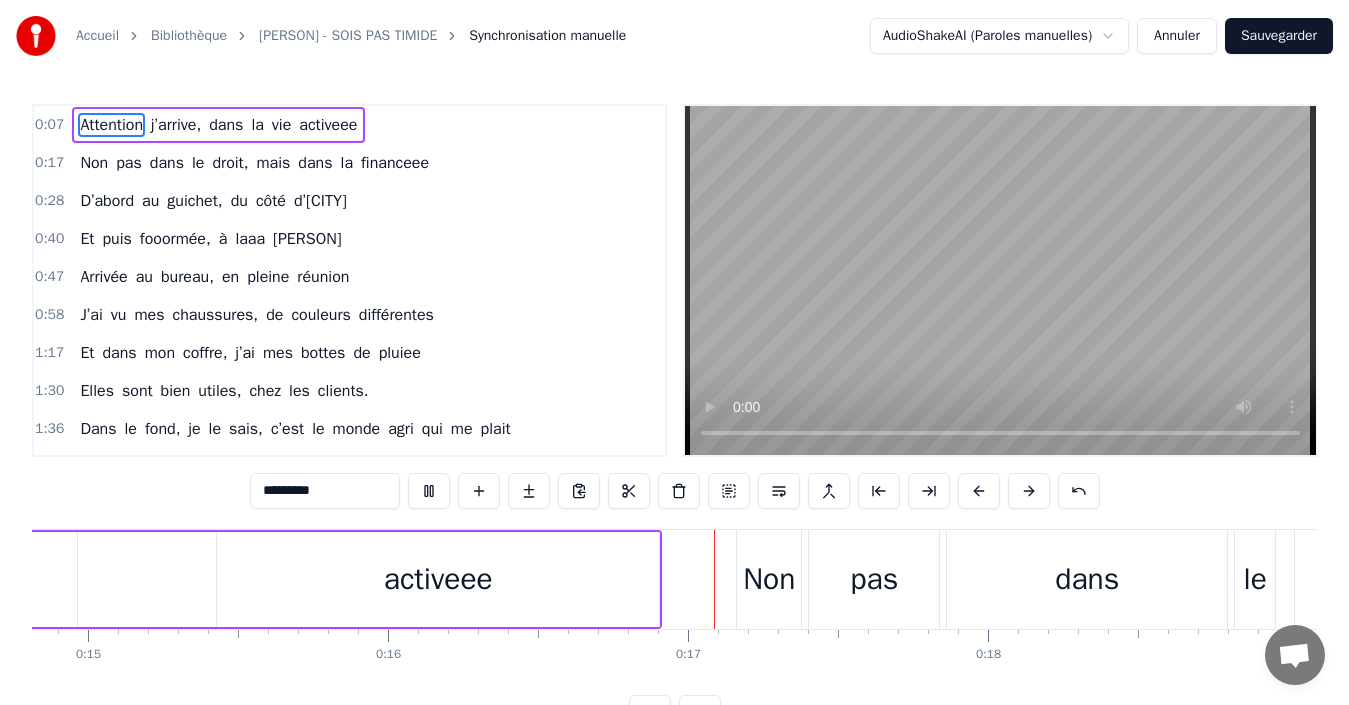click at bounding box center [1000, 280] 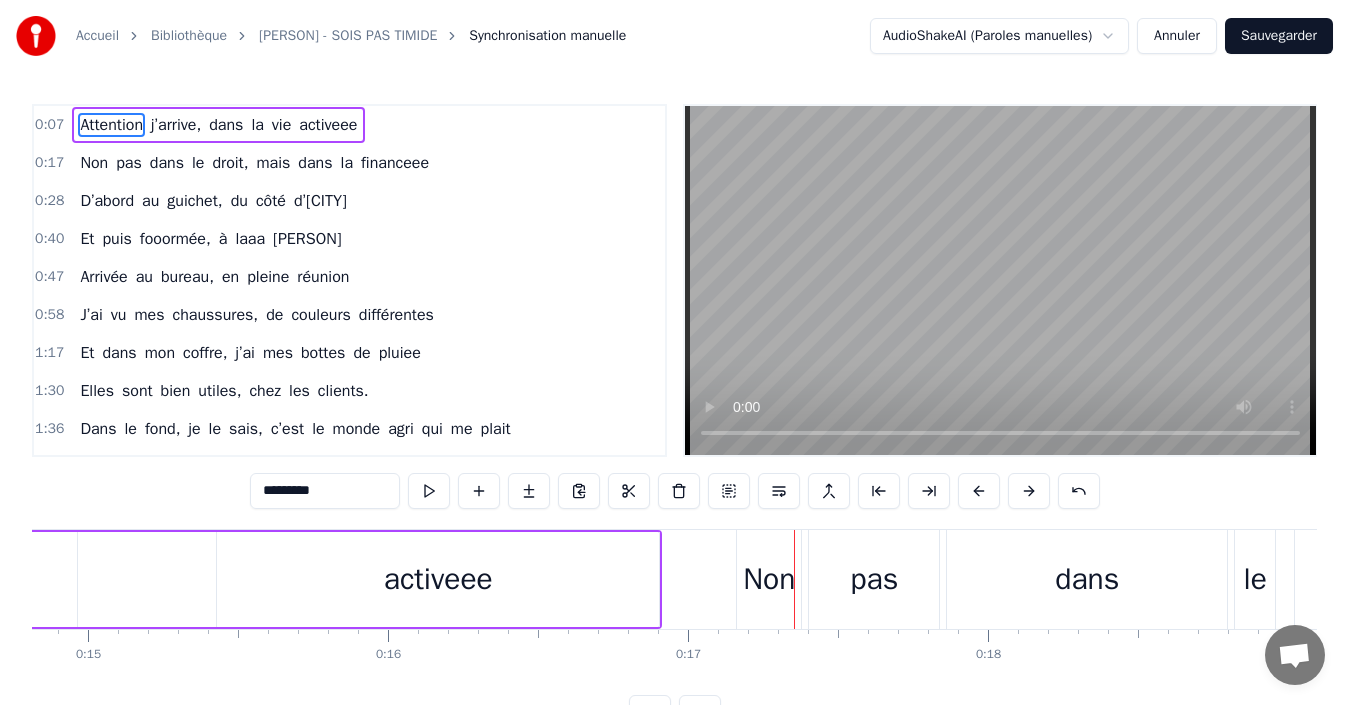 click at bounding box center (1000, 280) 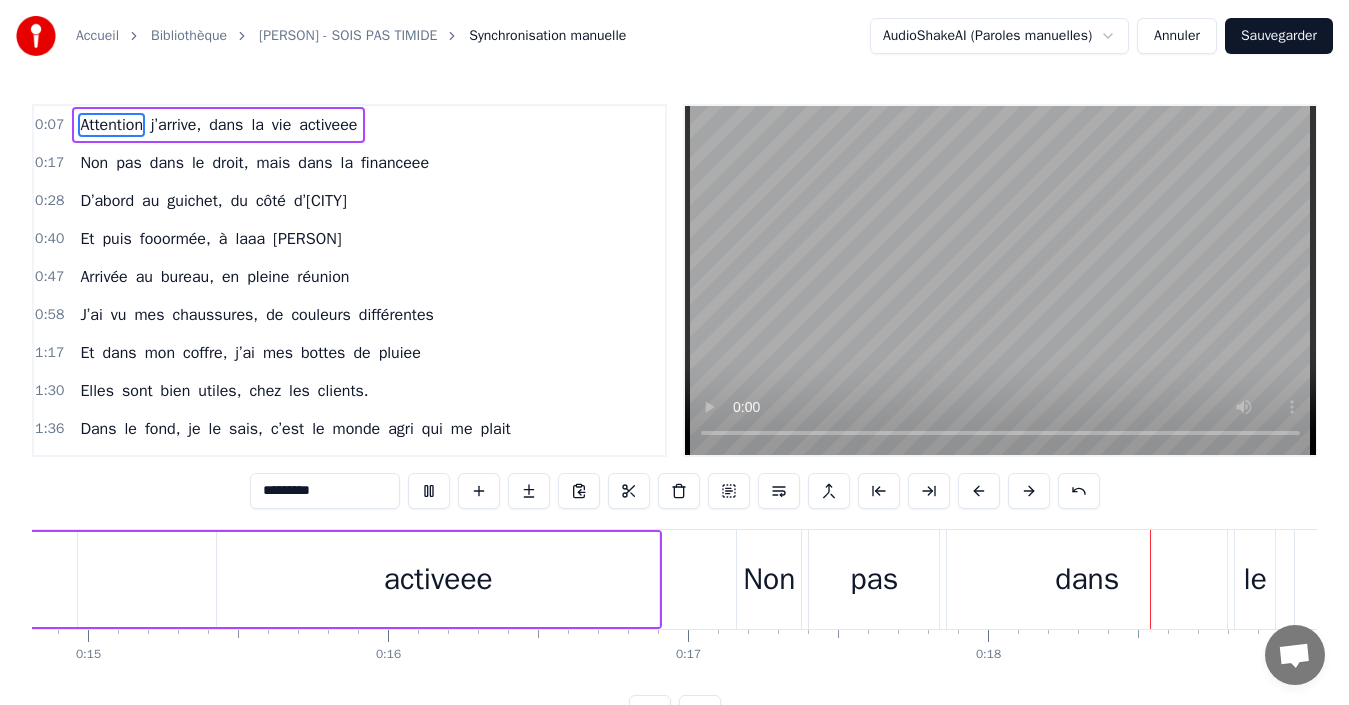 click at bounding box center (1000, 280) 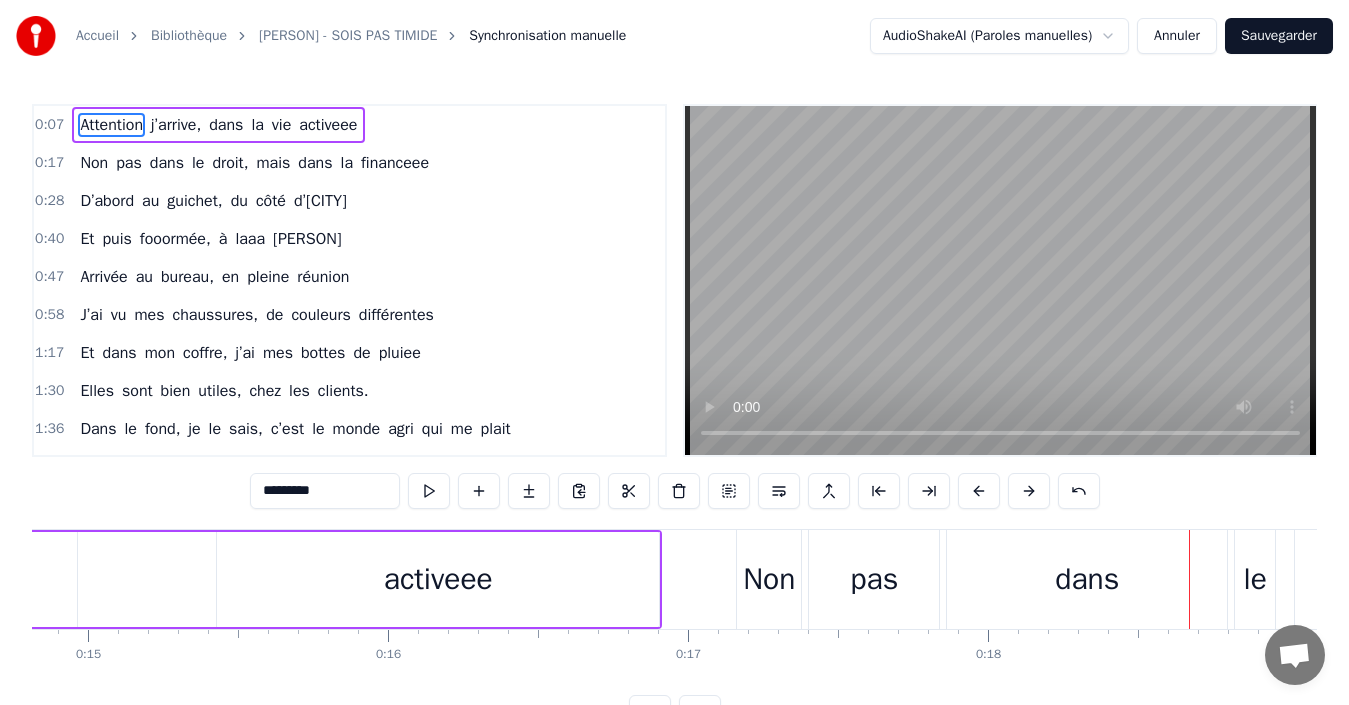 click at bounding box center [1000, 280] 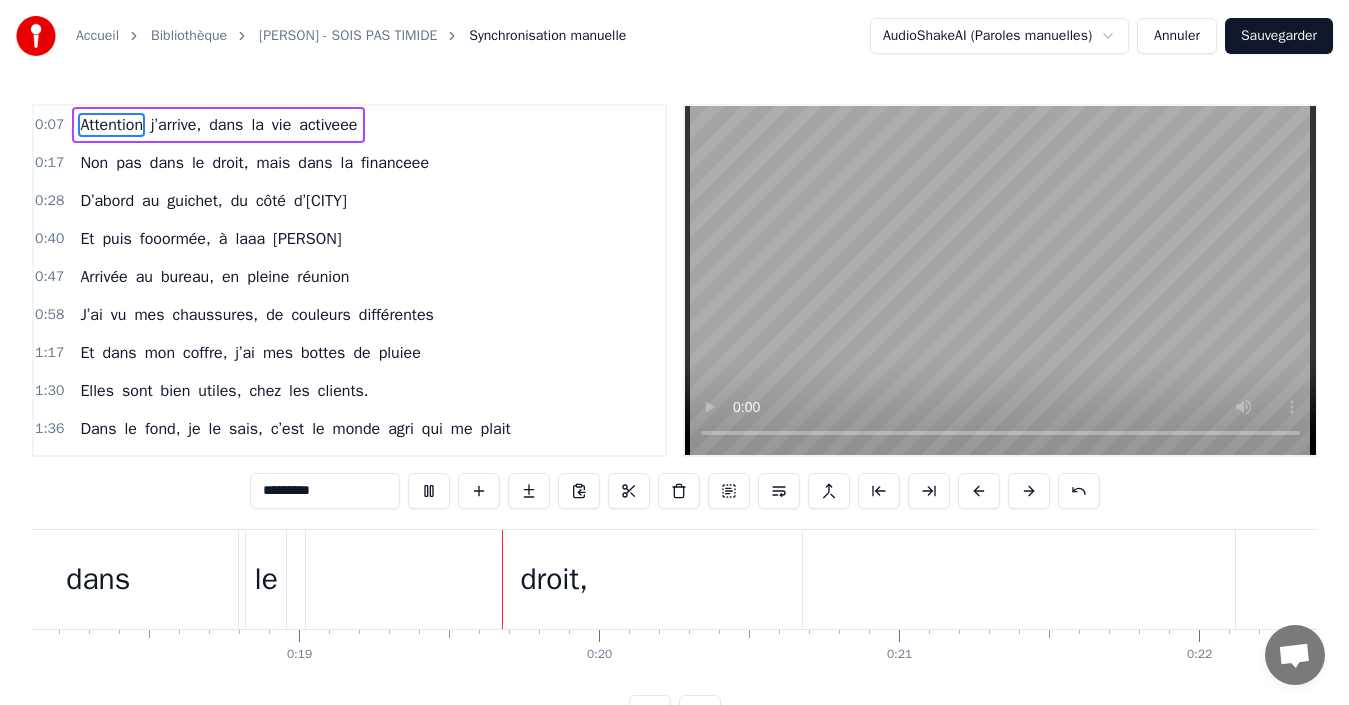 scroll, scrollTop: 0, scrollLeft: 5604, axis: horizontal 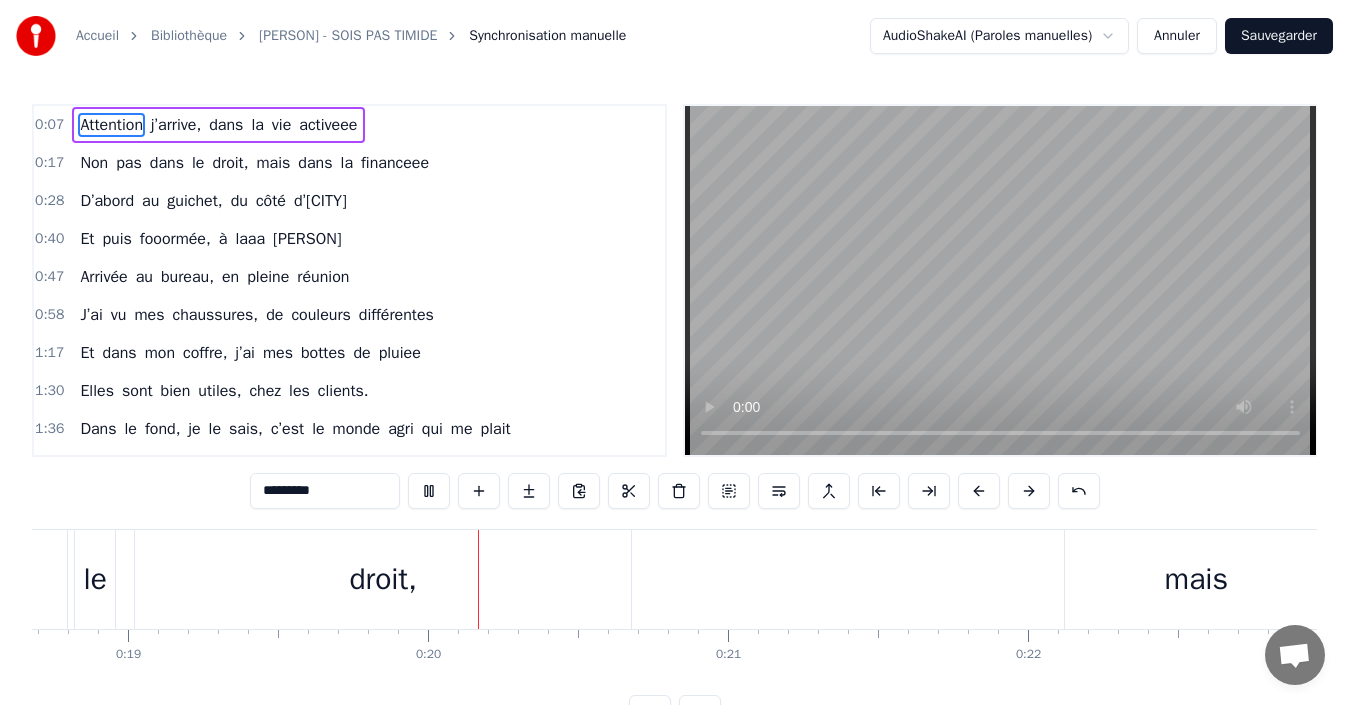 click at bounding box center (1000, 280) 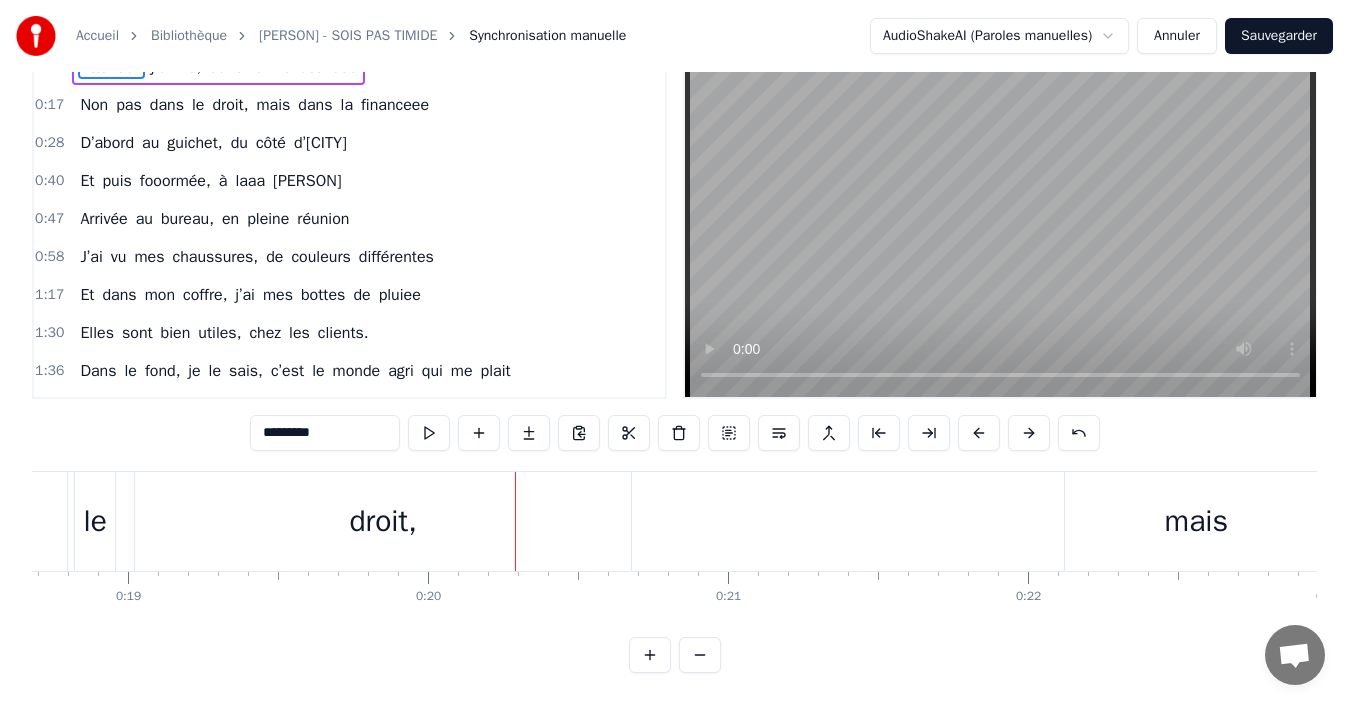 scroll, scrollTop: 0, scrollLeft: 0, axis: both 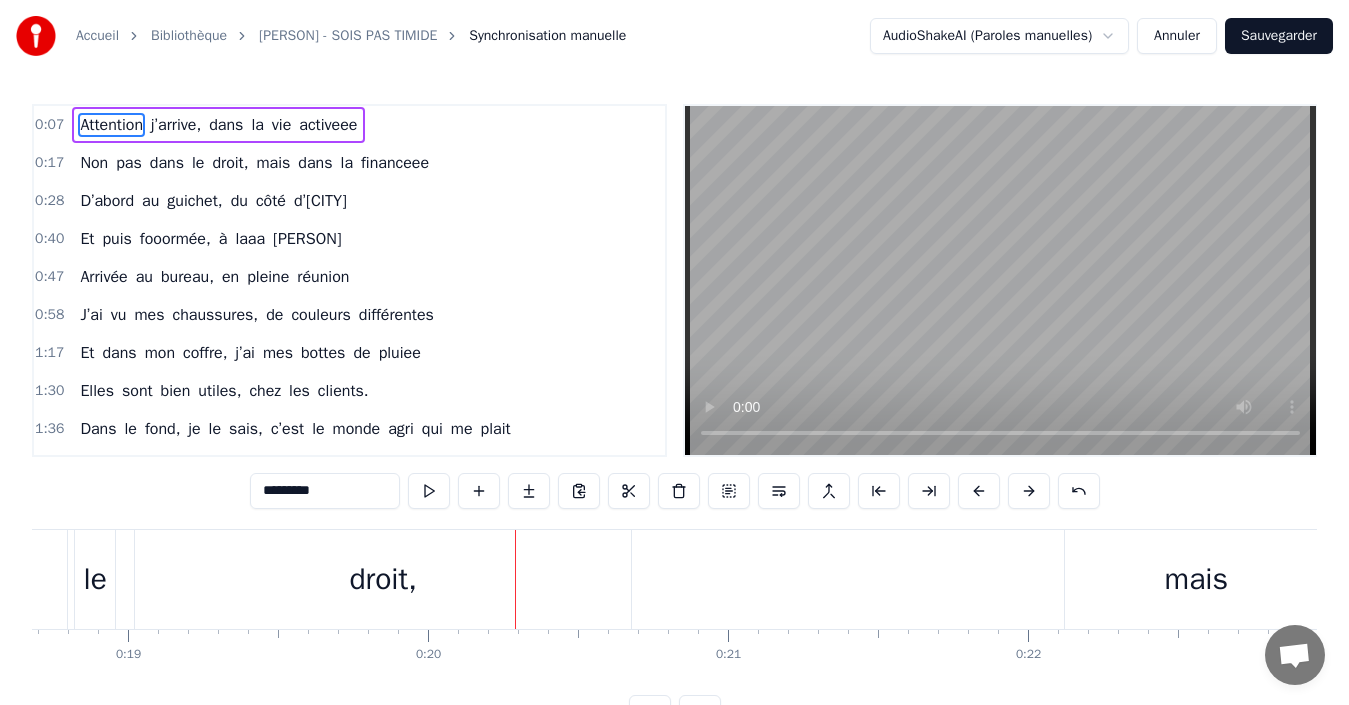 click on "Synchronisation manuelle" at bounding box center (547, 36) 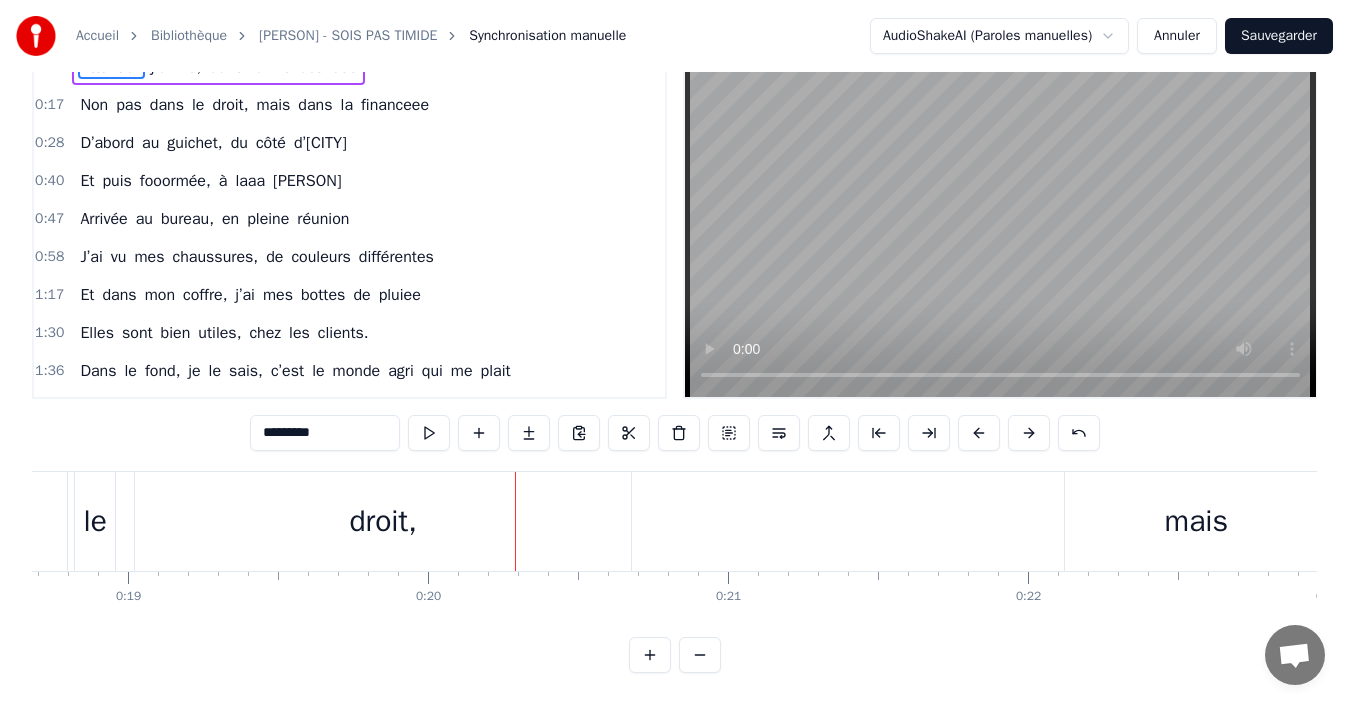 scroll, scrollTop: 0, scrollLeft: 0, axis: both 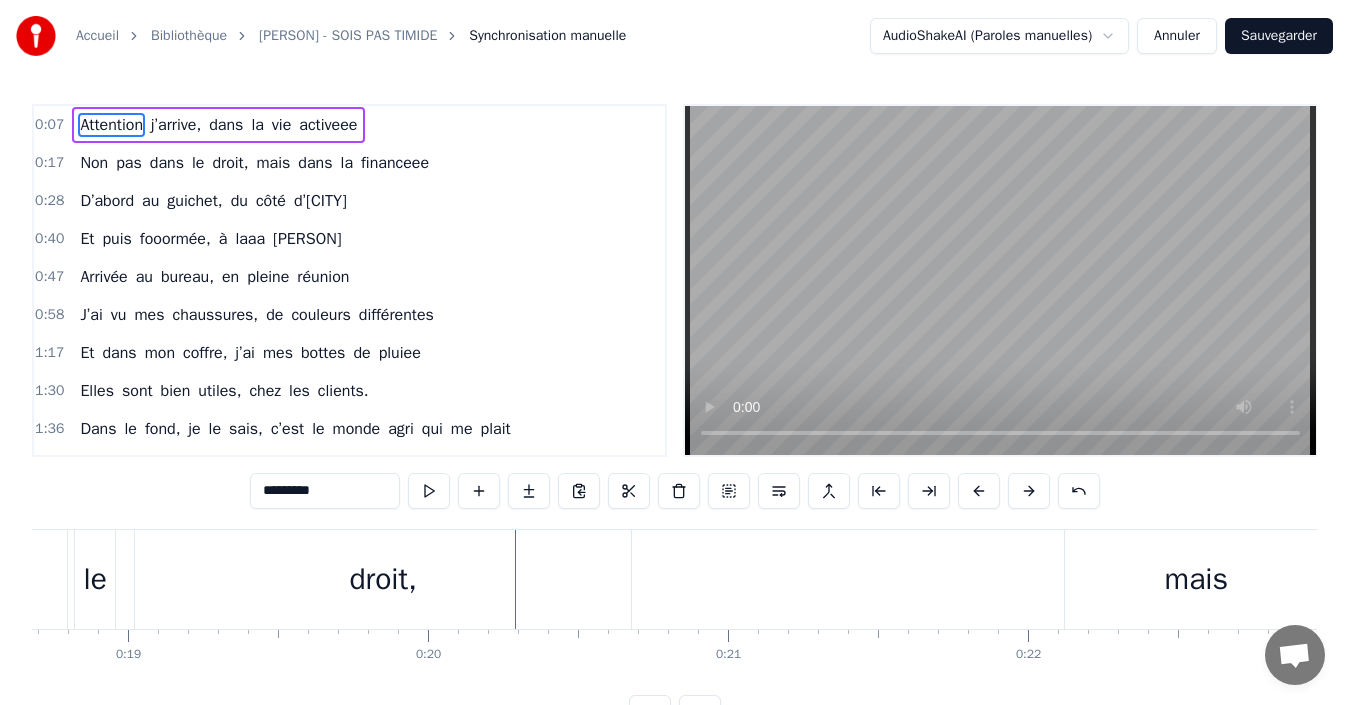 click on "Annuler" at bounding box center [1177, 36] 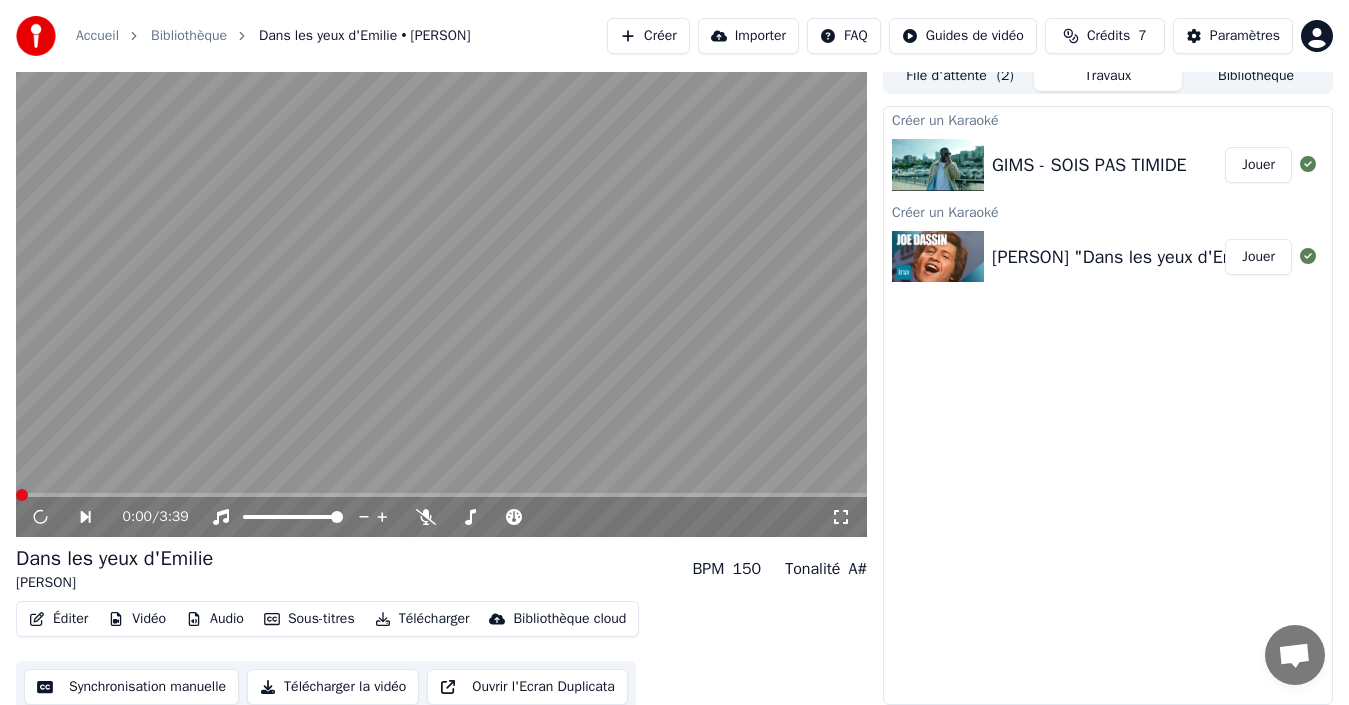 scroll, scrollTop: 22, scrollLeft: 0, axis: vertical 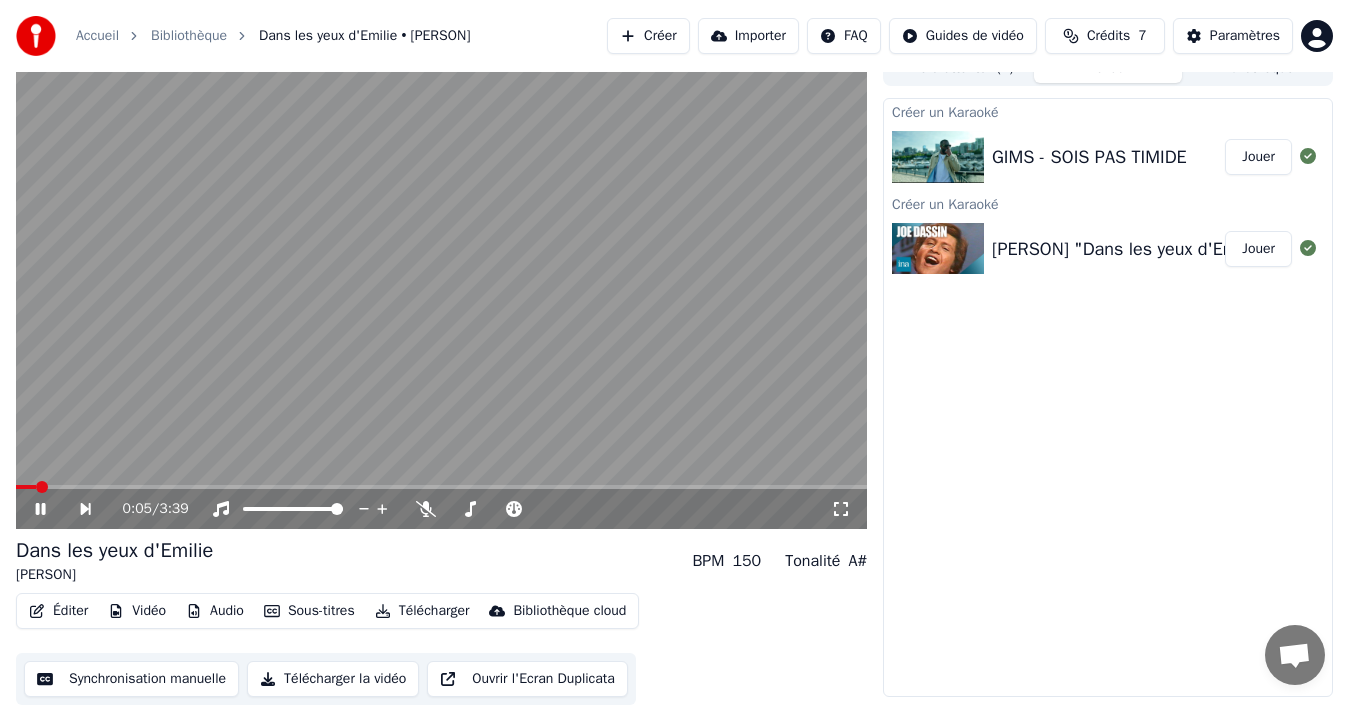 click at bounding box center (938, 157) 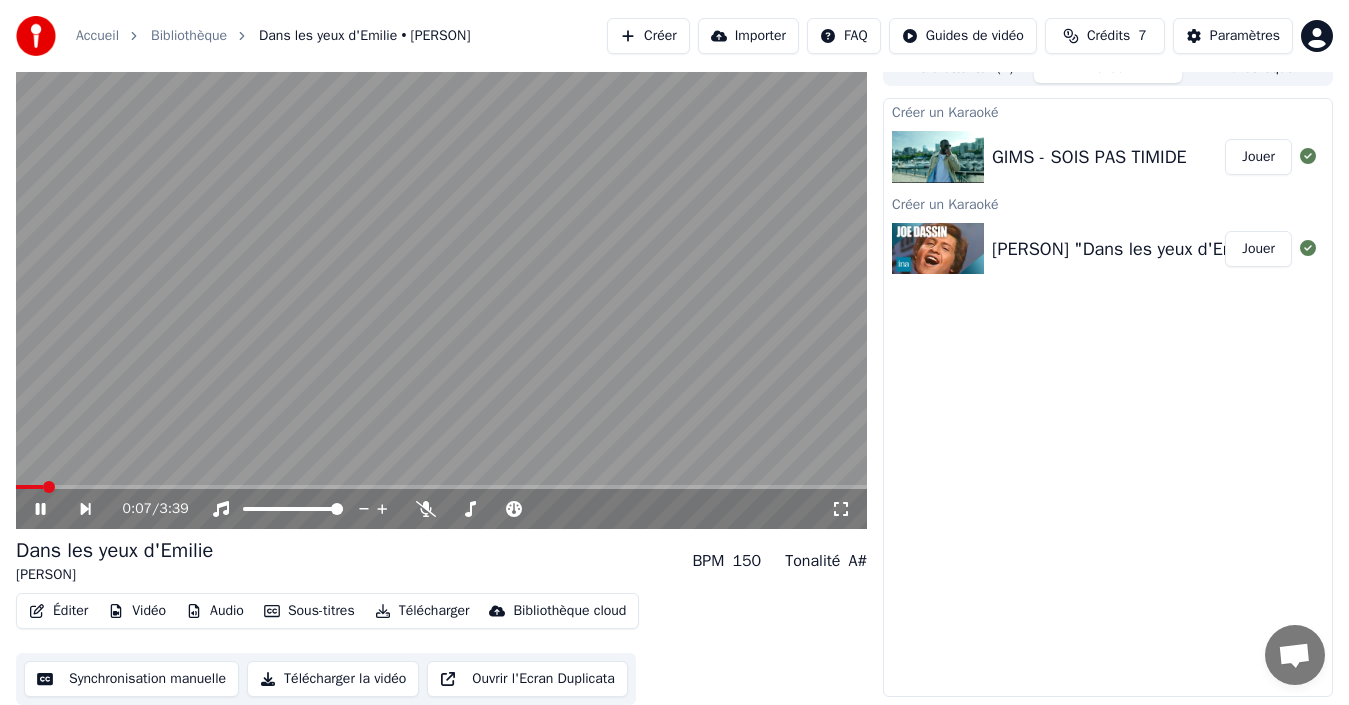 click at bounding box center [441, 289] 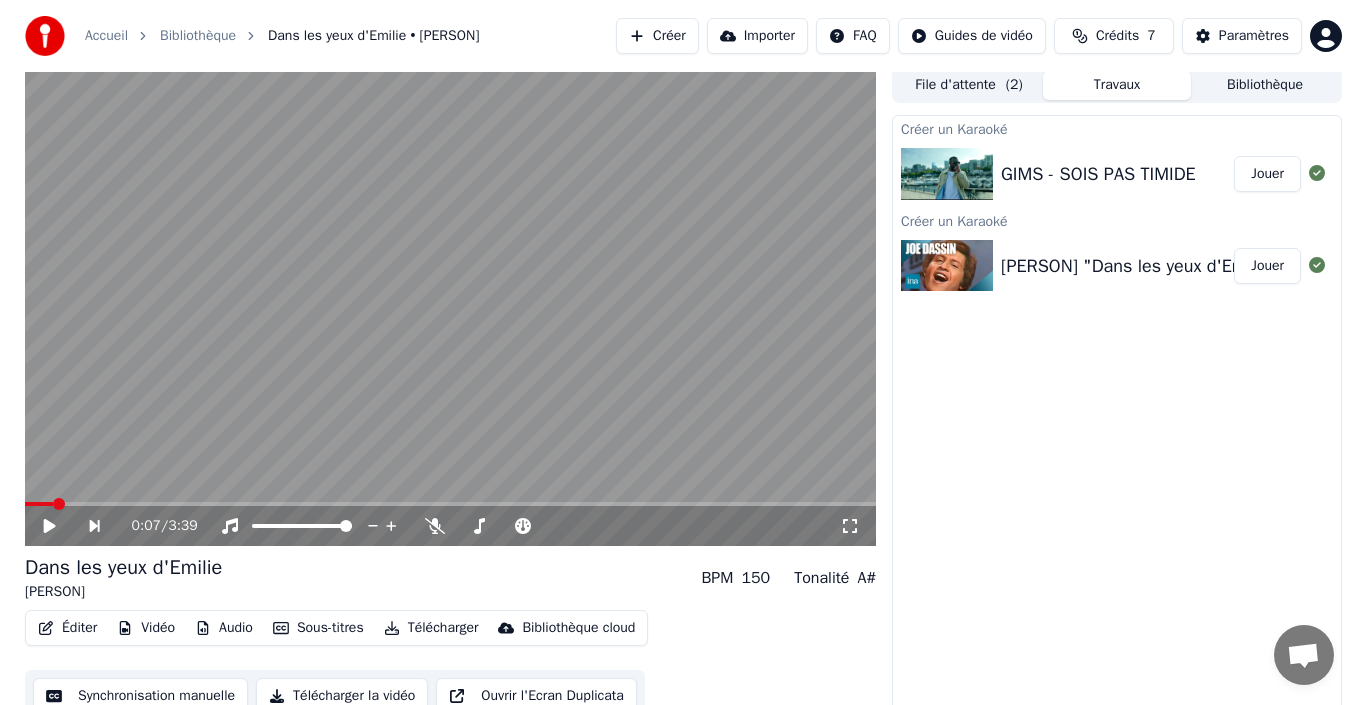 scroll, scrollTop: 0, scrollLeft: 0, axis: both 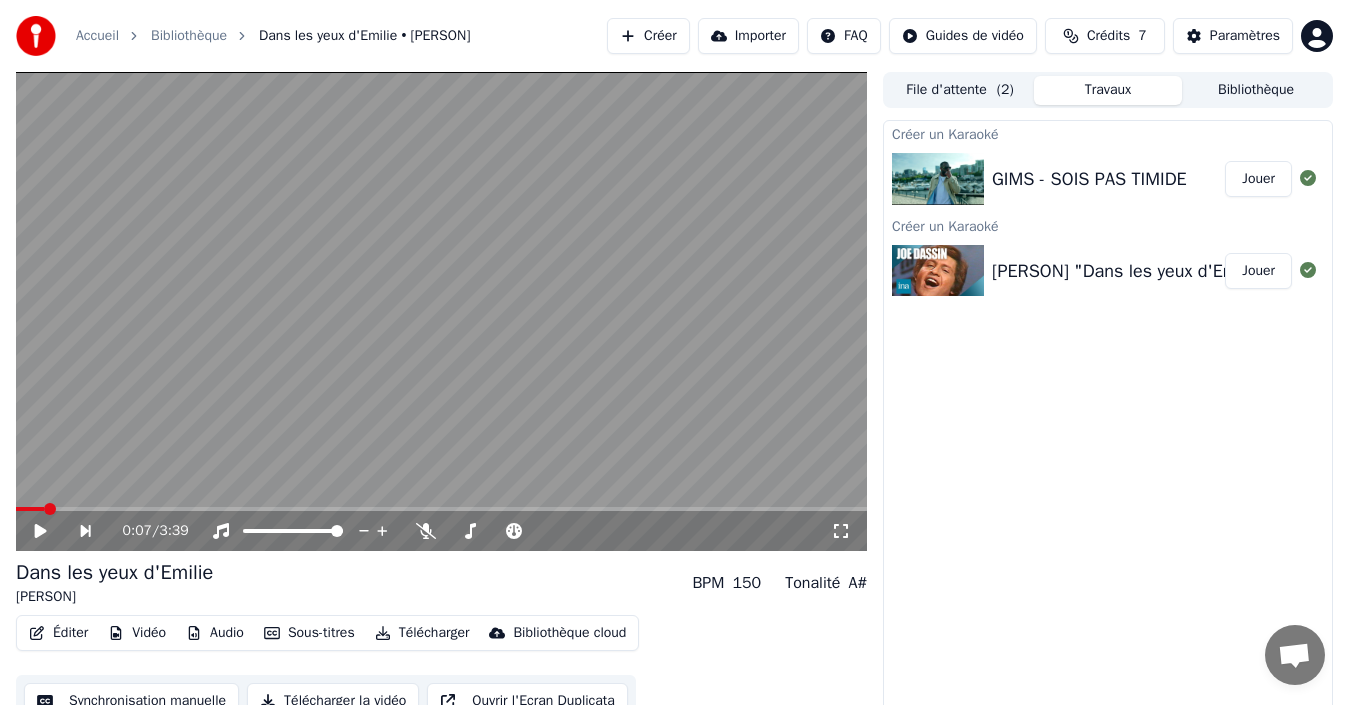 click on "Créer" at bounding box center (648, 36) 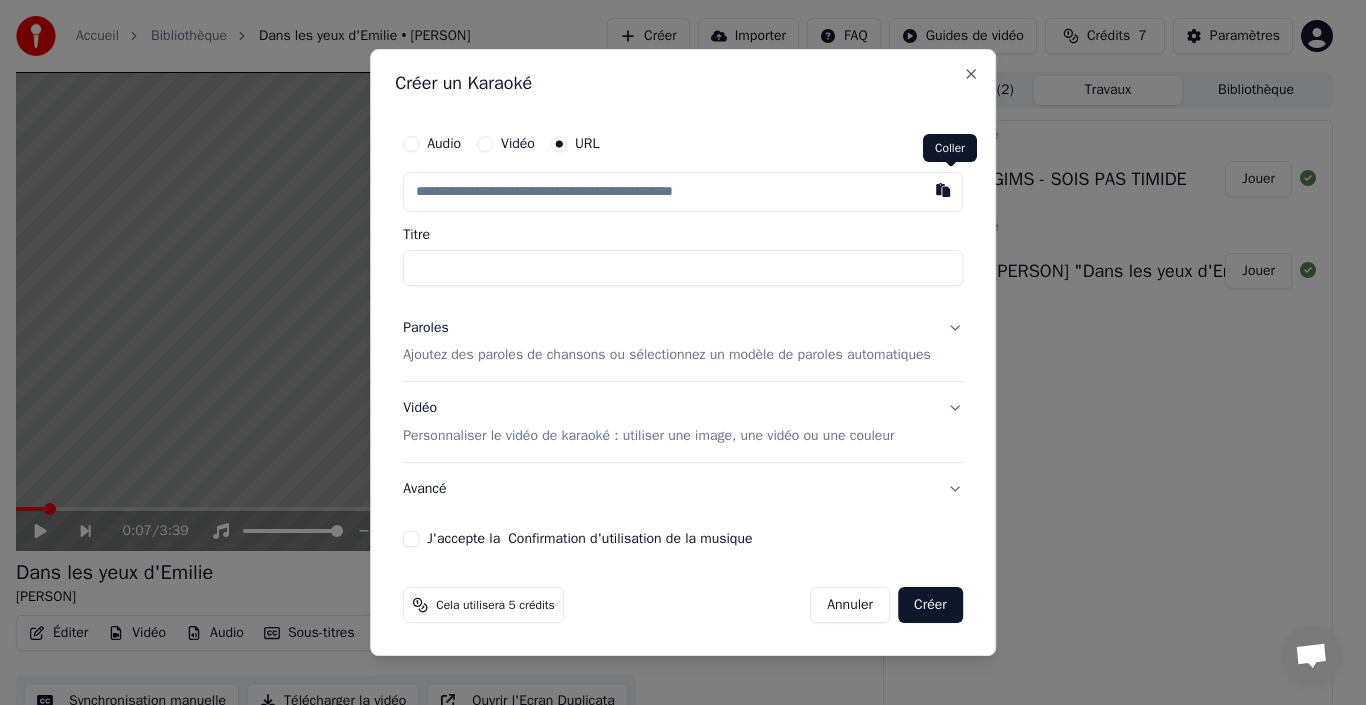 click at bounding box center (943, 190) 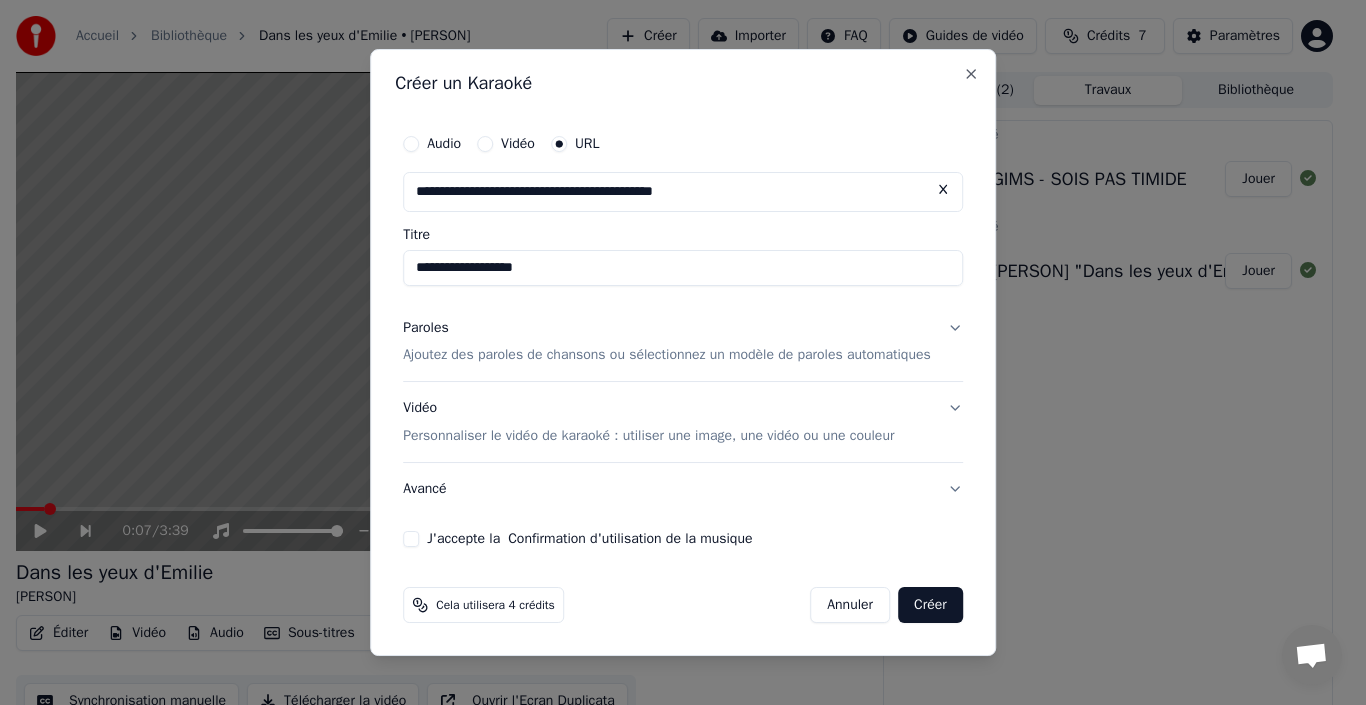 type on "**********" 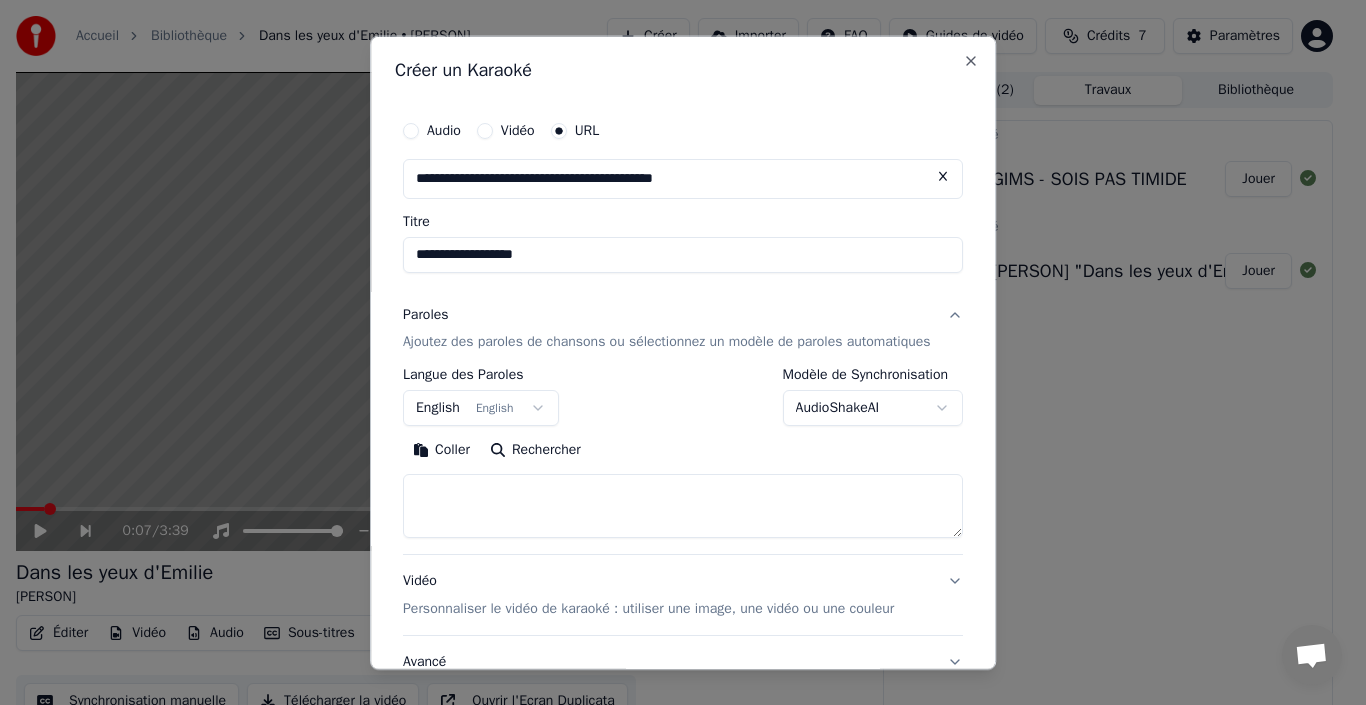 click on "Coller" at bounding box center [441, 450] 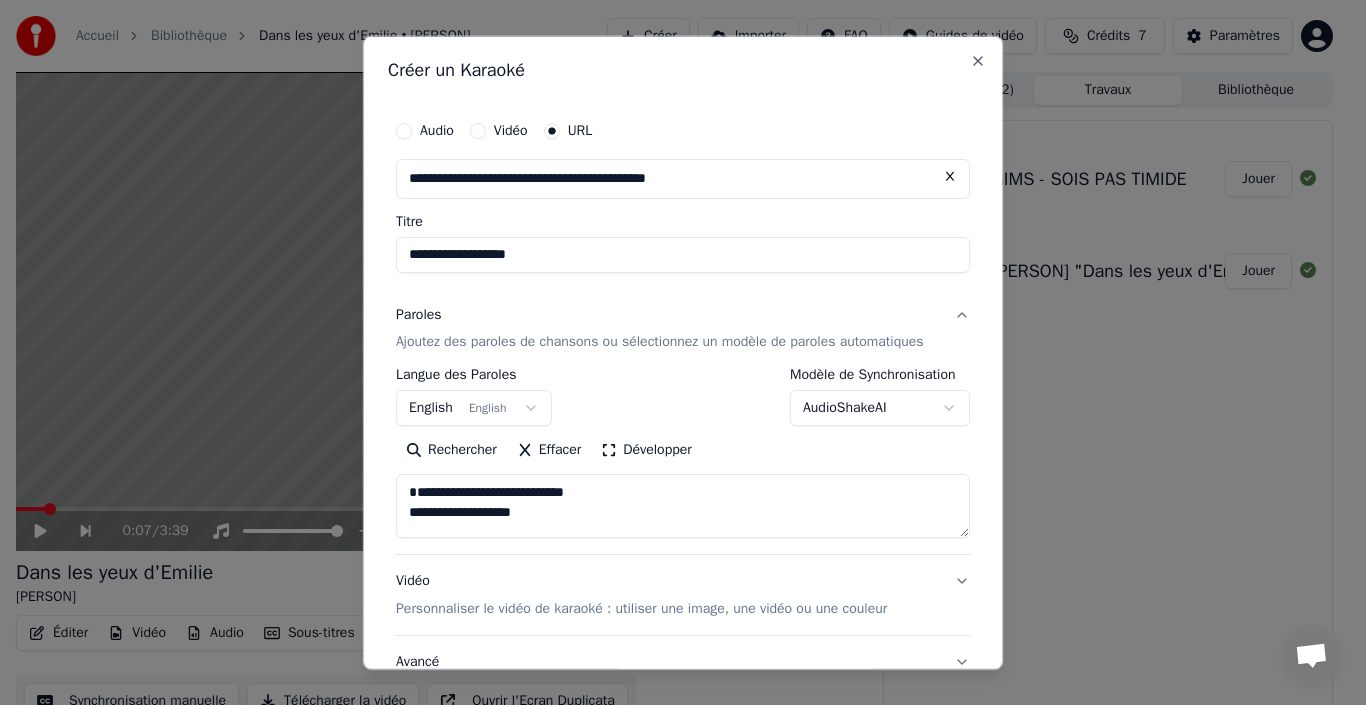 click on "English English" at bounding box center (474, 408) 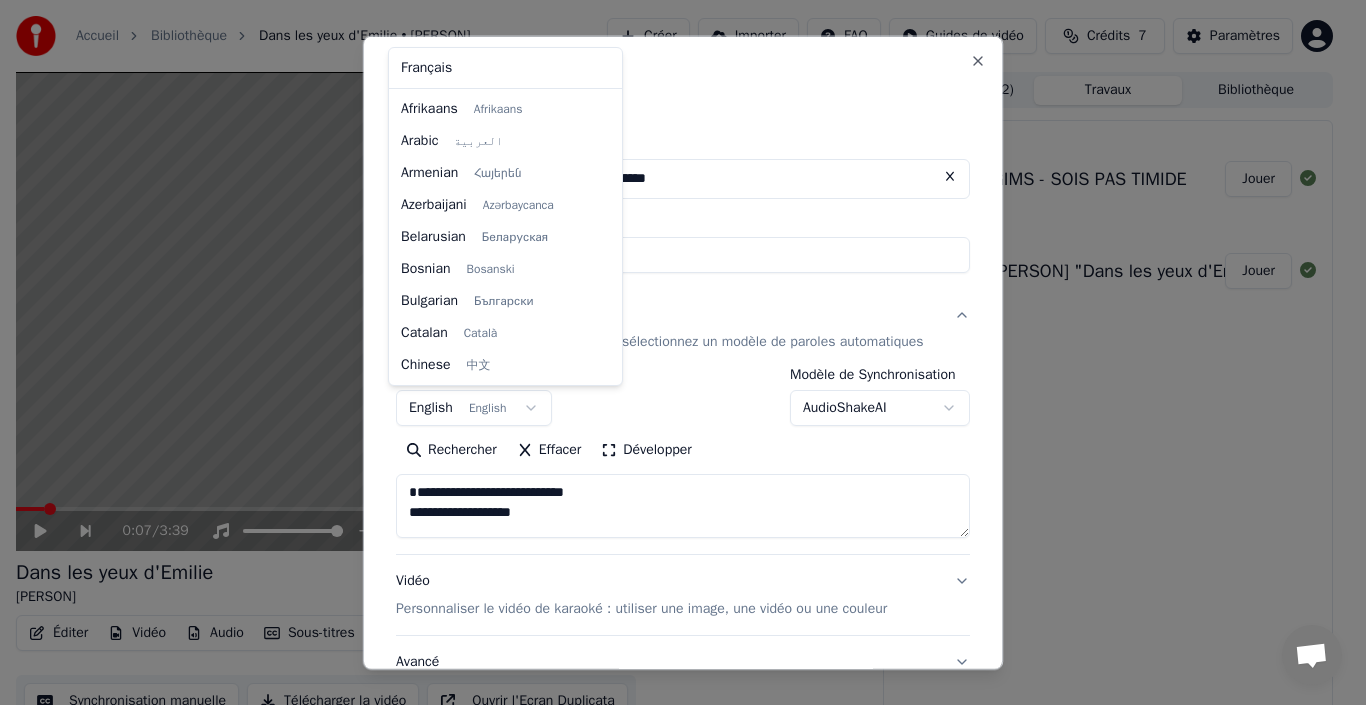 scroll, scrollTop: 160, scrollLeft: 0, axis: vertical 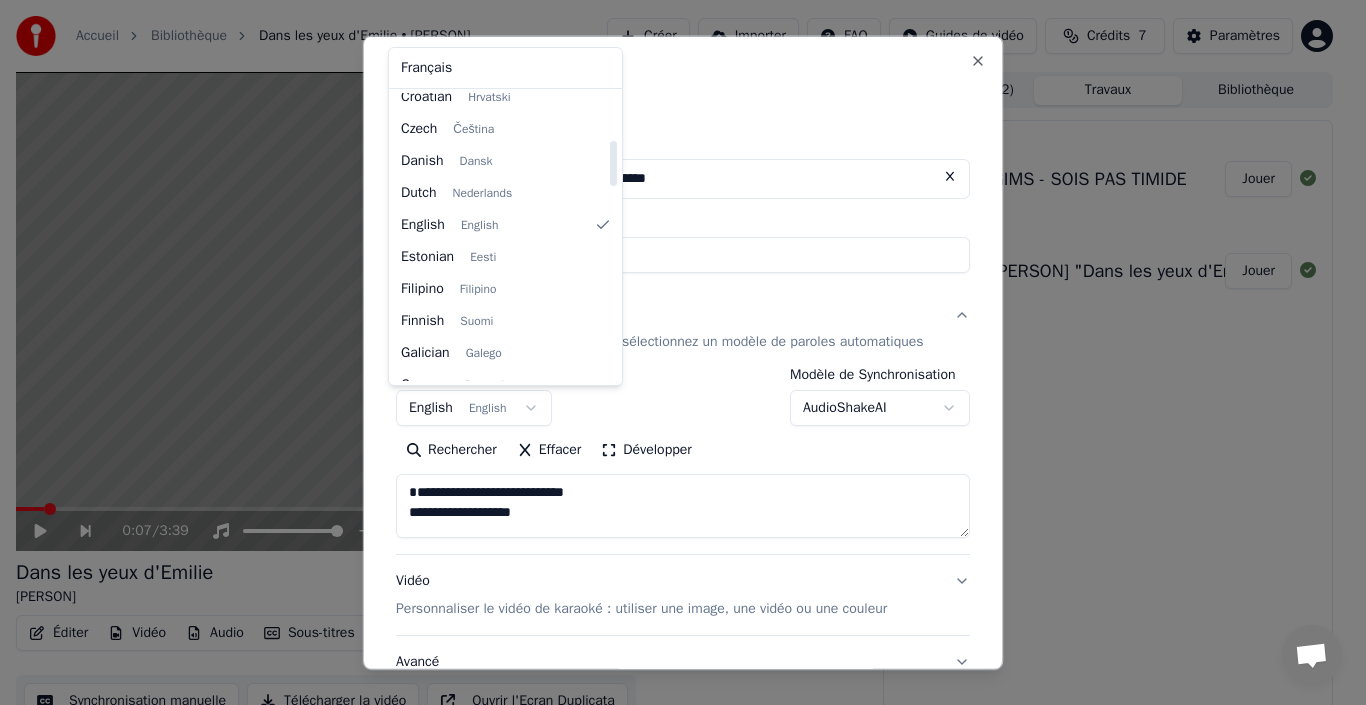 click at bounding box center [683, 352] 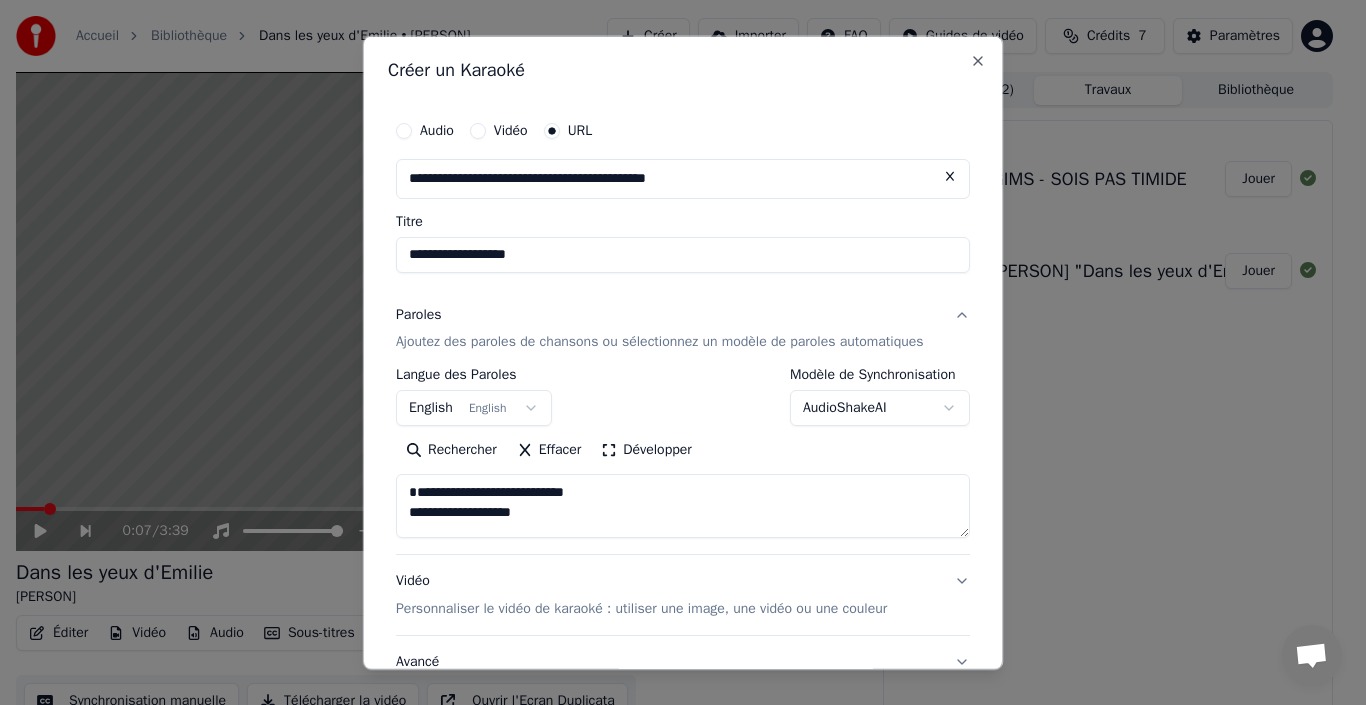 click on "Rechercher" at bounding box center [451, 450] 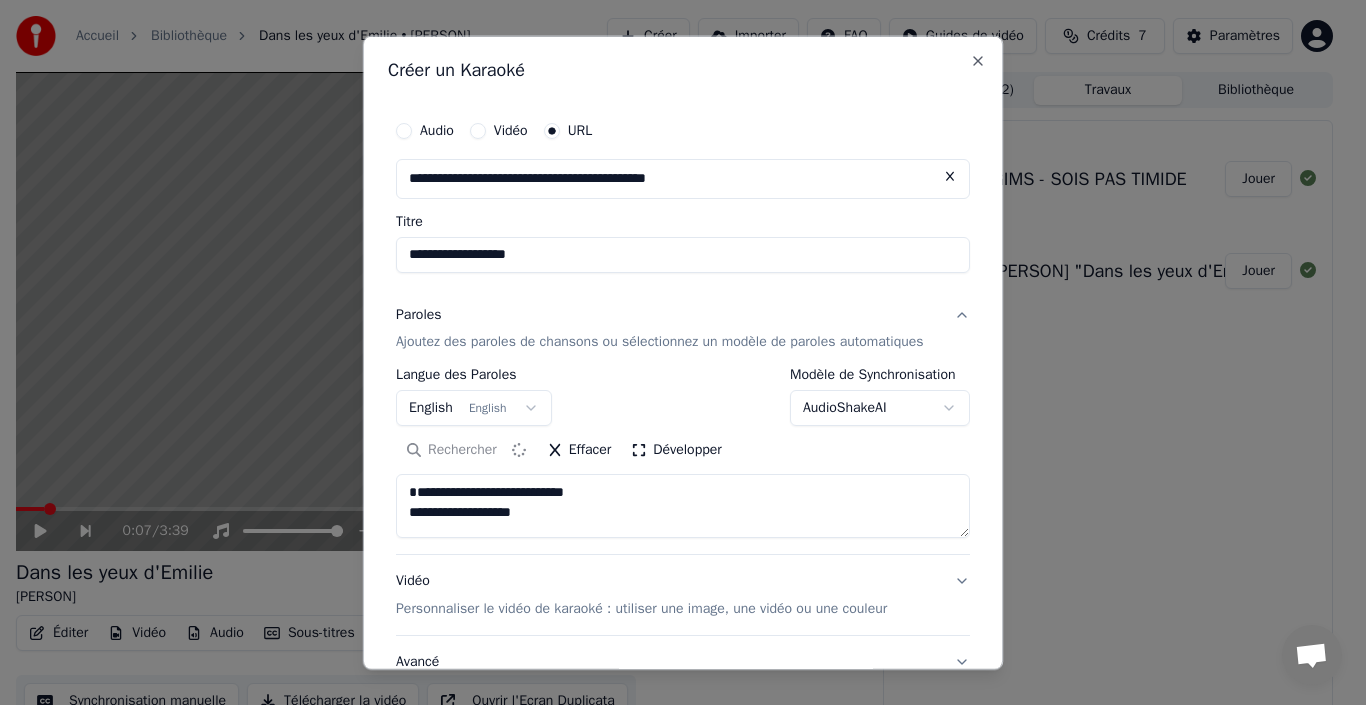 type on "**********" 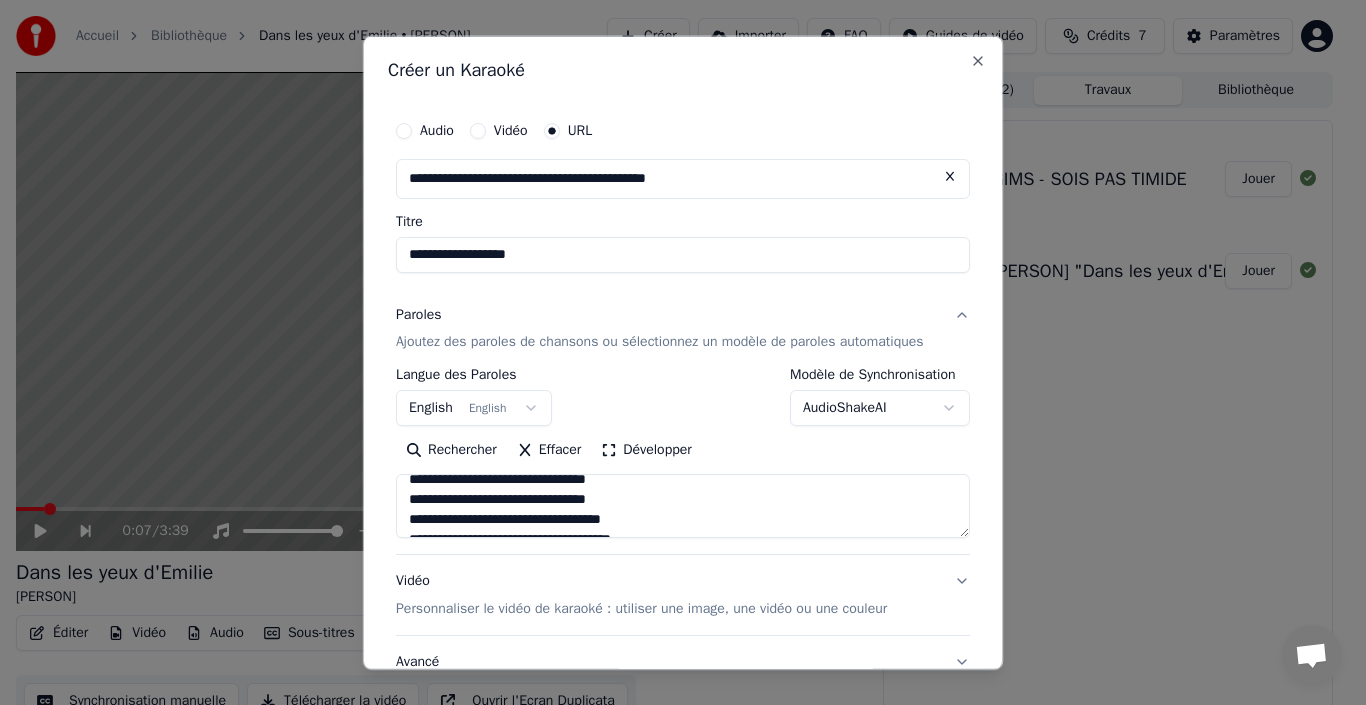 scroll, scrollTop: 400, scrollLeft: 0, axis: vertical 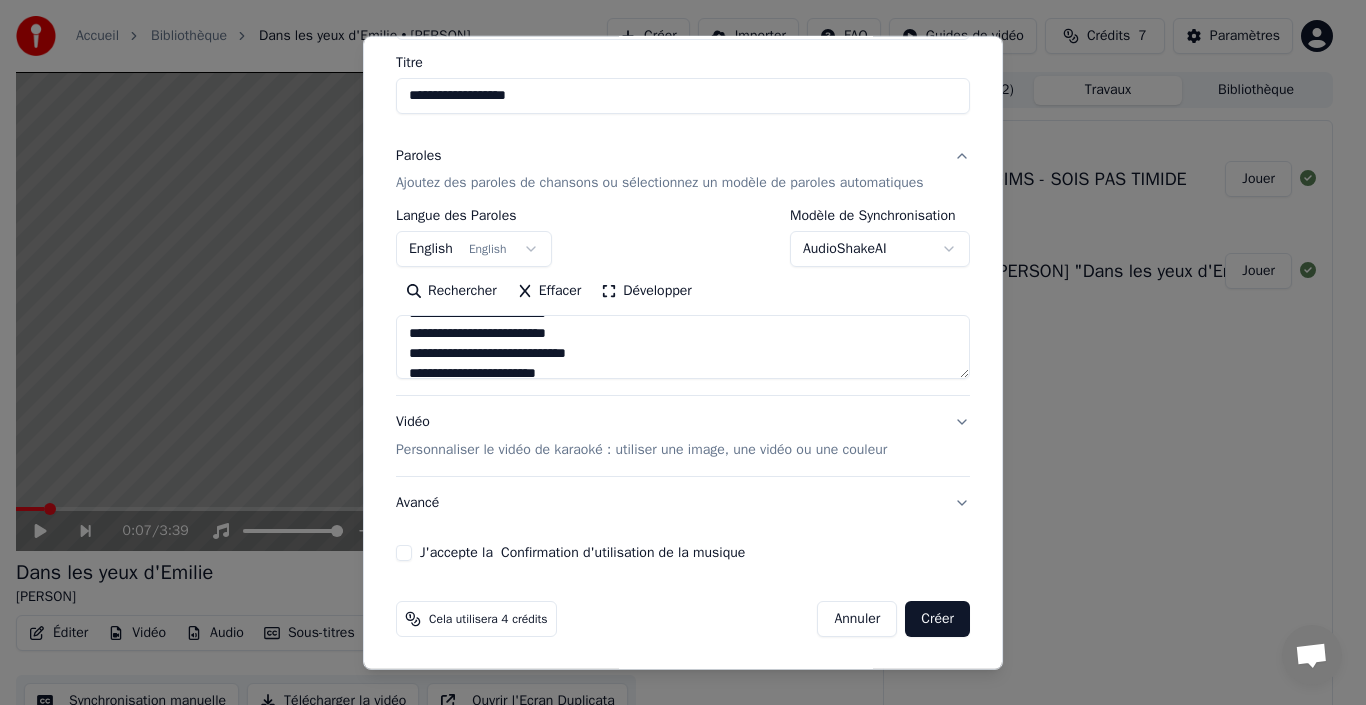 click on "J'accepte la   Confirmation d'utilisation de la musique" at bounding box center [404, 553] 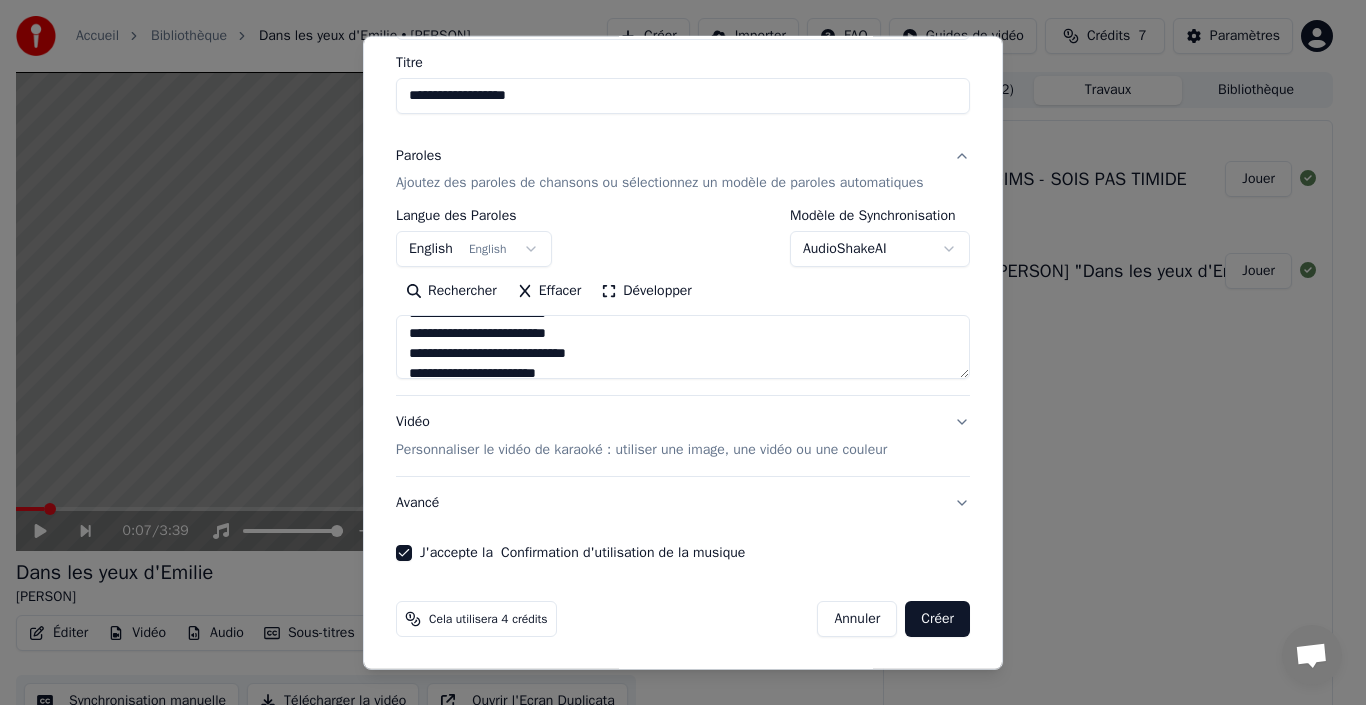 click on "Créer" at bounding box center (937, 619) 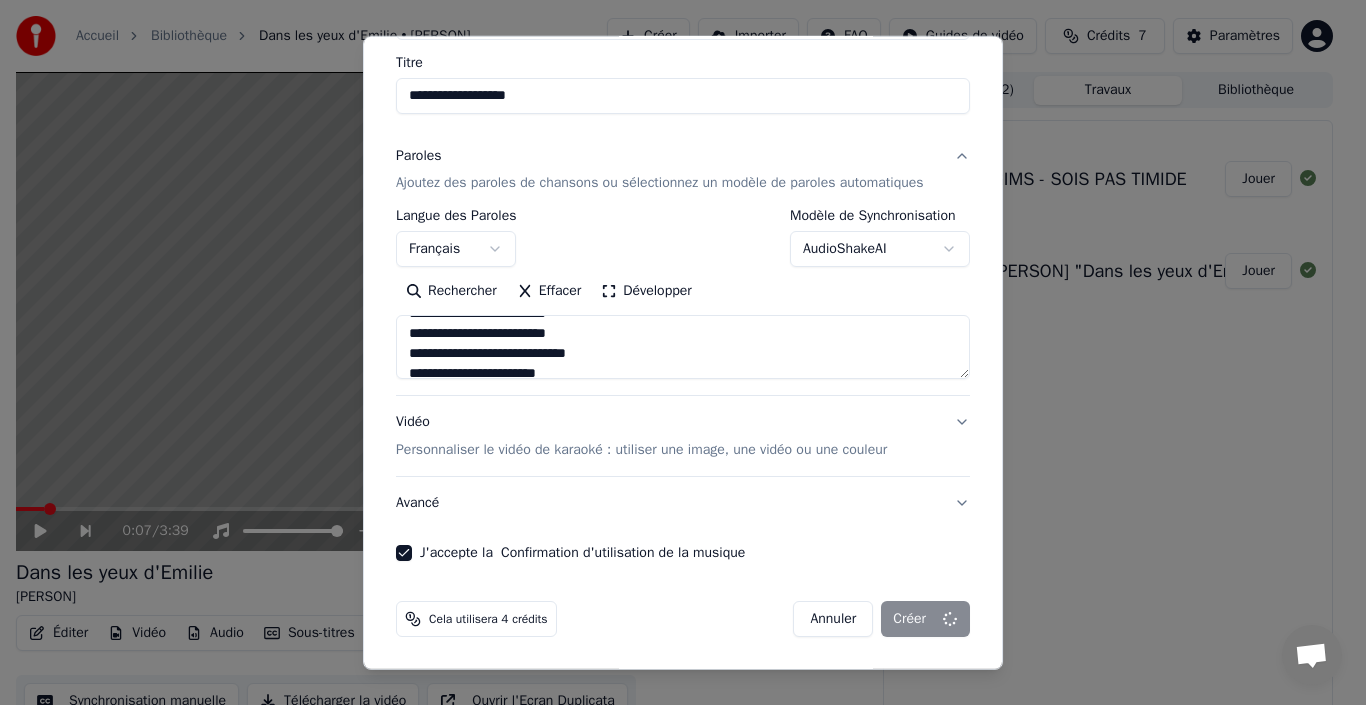 select 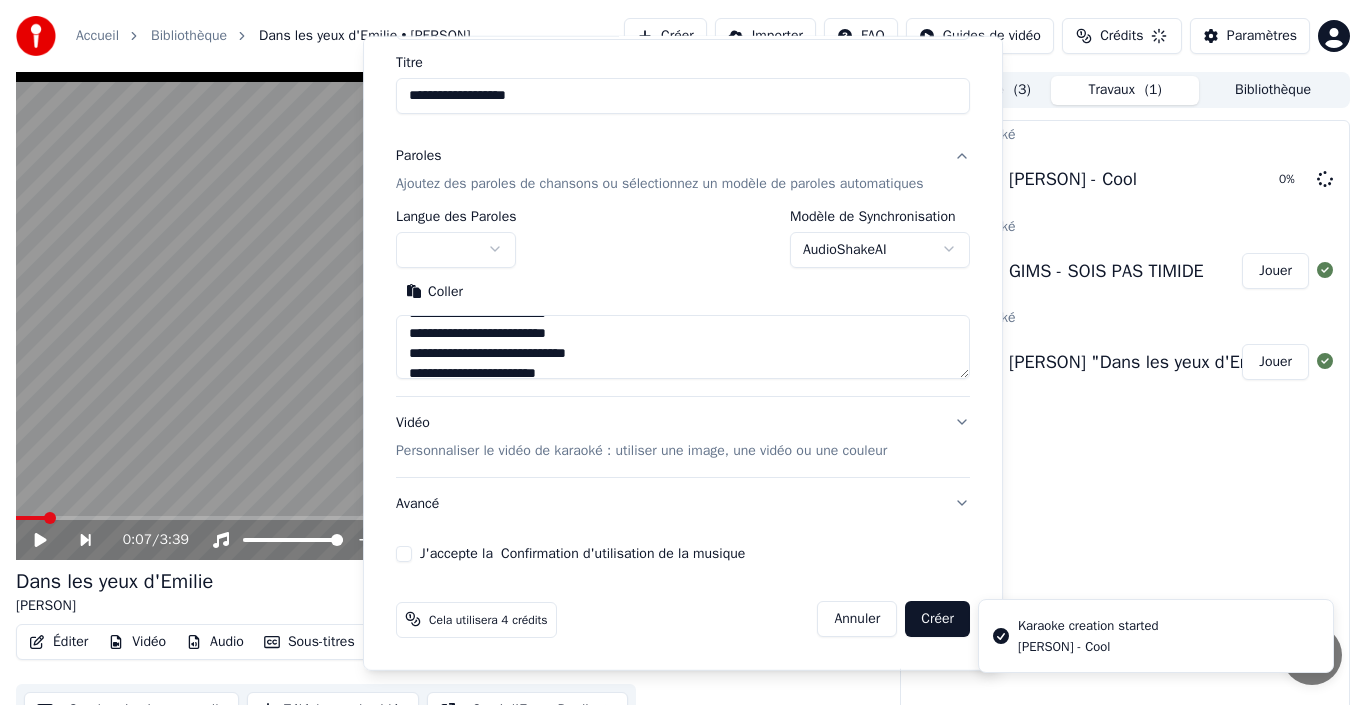 type 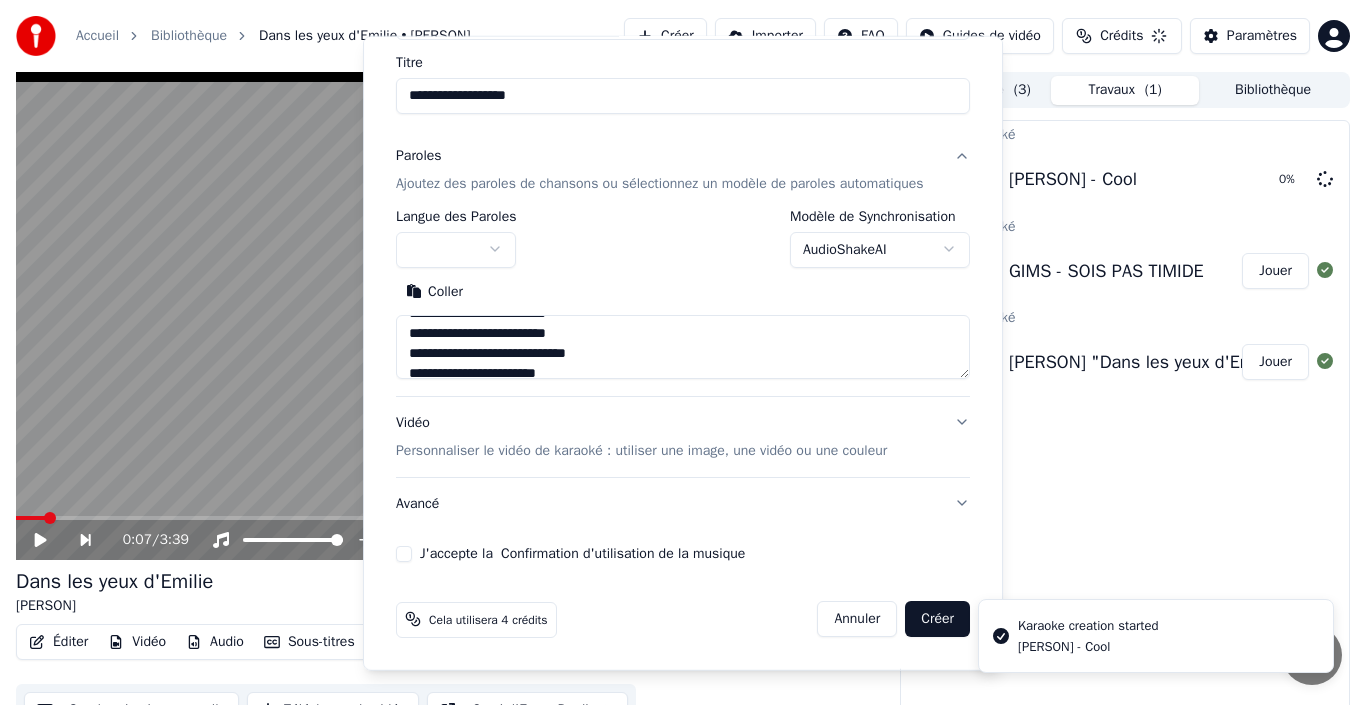 type 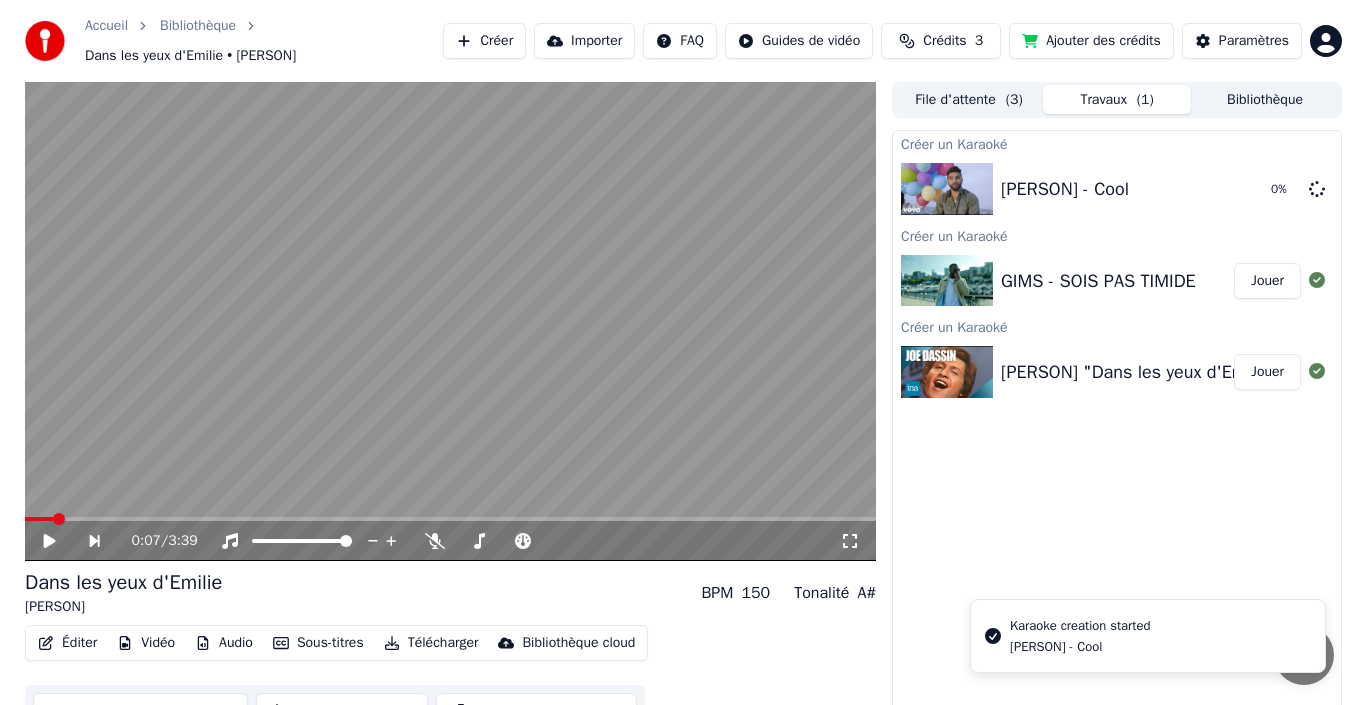 scroll, scrollTop: 0, scrollLeft: 0, axis: both 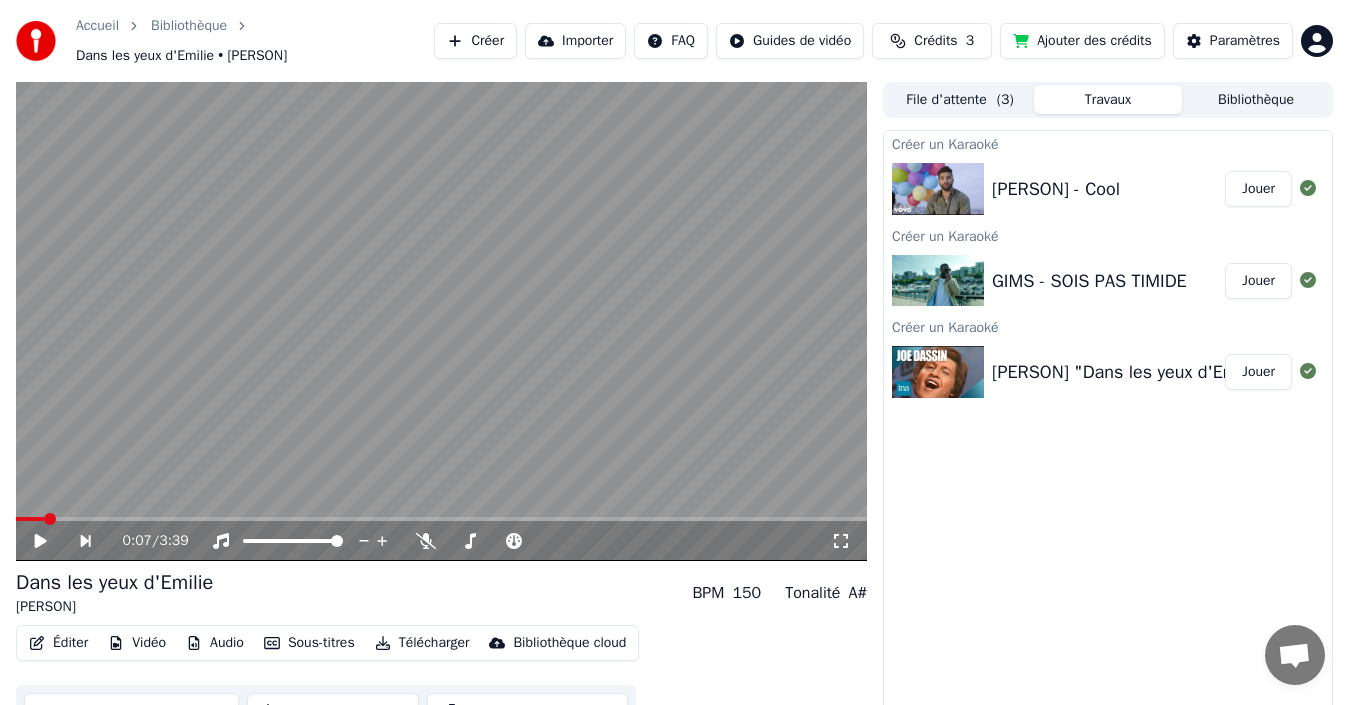 click on "Créer" at bounding box center (475, 41) 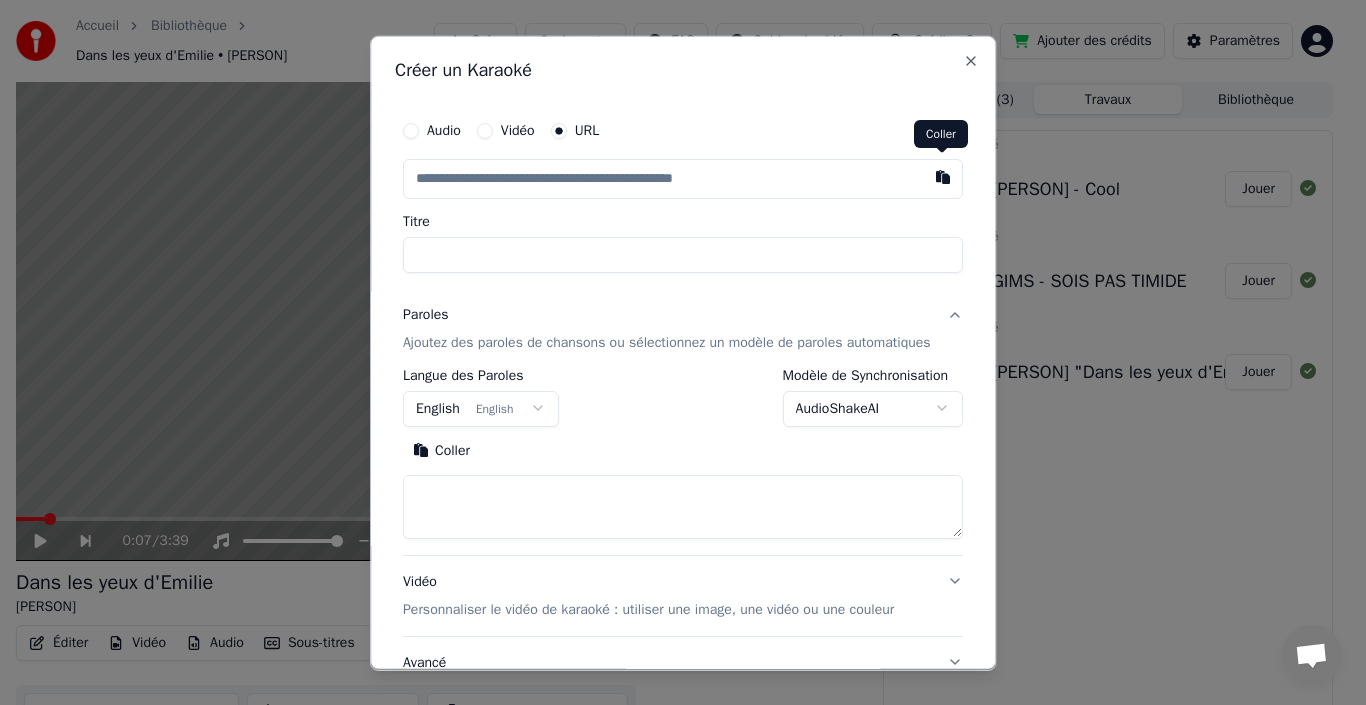 click at bounding box center (943, 176) 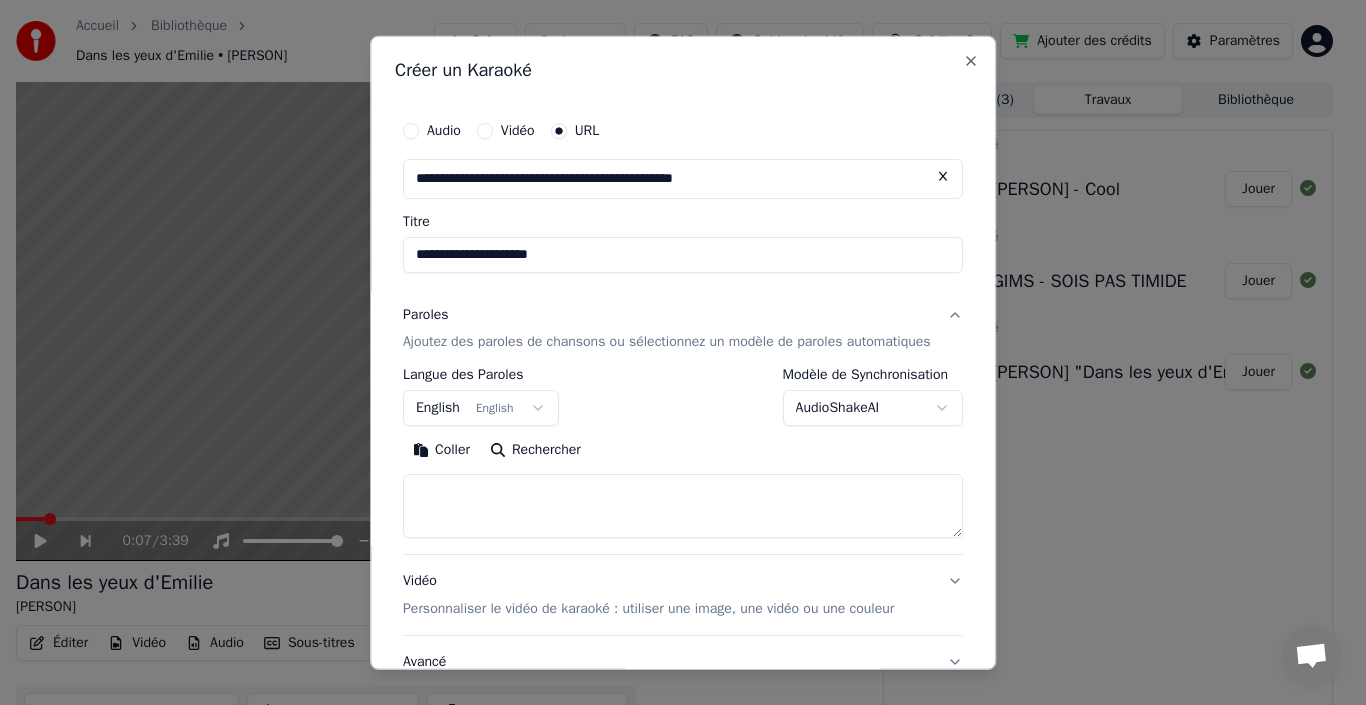 type on "**********" 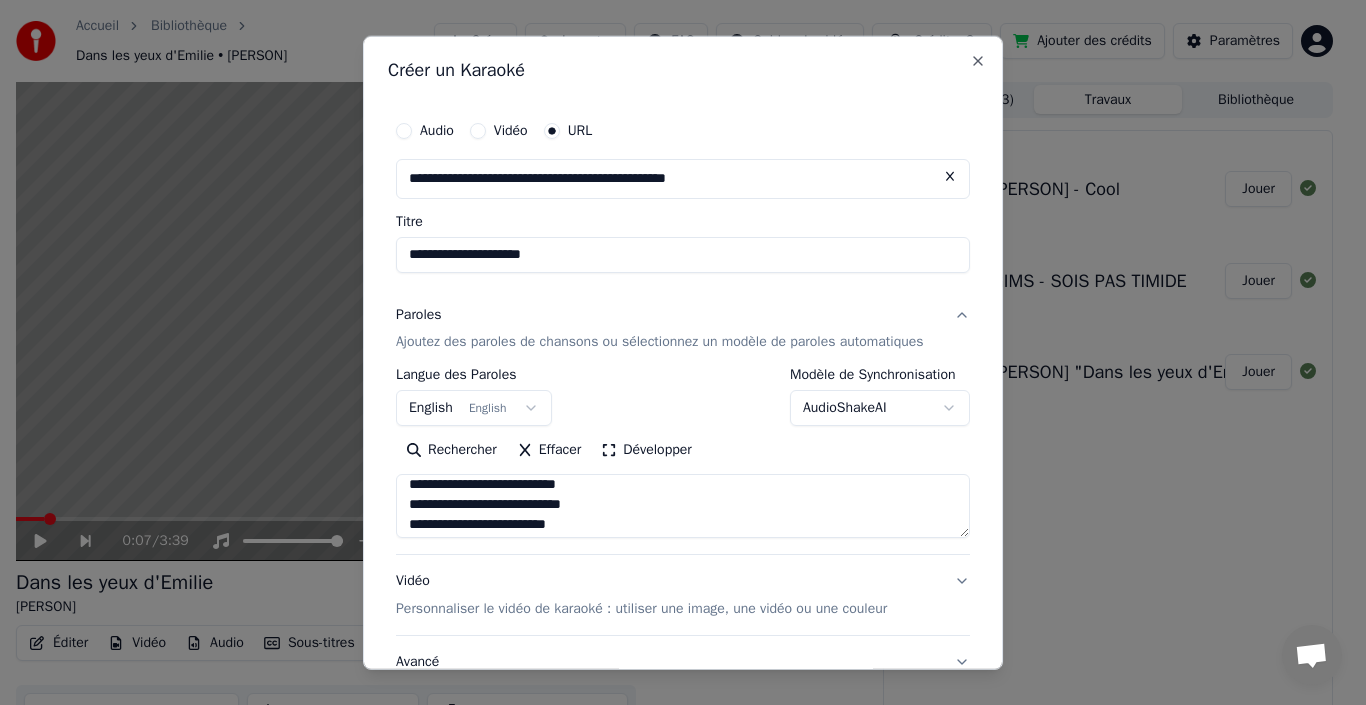 scroll, scrollTop: 300, scrollLeft: 0, axis: vertical 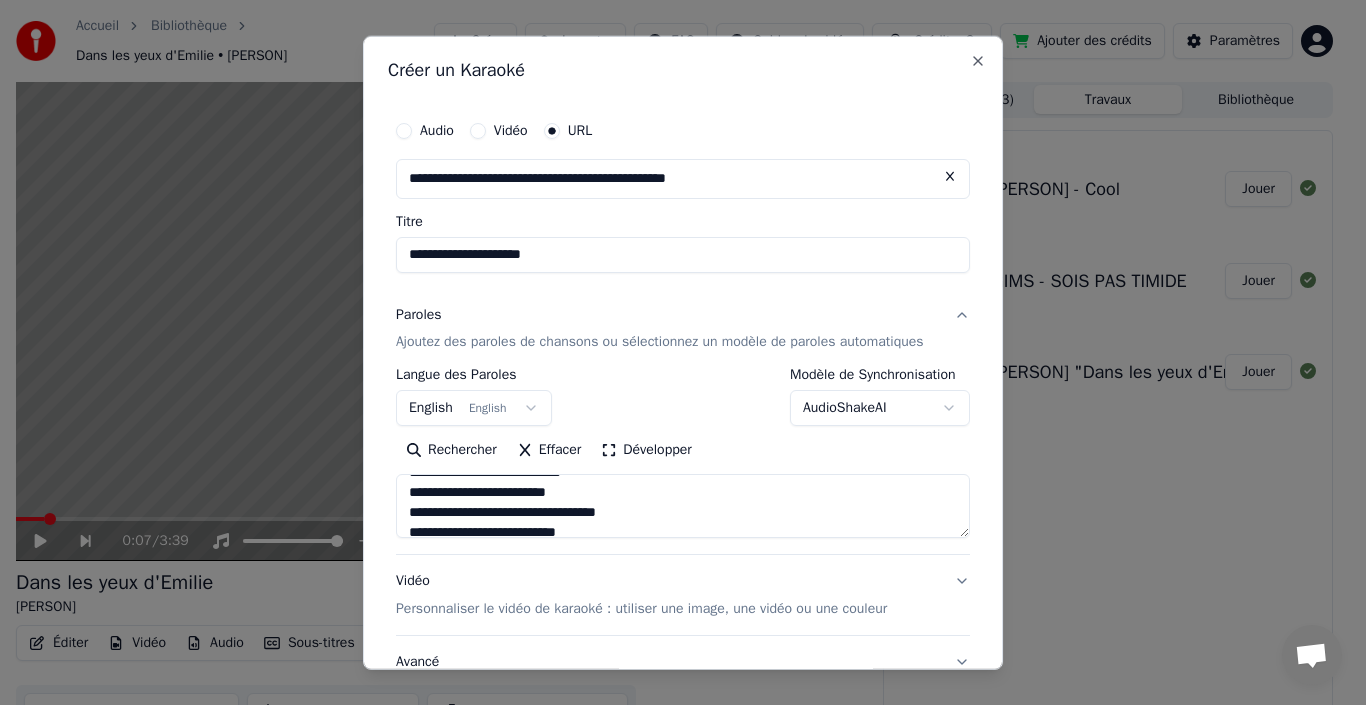 click on "**********" at bounding box center [683, 506] 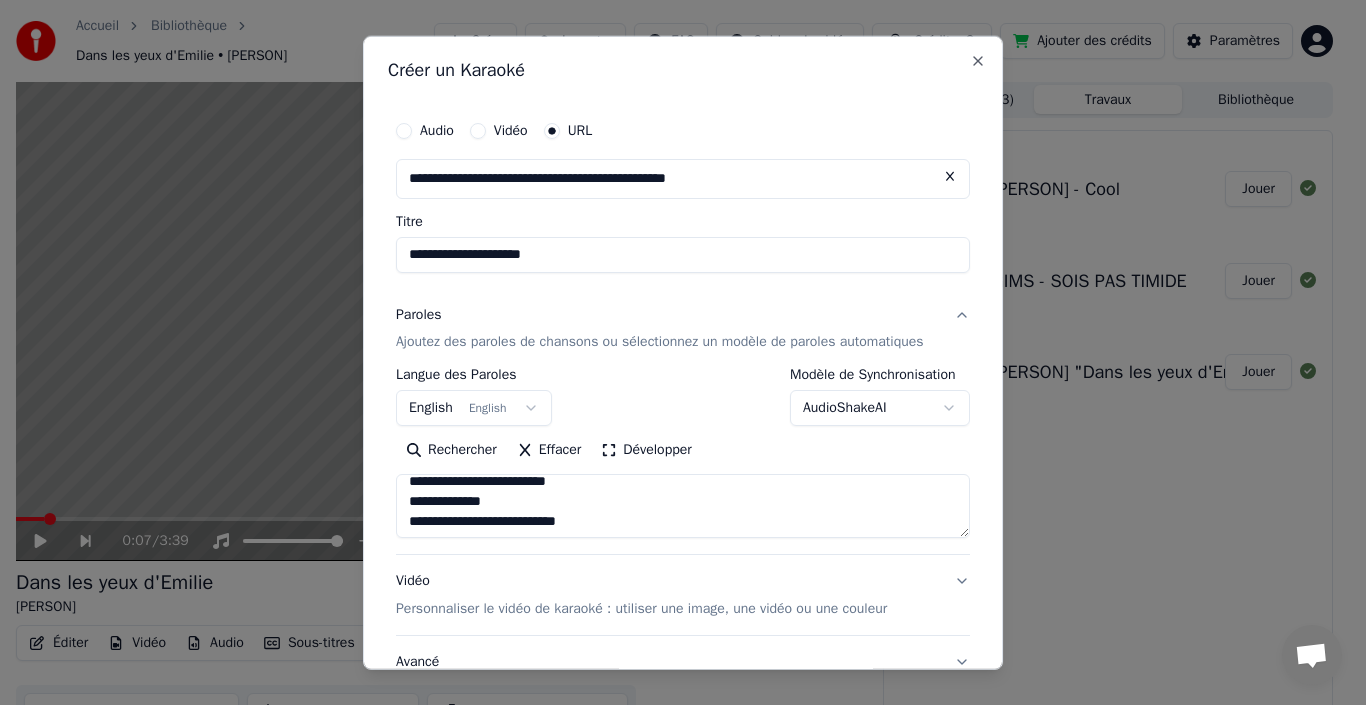 scroll, scrollTop: 314, scrollLeft: 0, axis: vertical 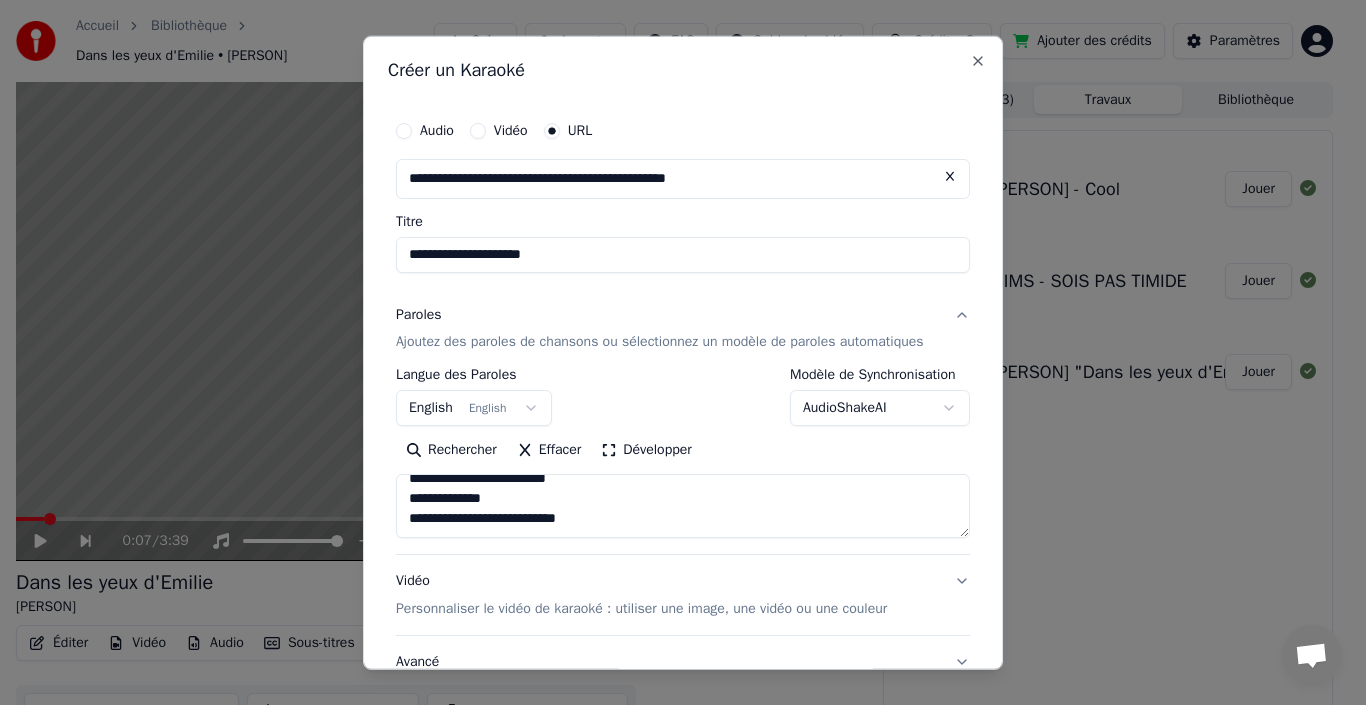 click on "**********" at bounding box center [683, 506] 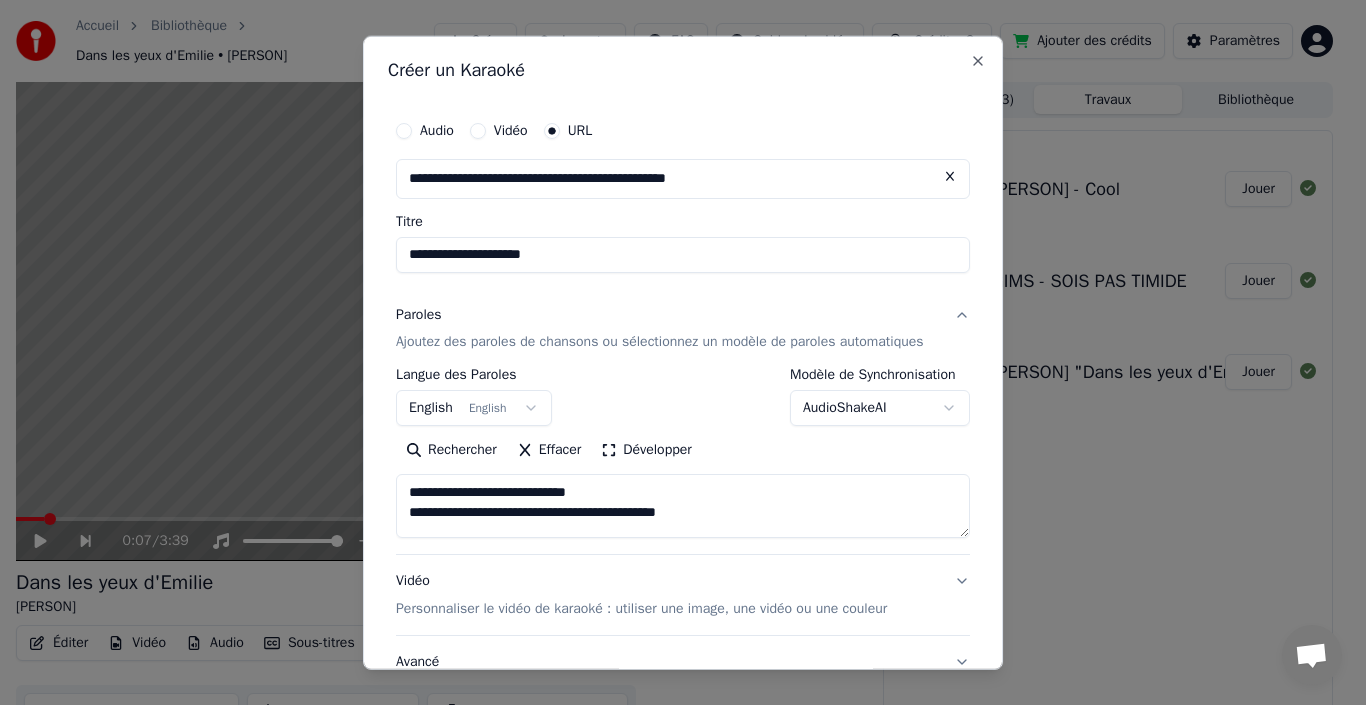 scroll, scrollTop: 100, scrollLeft: 0, axis: vertical 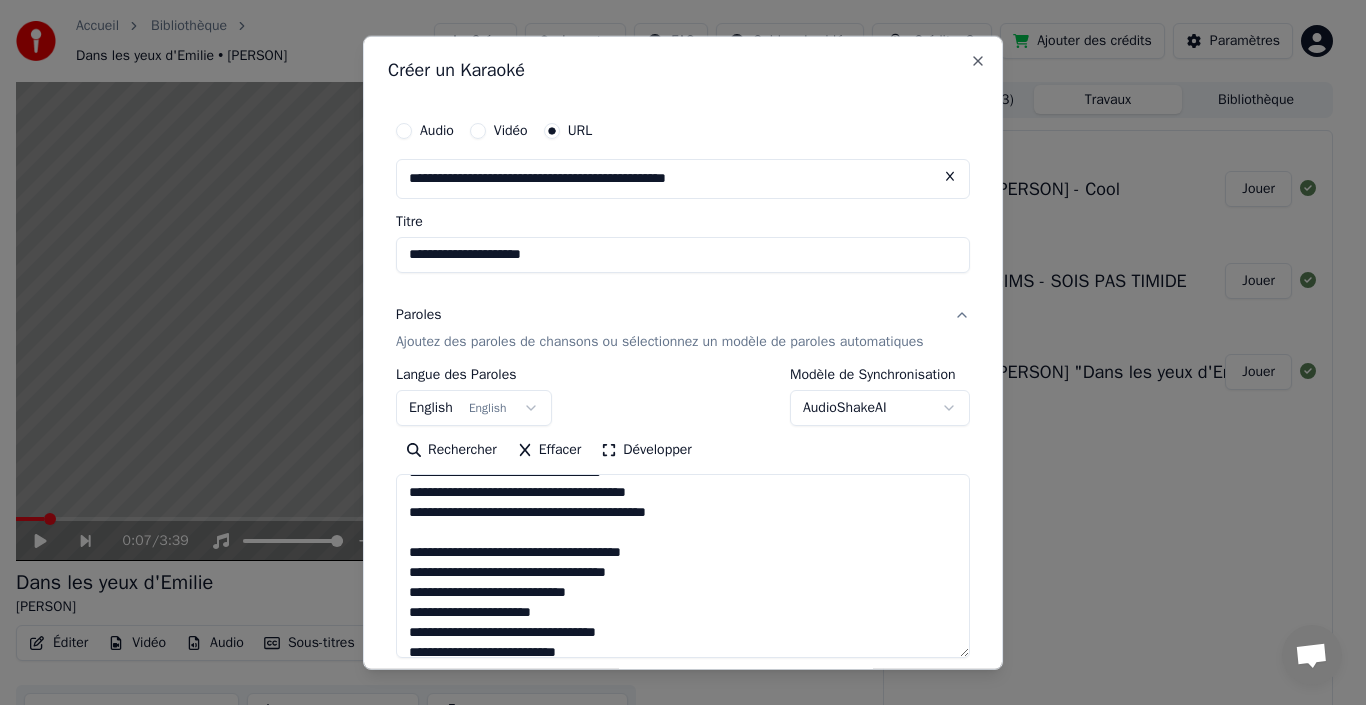 drag, startPoint x: 956, startPoint y: 532, endPoint x: 957, endPoint y: 651, distance: 119.0042 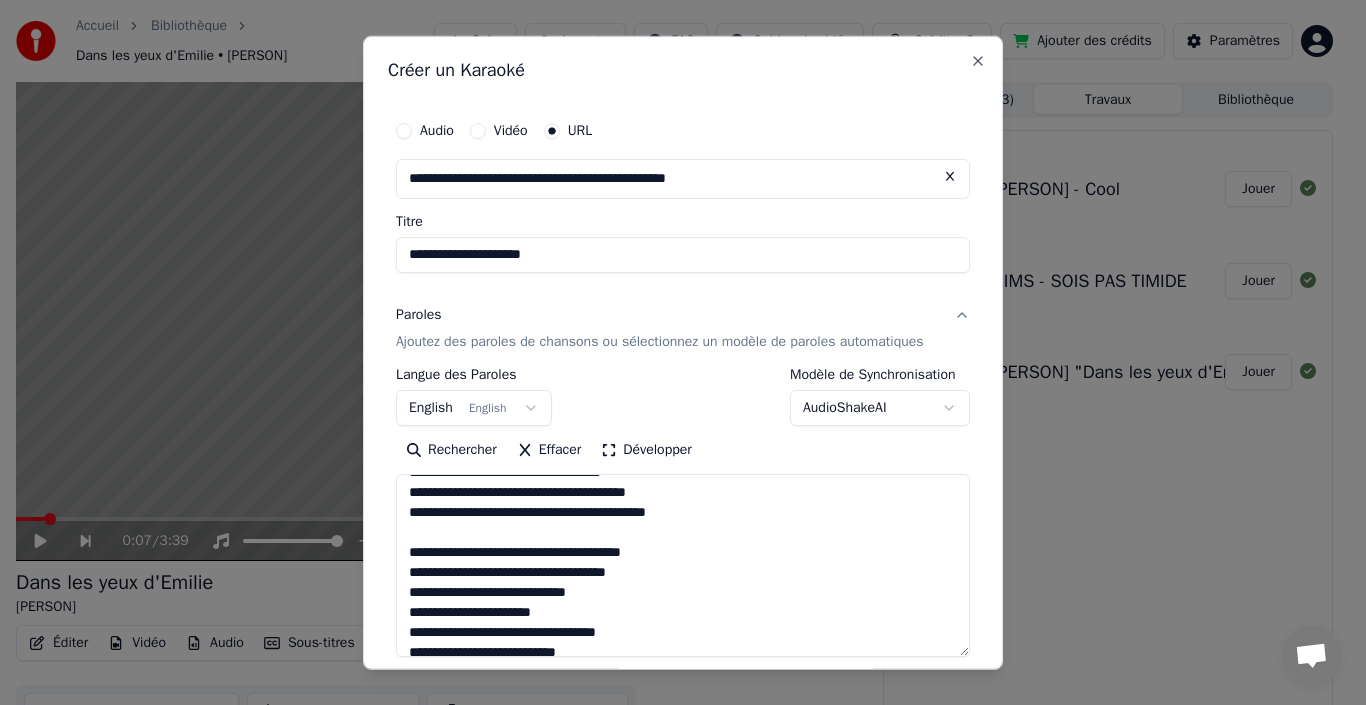 click on "**********" at bounding box center (683, 565) 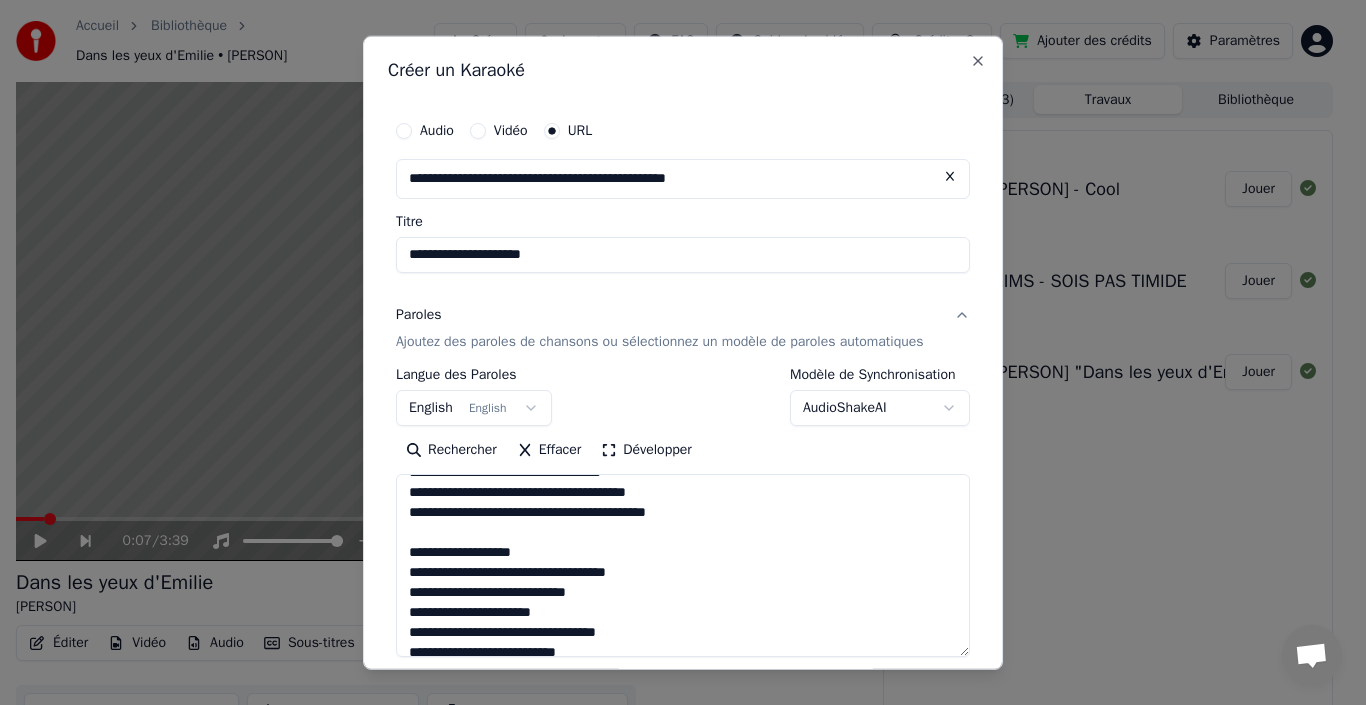 click on "**********" at bounding box center [683, 565] 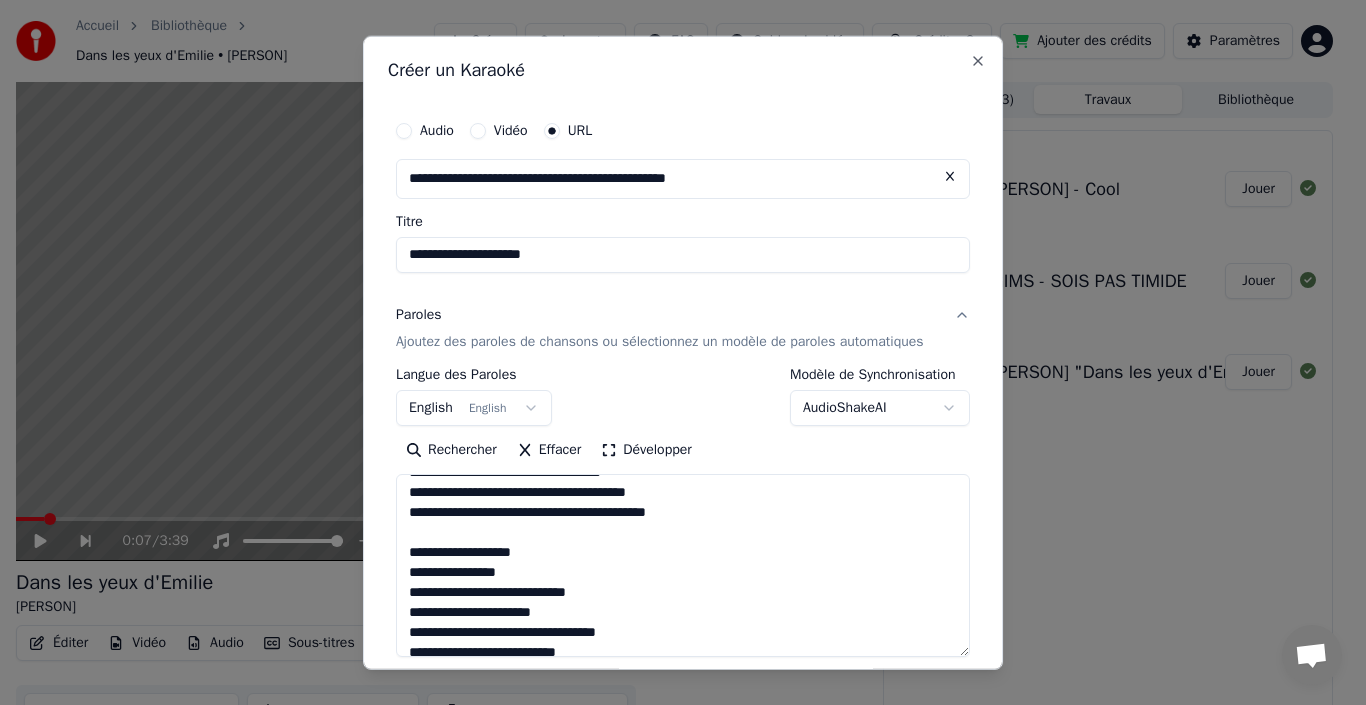 drag, startPoint x: 680, startPoint y: 630, endPoint x: 674, endPoint y: 618, distance: 13.416408 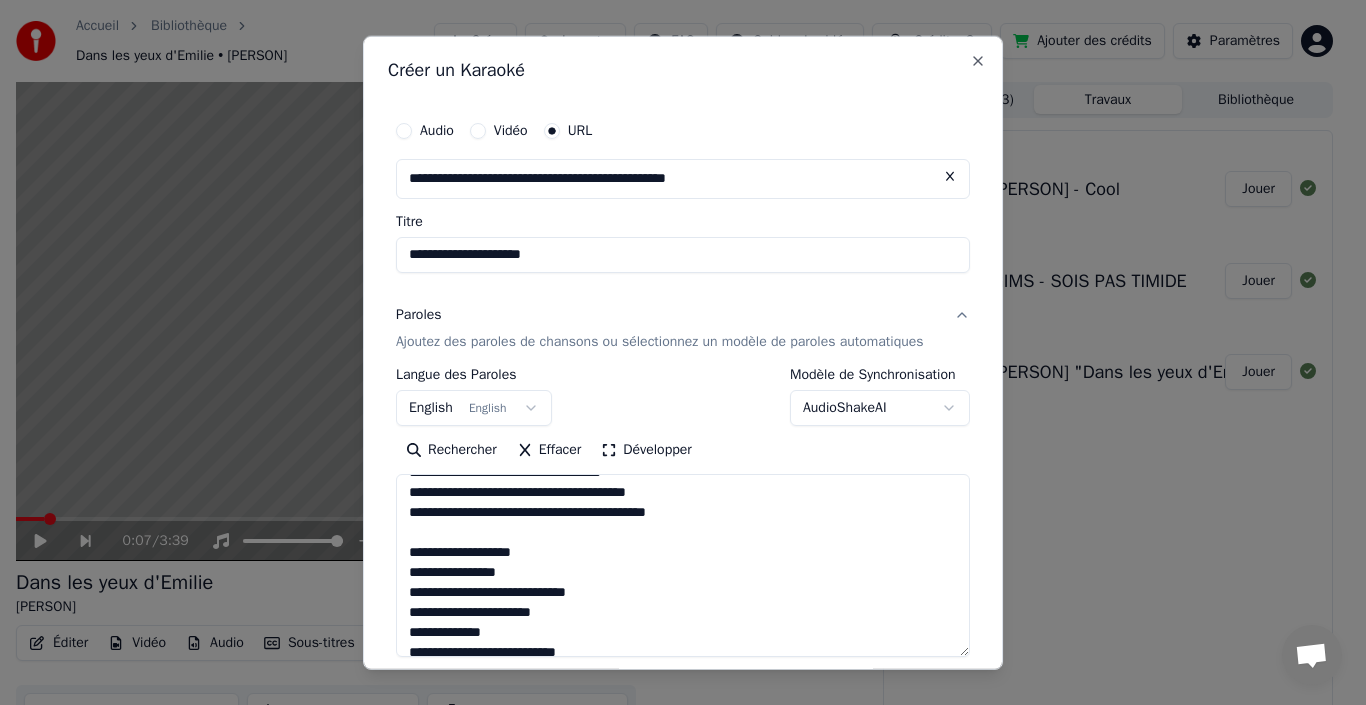 click on "**********" at bounding box center [683, 565] 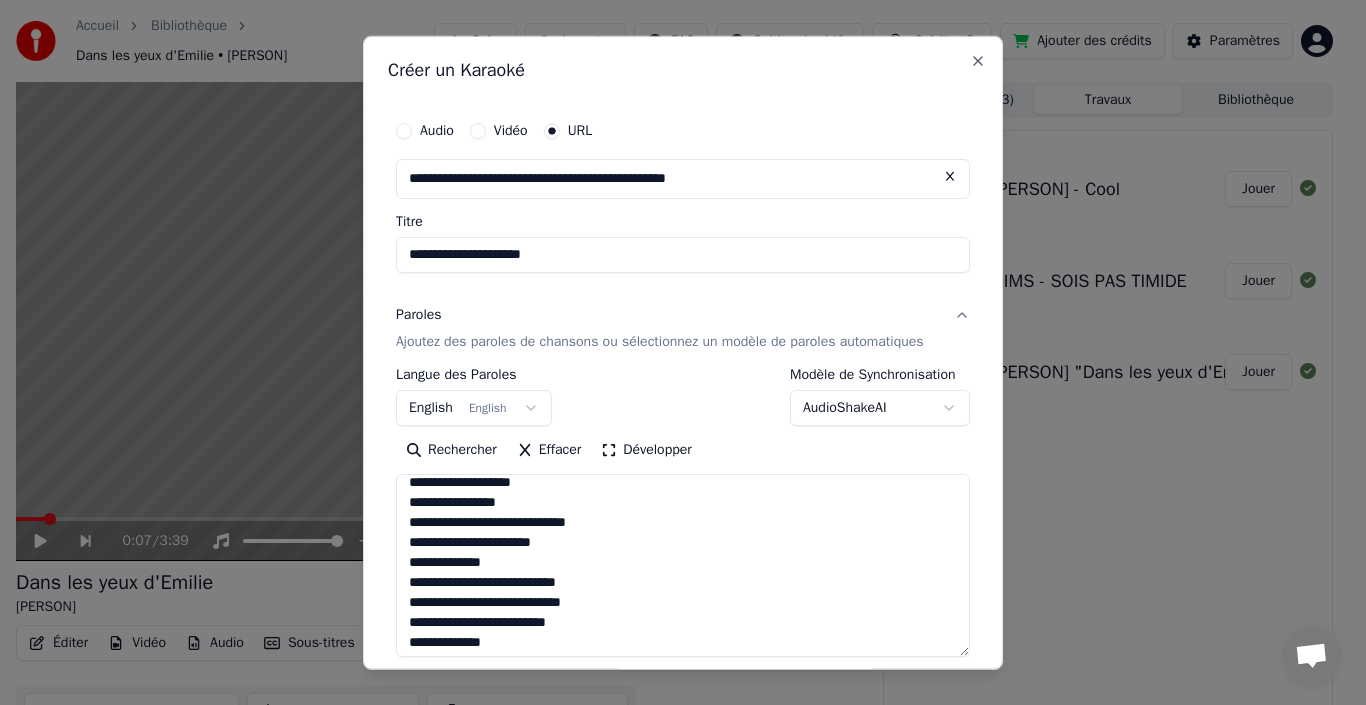 scroll, scrollTop: 175, scrollLeft: 0, axis: vertical 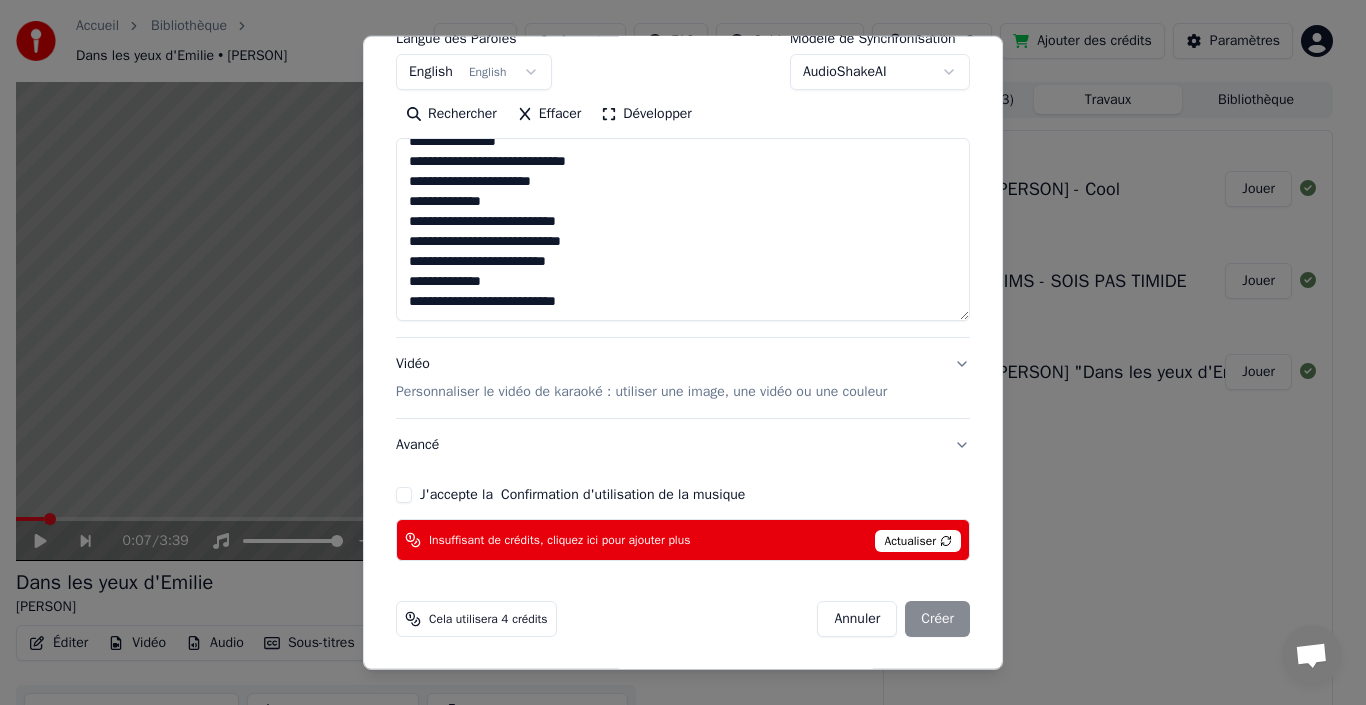 type on "**********" 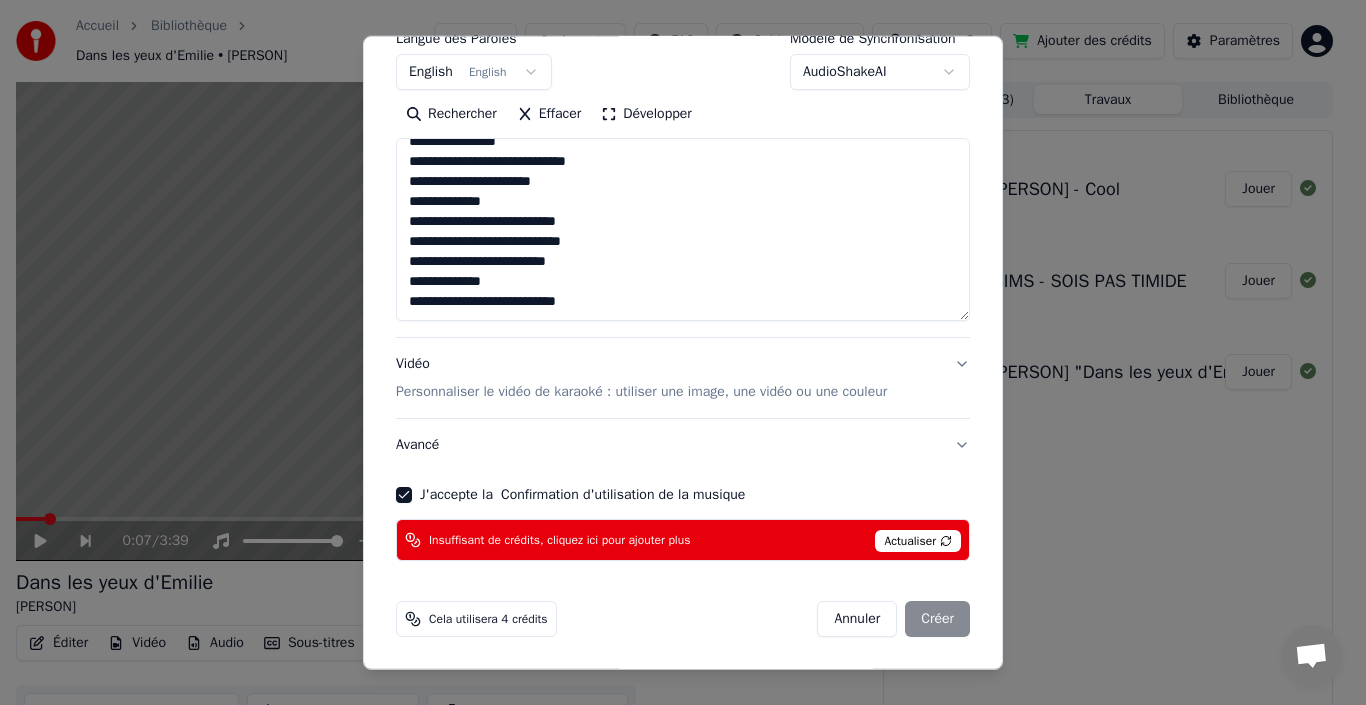 click on "Annuler Créer" at bounding box center (893, 619) 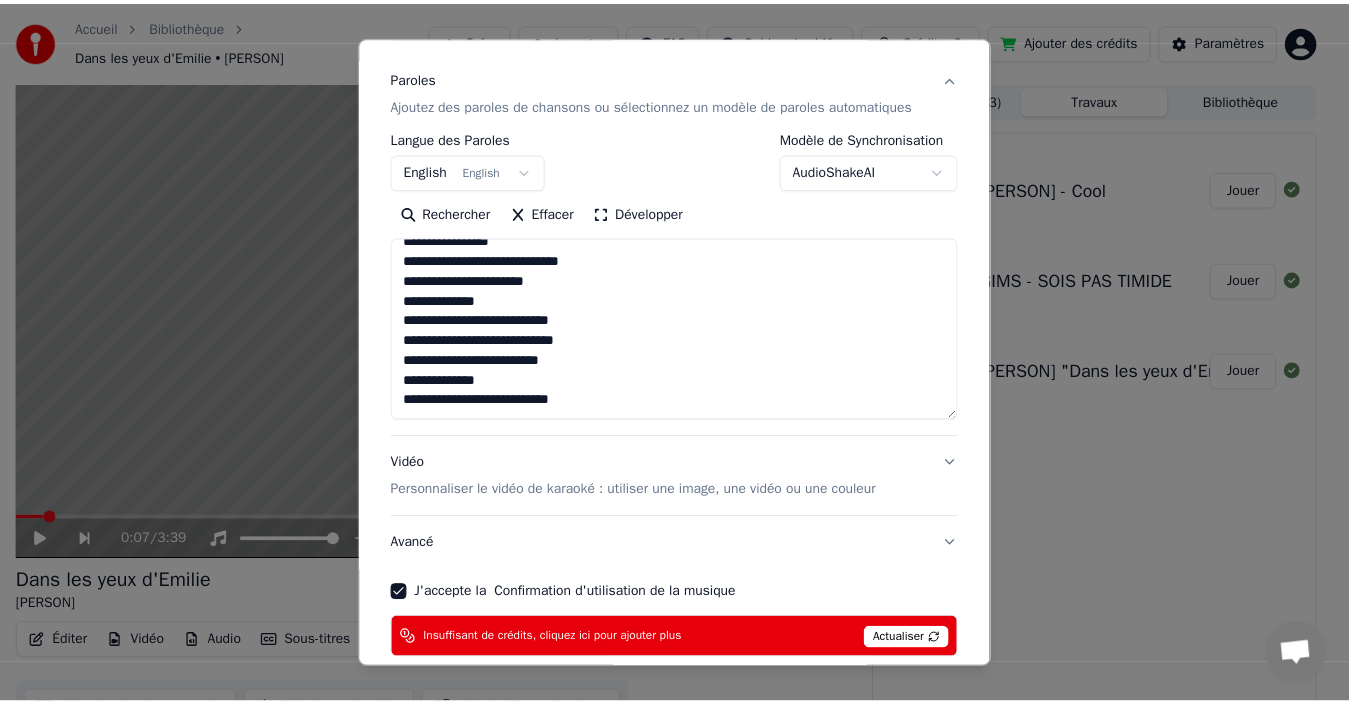 scroll, scrollTop: 0, scrollLeft: 0, axis: both 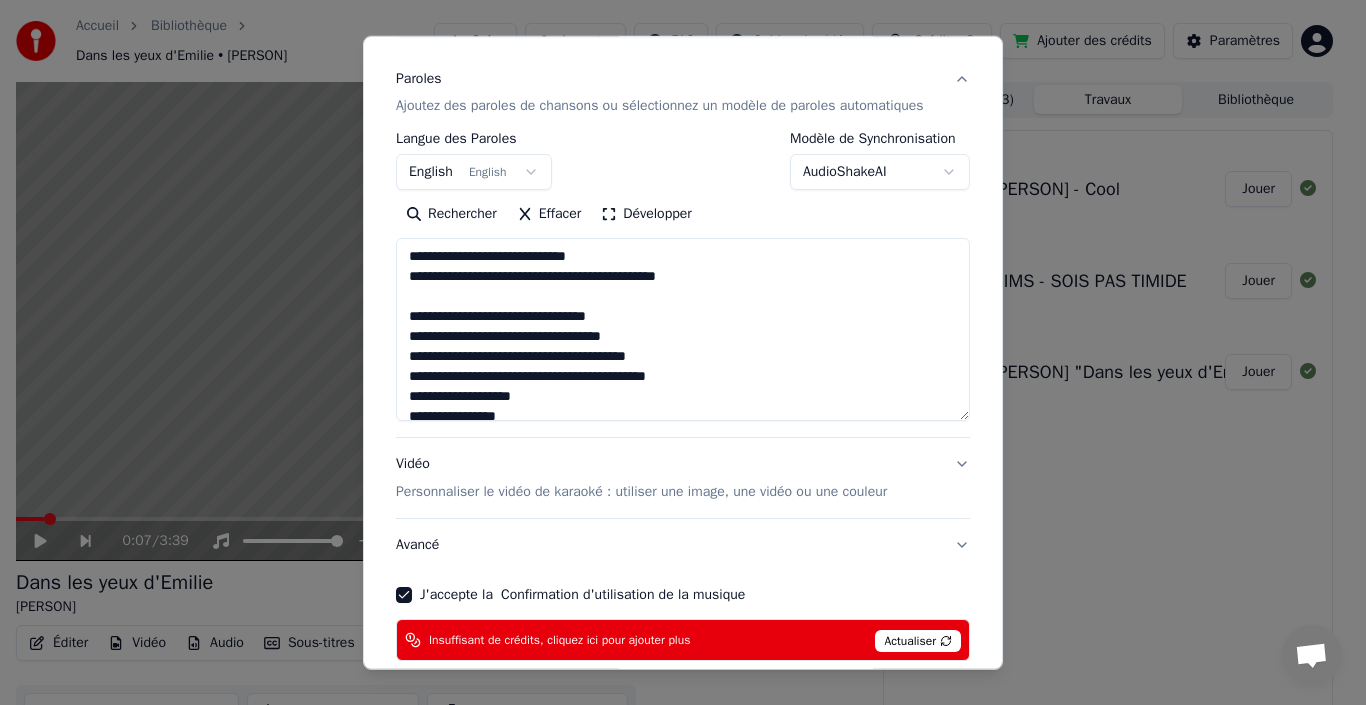 select 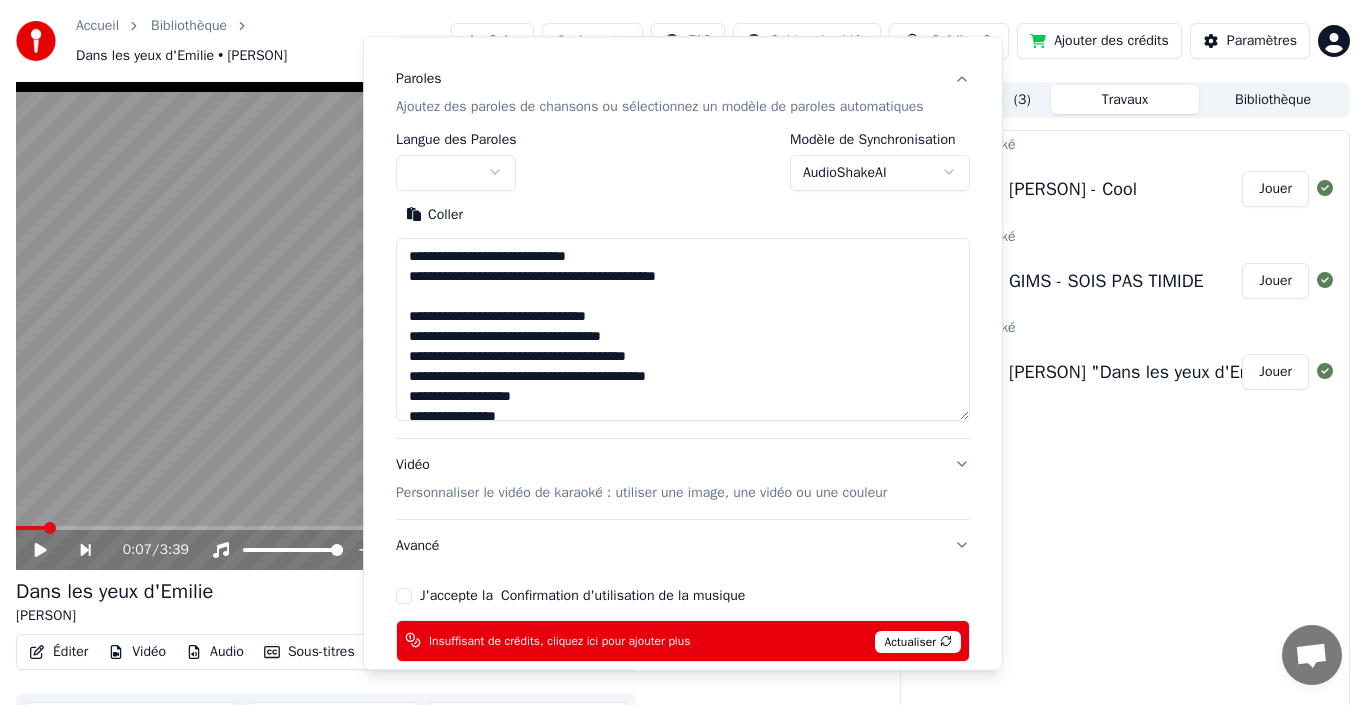 type 